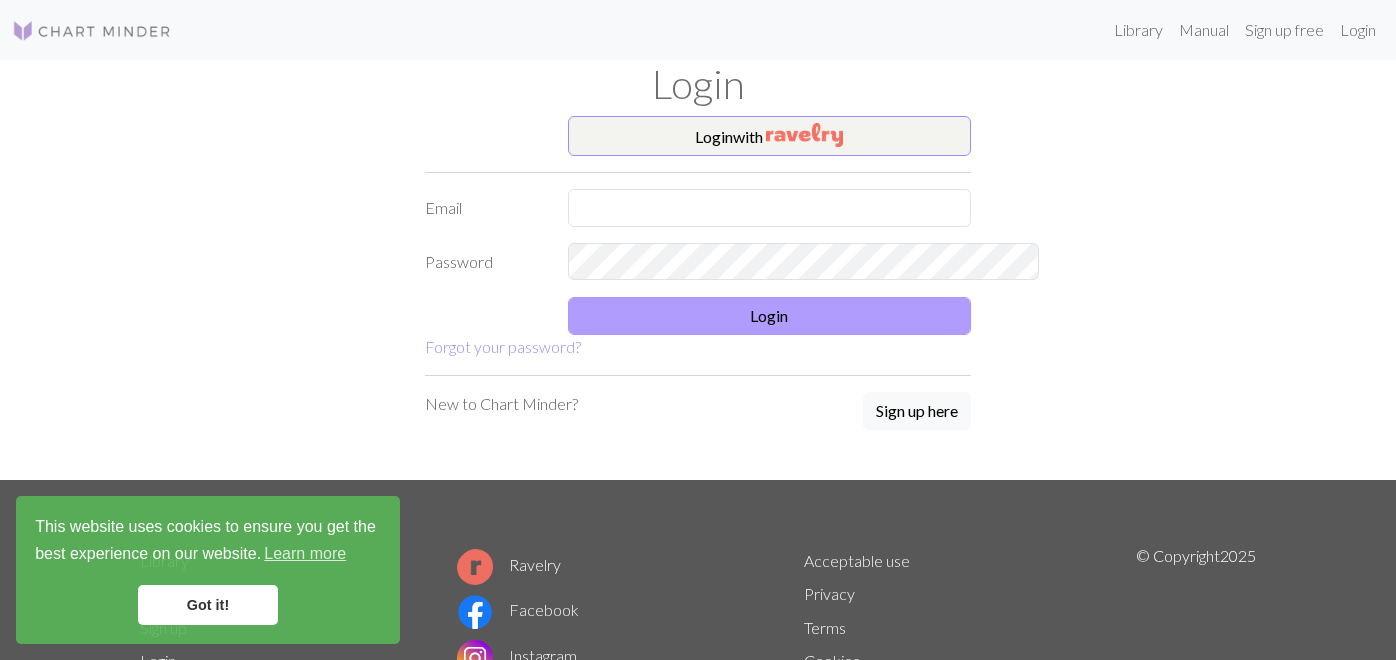 scroll, scrollTop: 0, scrollLeft: 0, axis: both 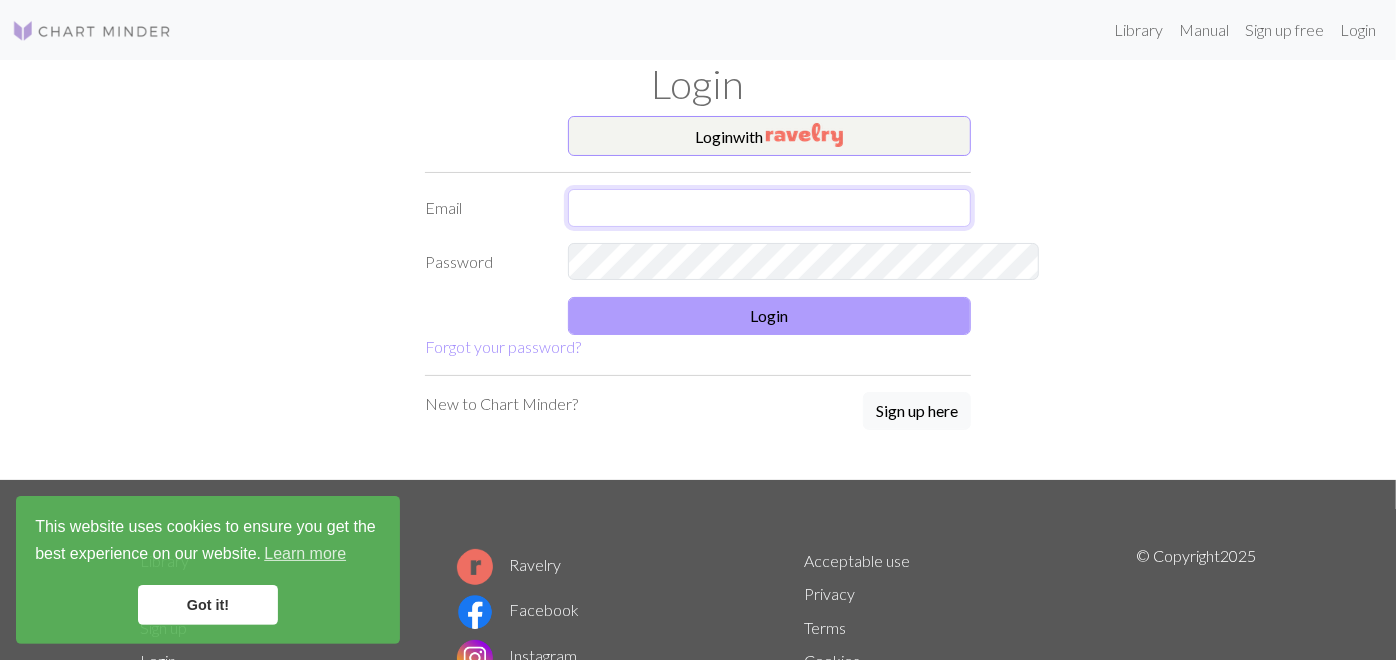 type on "[FIRST]@example.com" 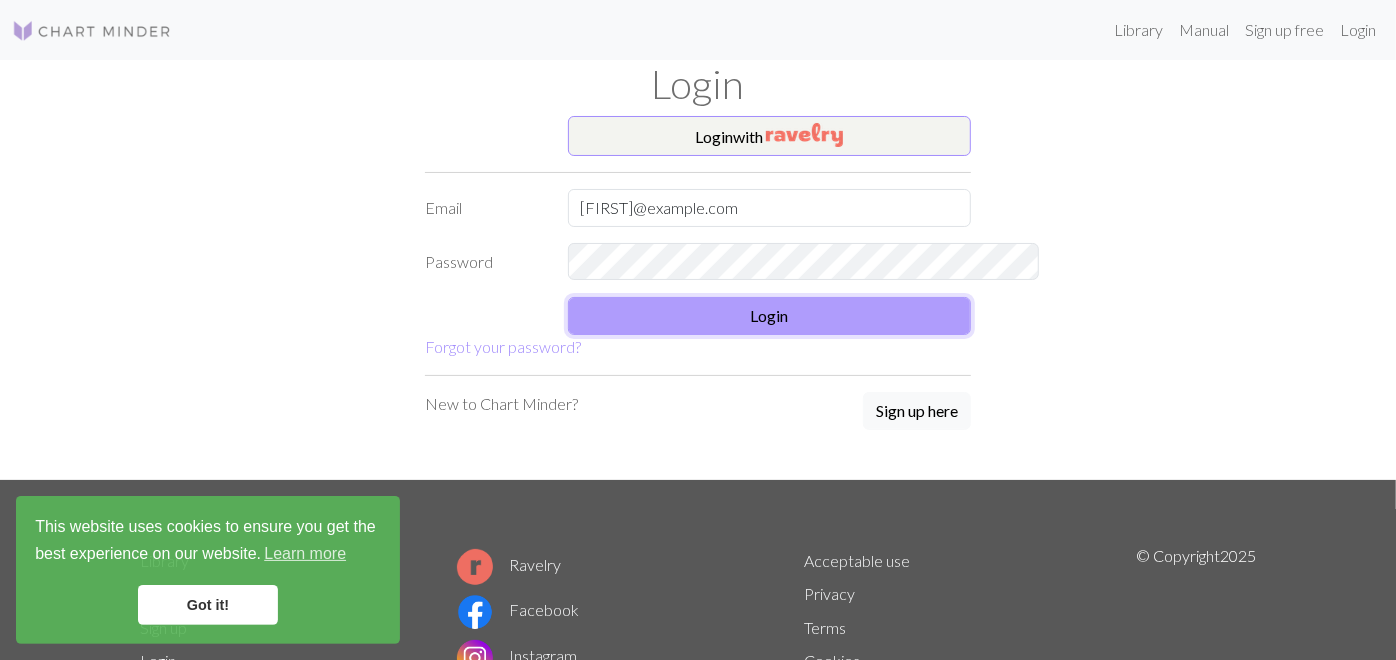 click on "Login" at bounding box center [770, 316] 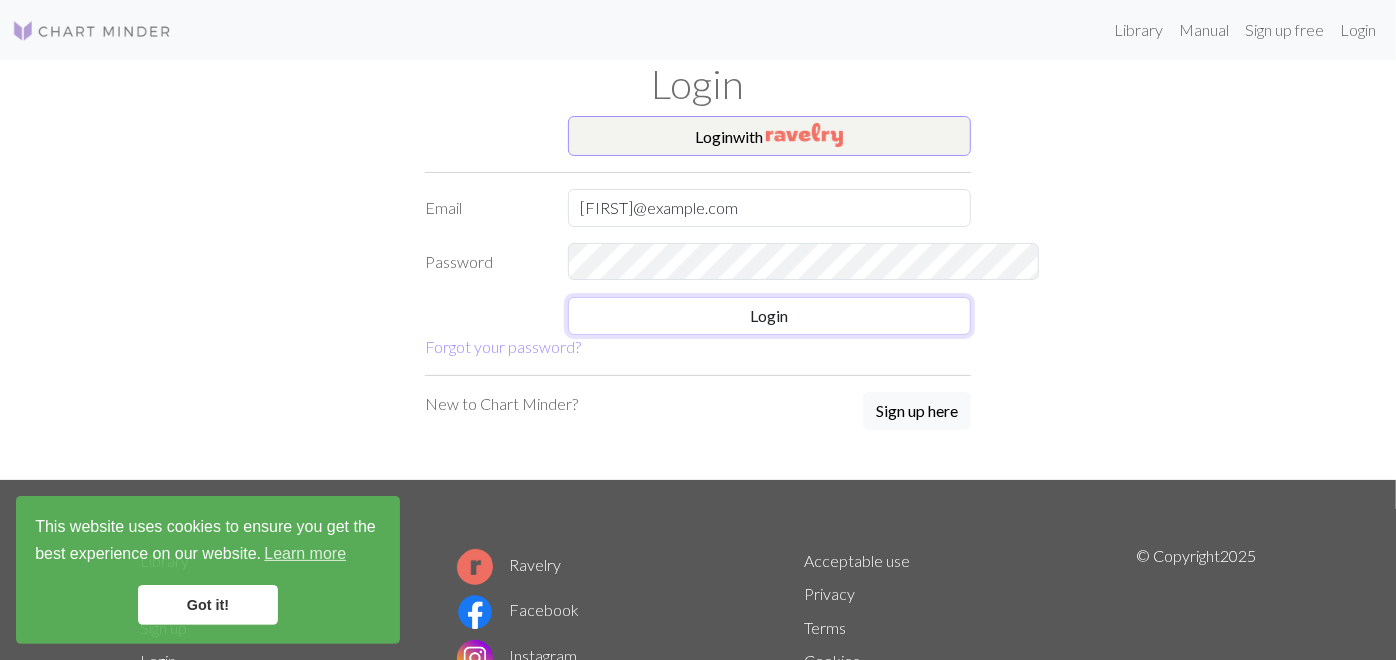 scroll, scrollTop: 0, scrollLeft: 0, axis: both 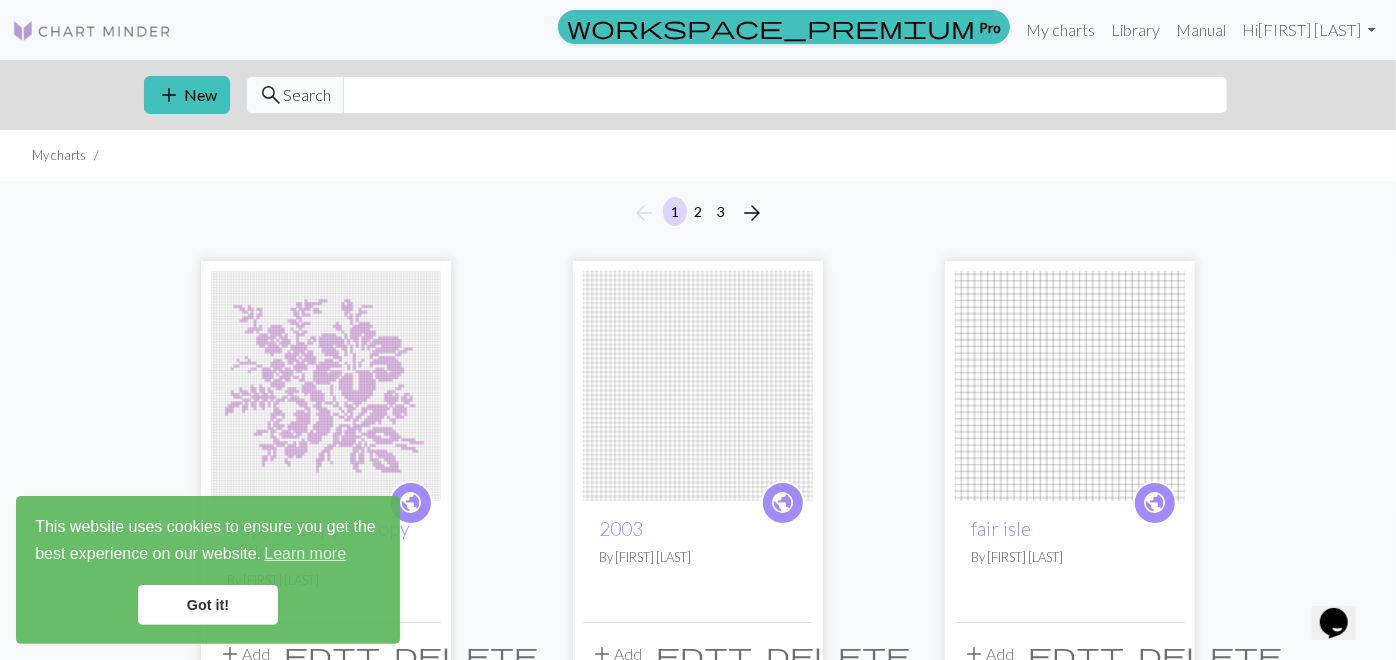 click on "Got it!" at bounding box center (208, 605) 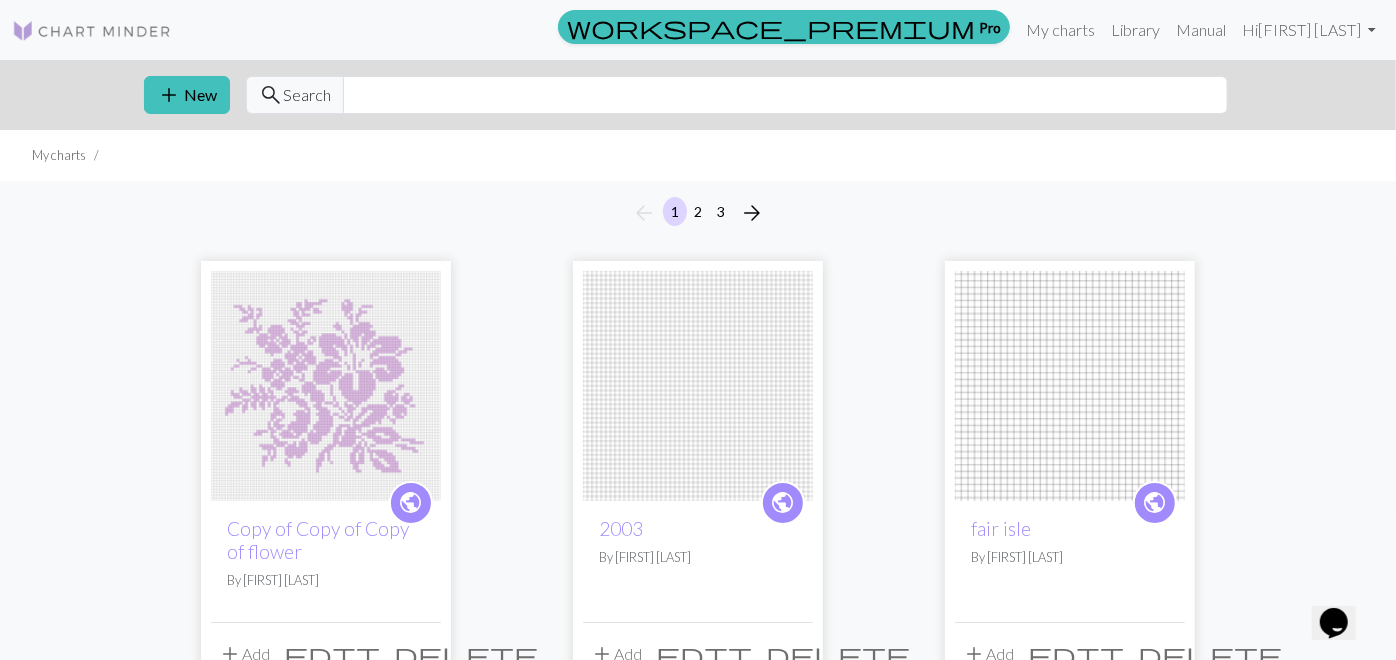 scroll, scrollTop: 652, scrollLeft: 0, axis: vertical 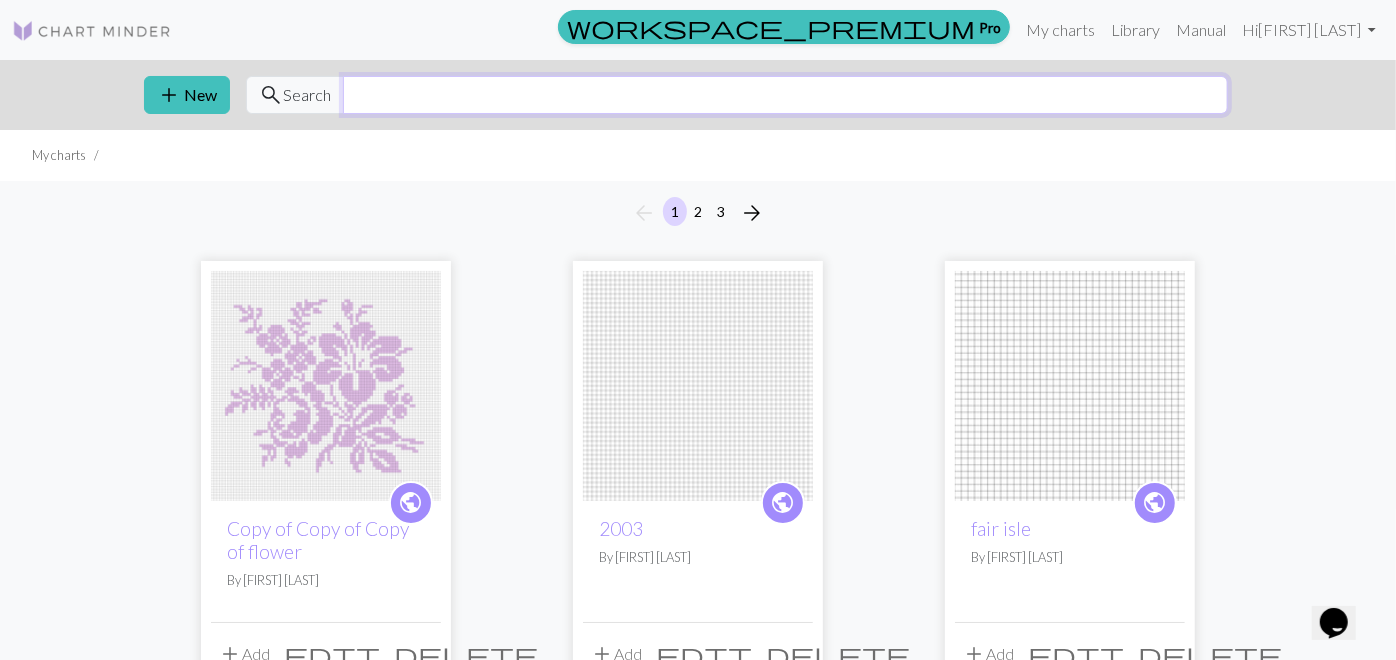 click at bounding box center [785, 95] 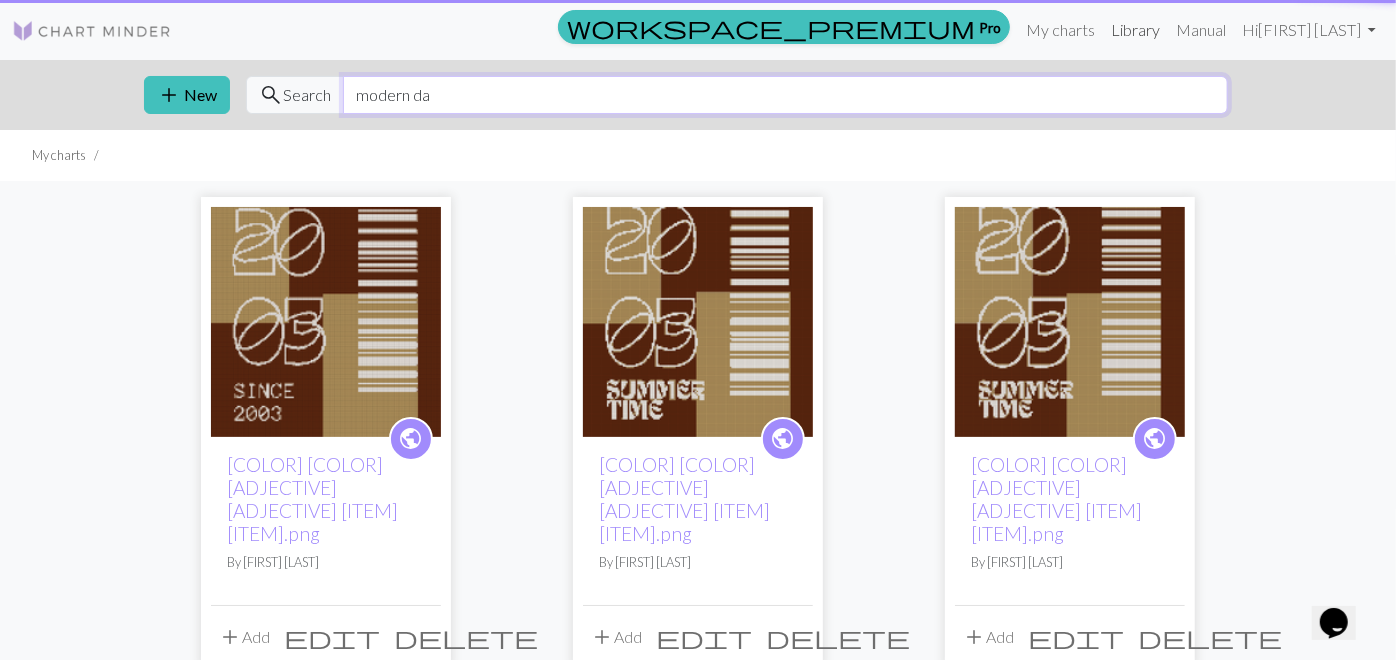 type on "modern da" 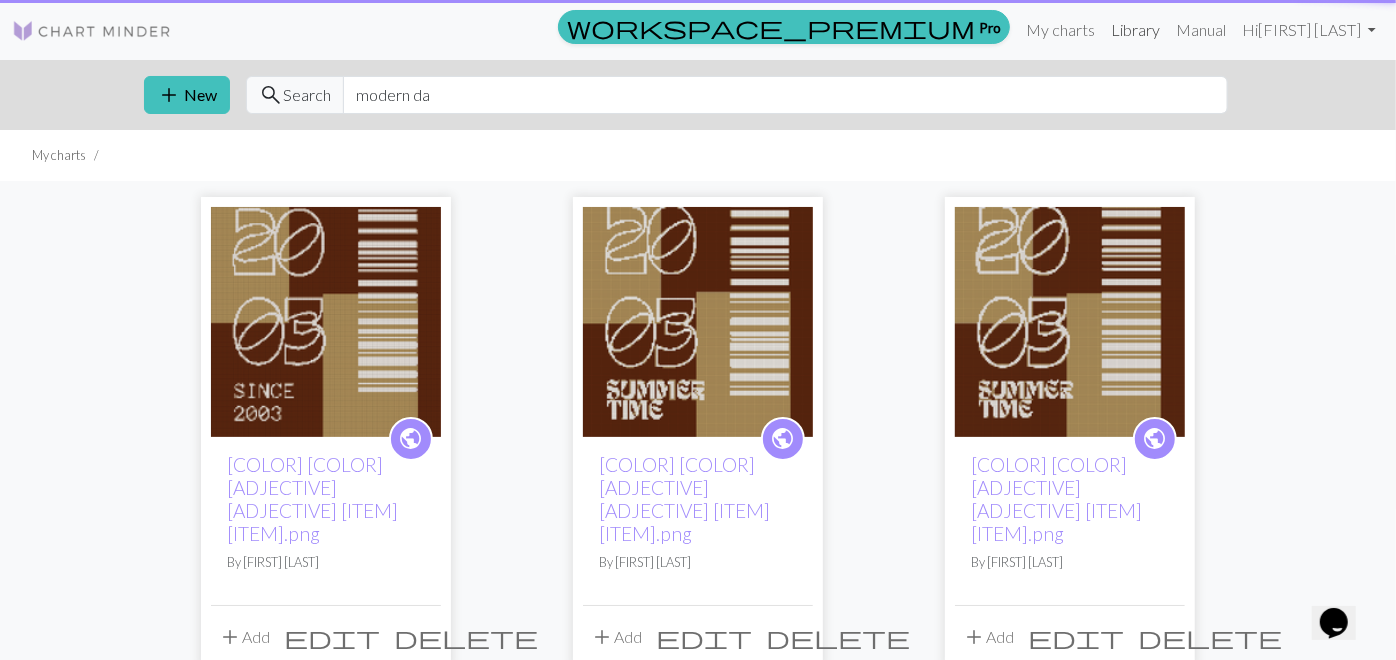 click on "Library" at bounding box center [1135, 30] 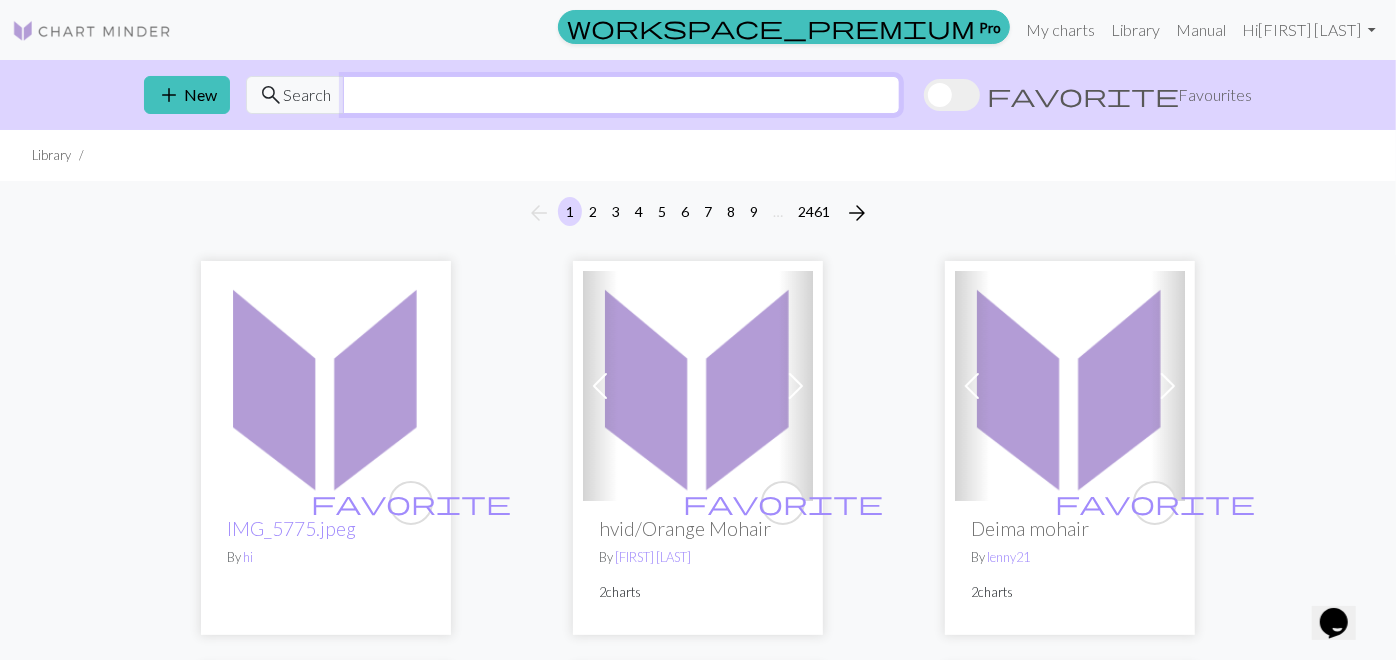 click at bounding box center [621, 95] 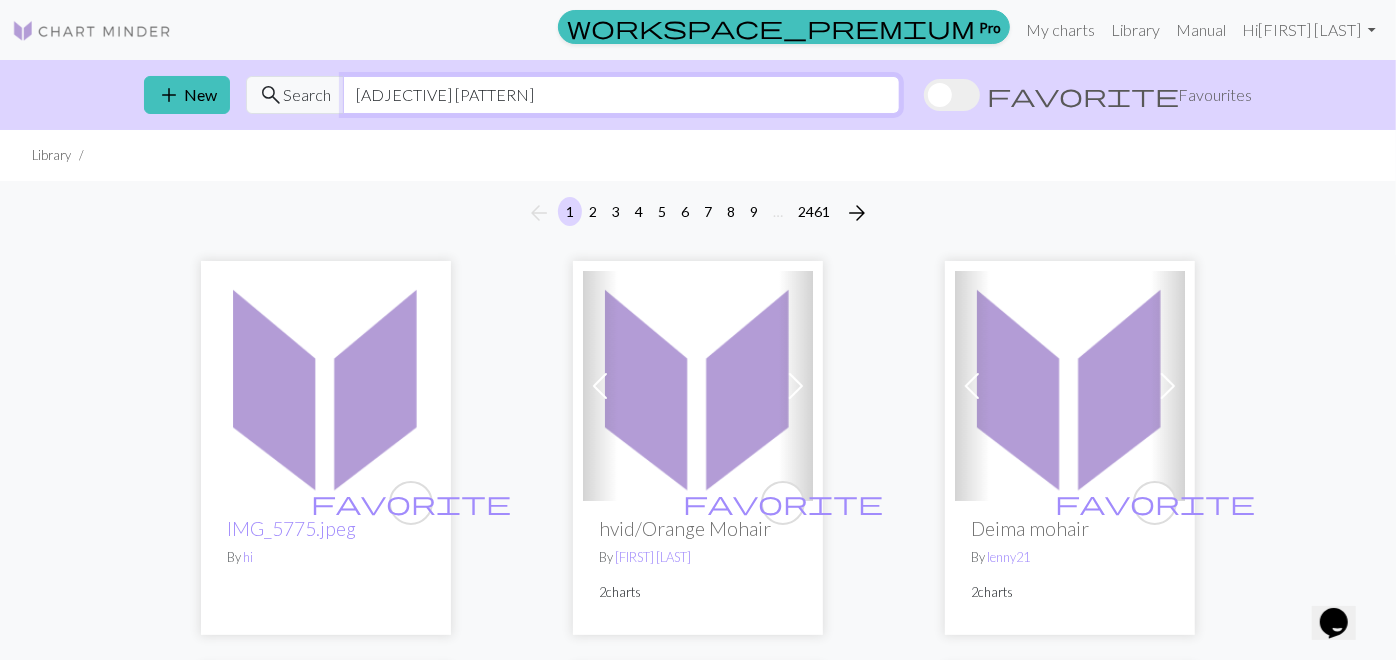 type on "[ADJECTIVE] [PATTERN]" 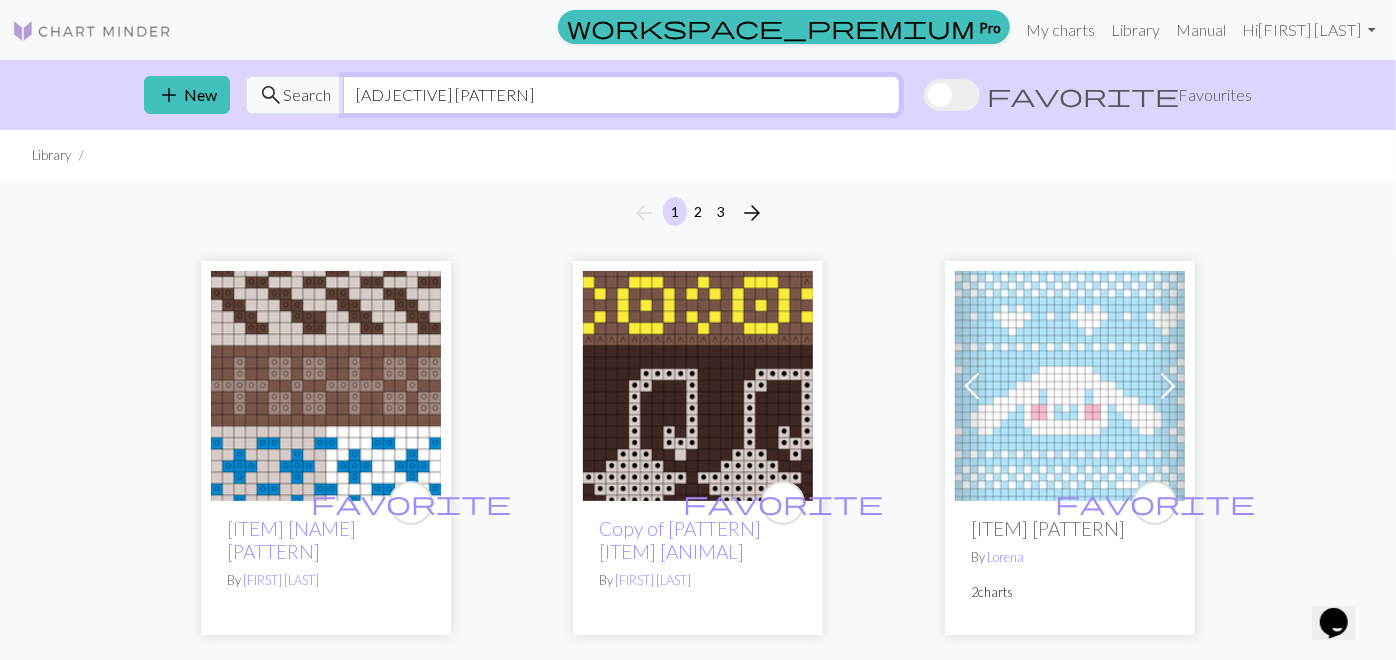 scroll, scrollTop: 577, scrollLeft: 0, axis: vertical 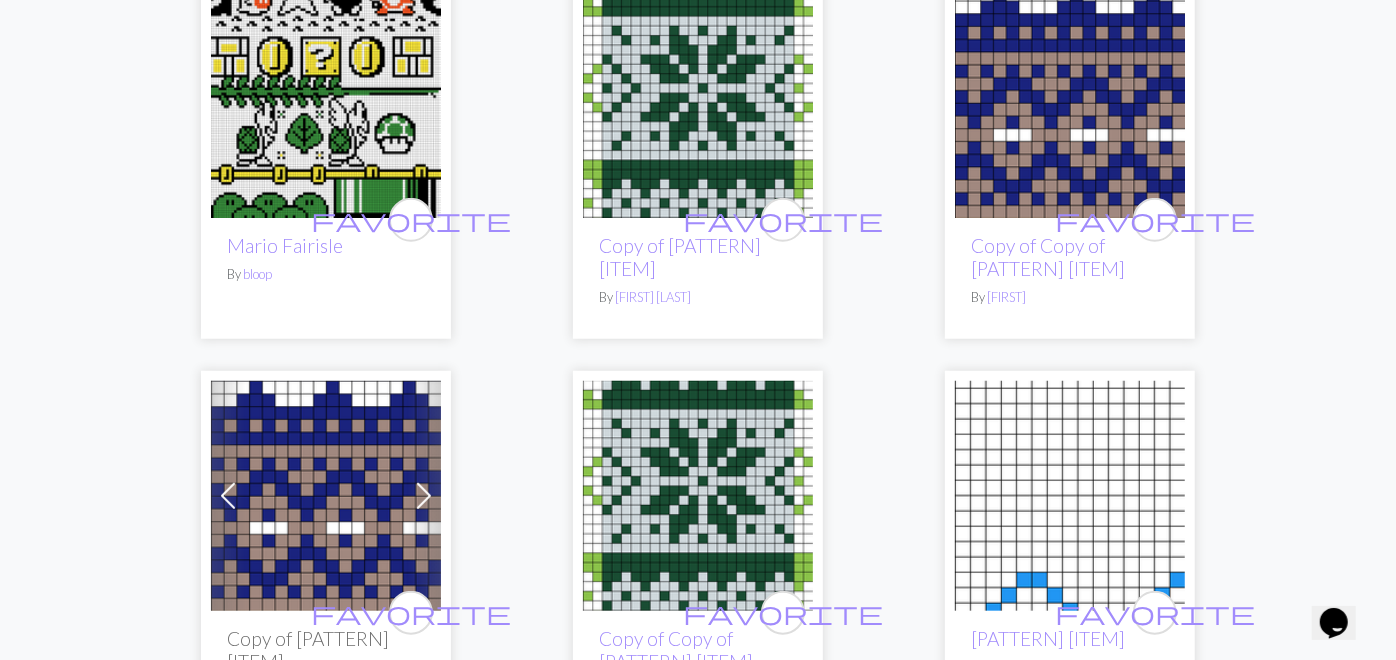 click on "2" at bounding box center [698, 2064] 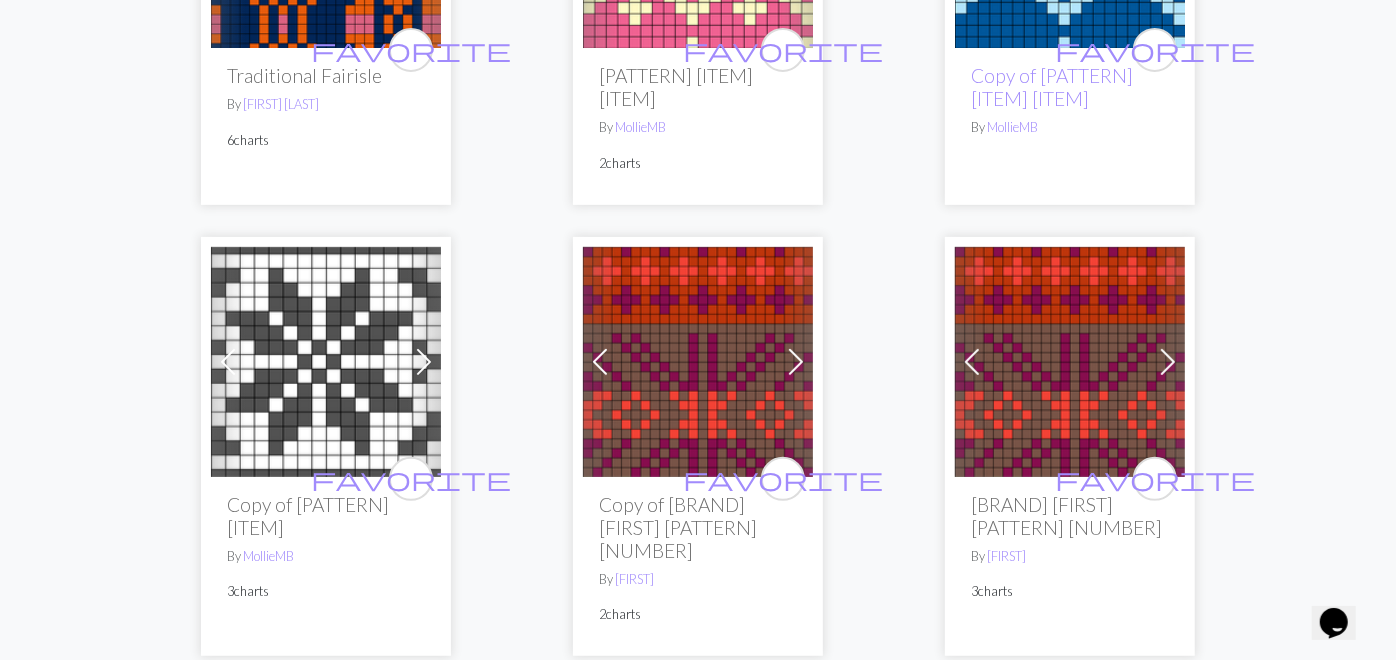 scroll, scrollTop: 5020, scrollLeft: 0, axis: vertical 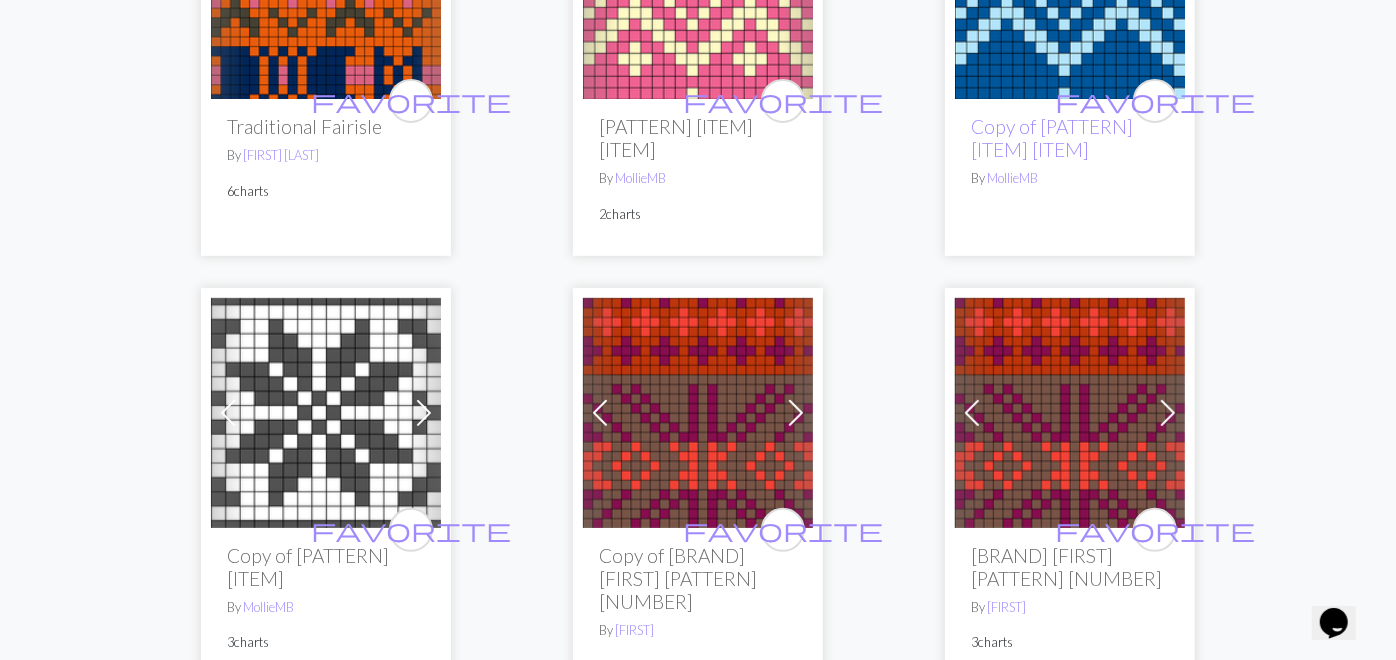 click on "3" at bounding box center [721, 2398] 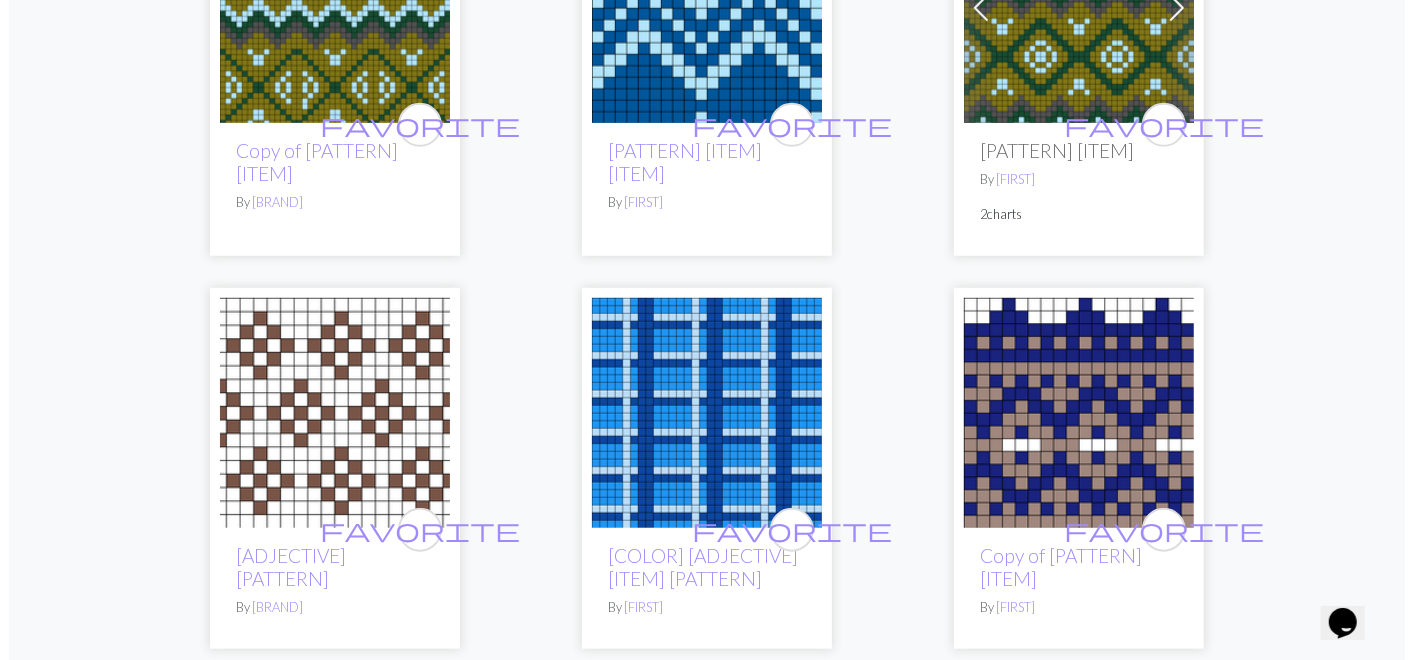 scroll, scrollTop: 0, scrollLeft: 0, axis: both 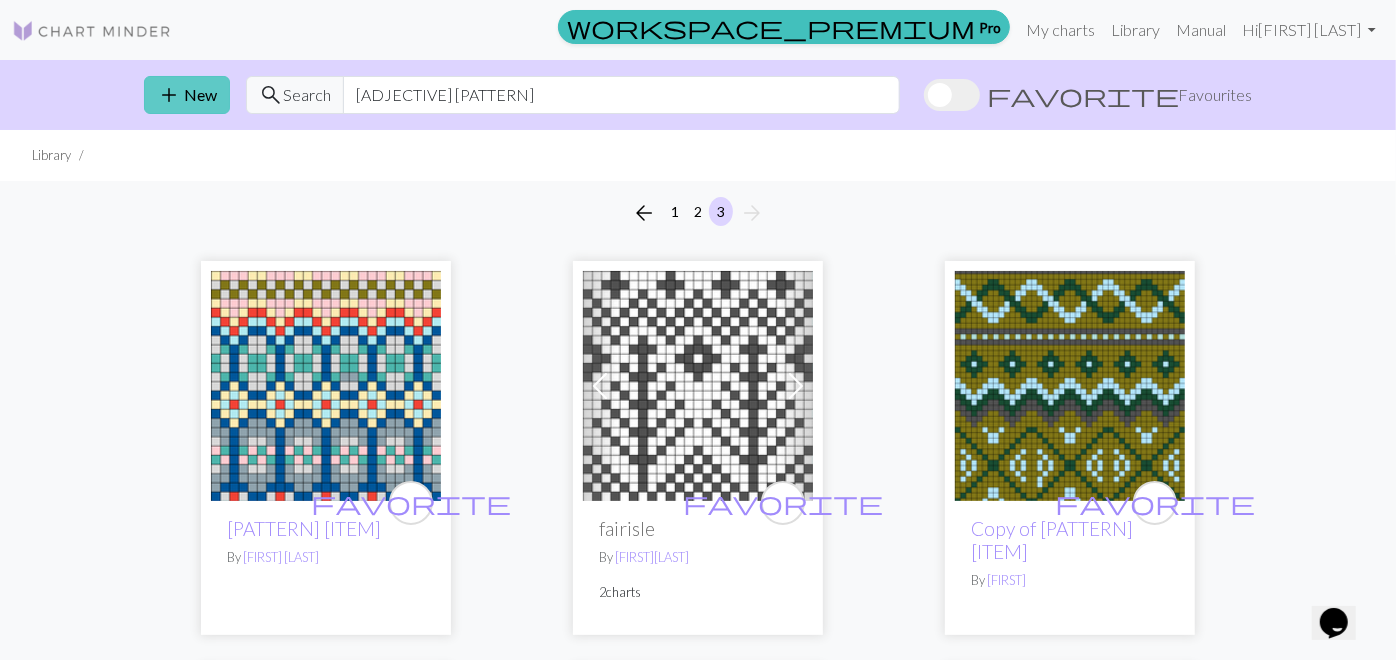 click on "add" at bounding box center (169, 95) 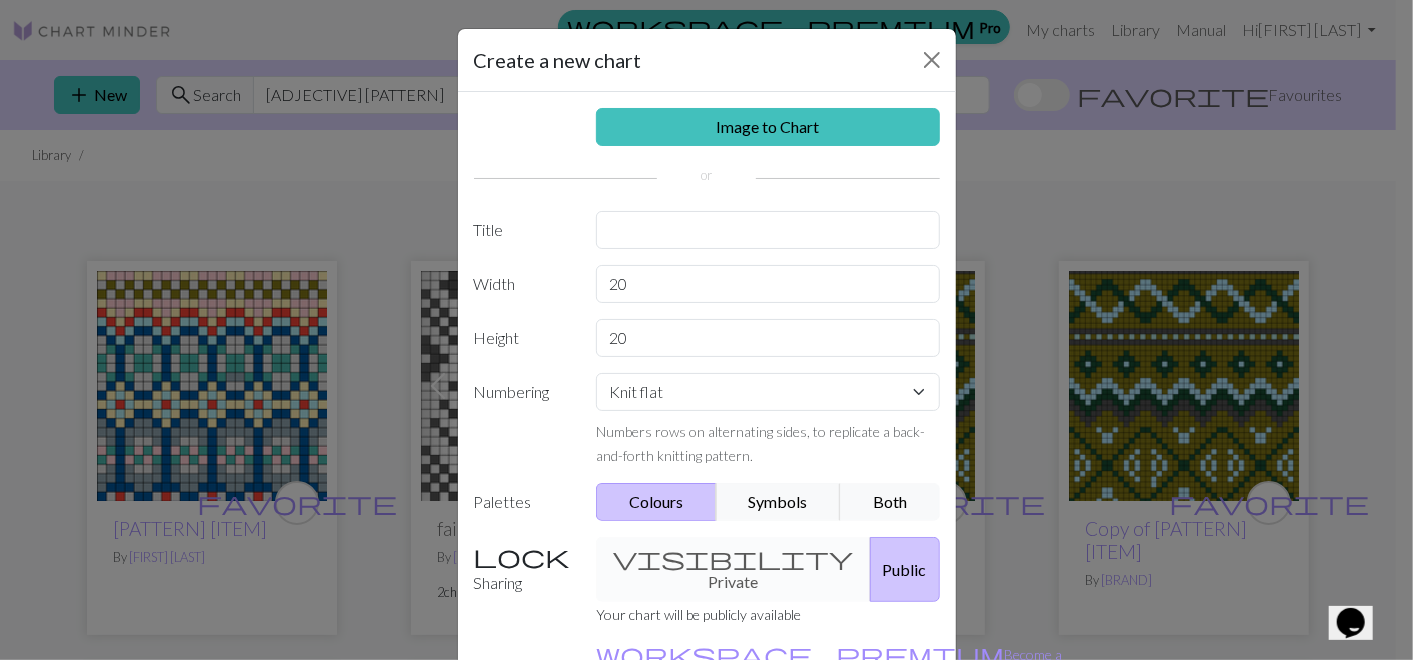 click on "visibility  Private Public" at bounding box center [768, 569] 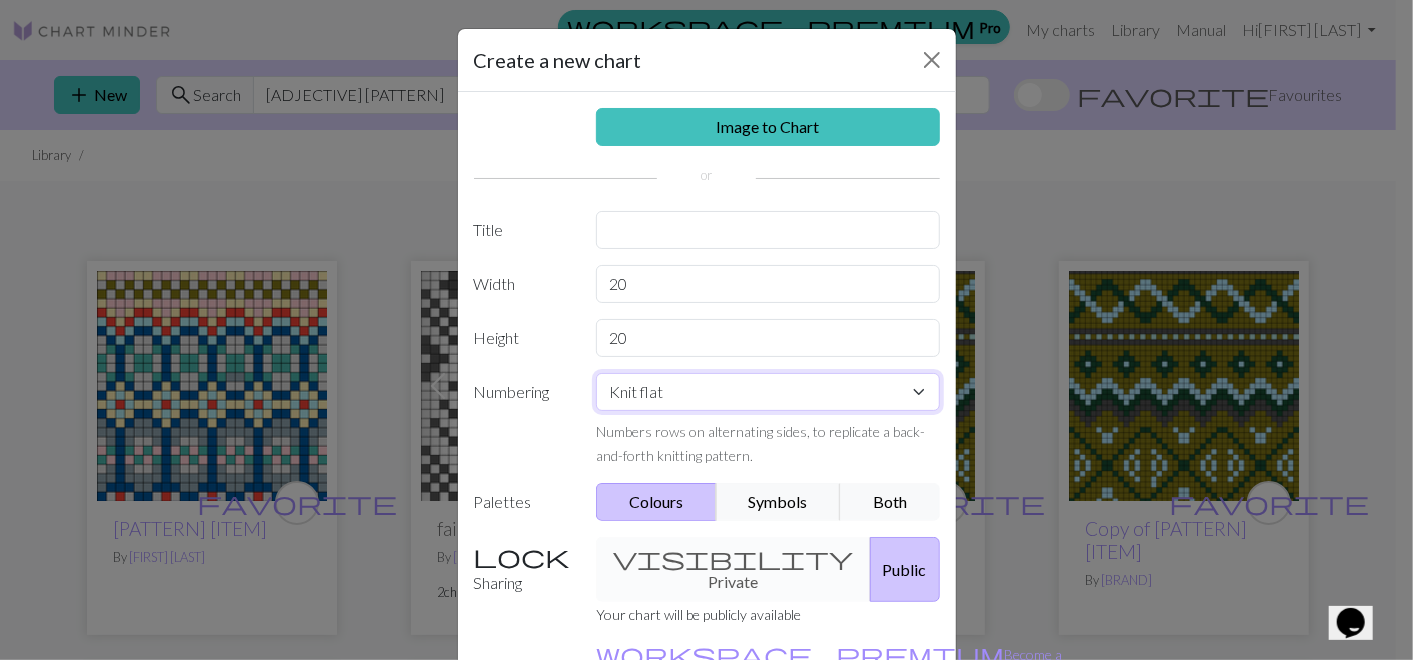 click on "Knit flat Knit in the round Lace knitting Cross stitch" at bounding box center [768, 392] 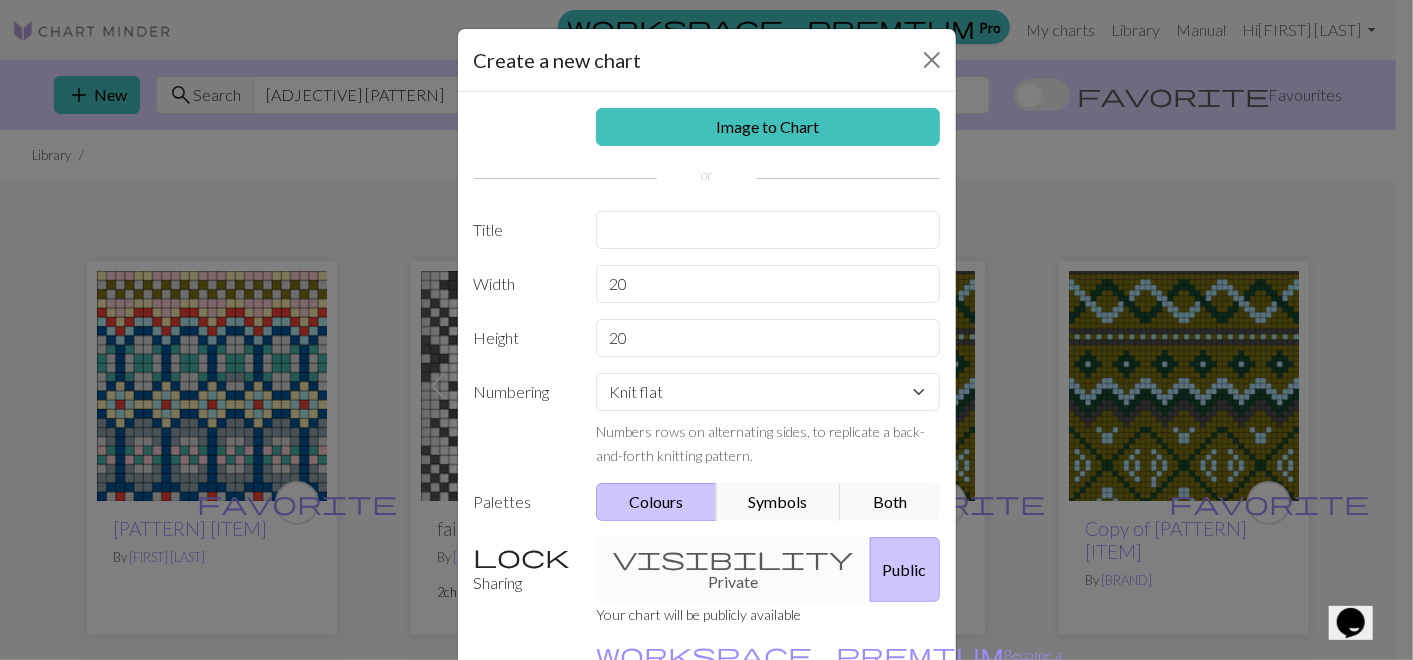 click on "Numbering" at bounding box center [523, 420] 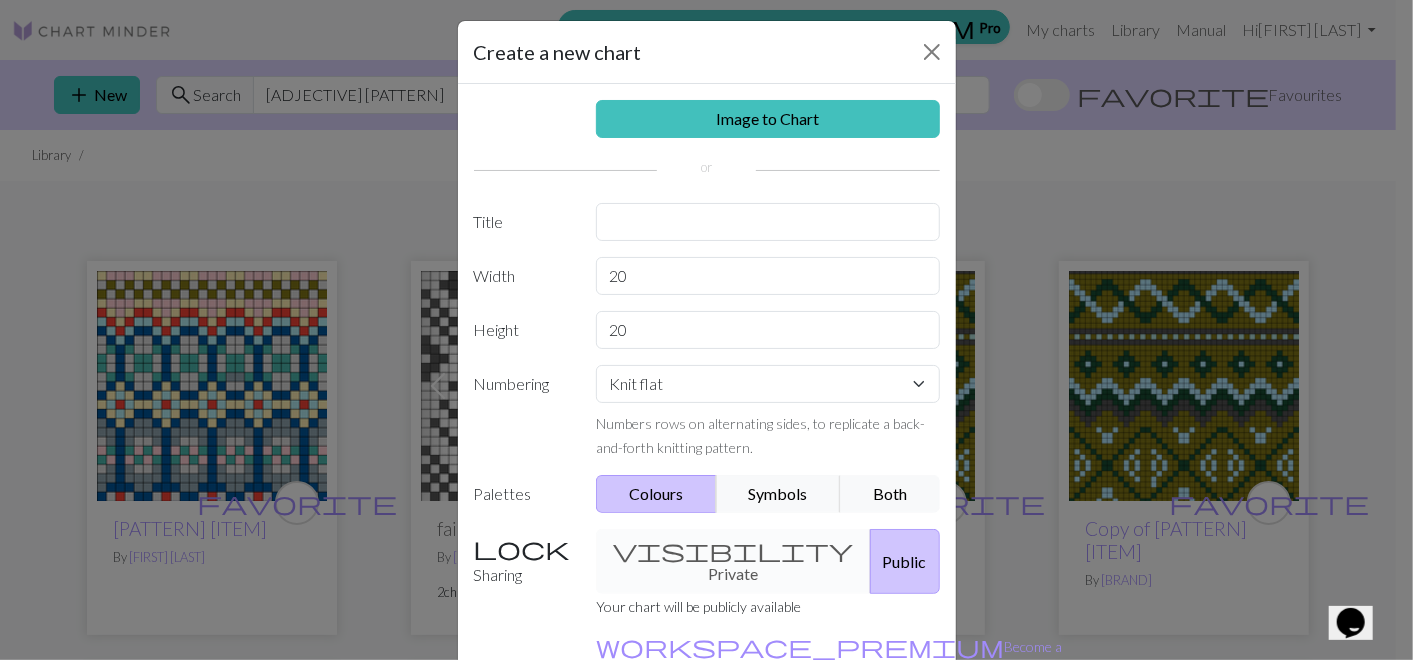 scroll, scrollTop: 0, scrollLeft: 0, axis: both 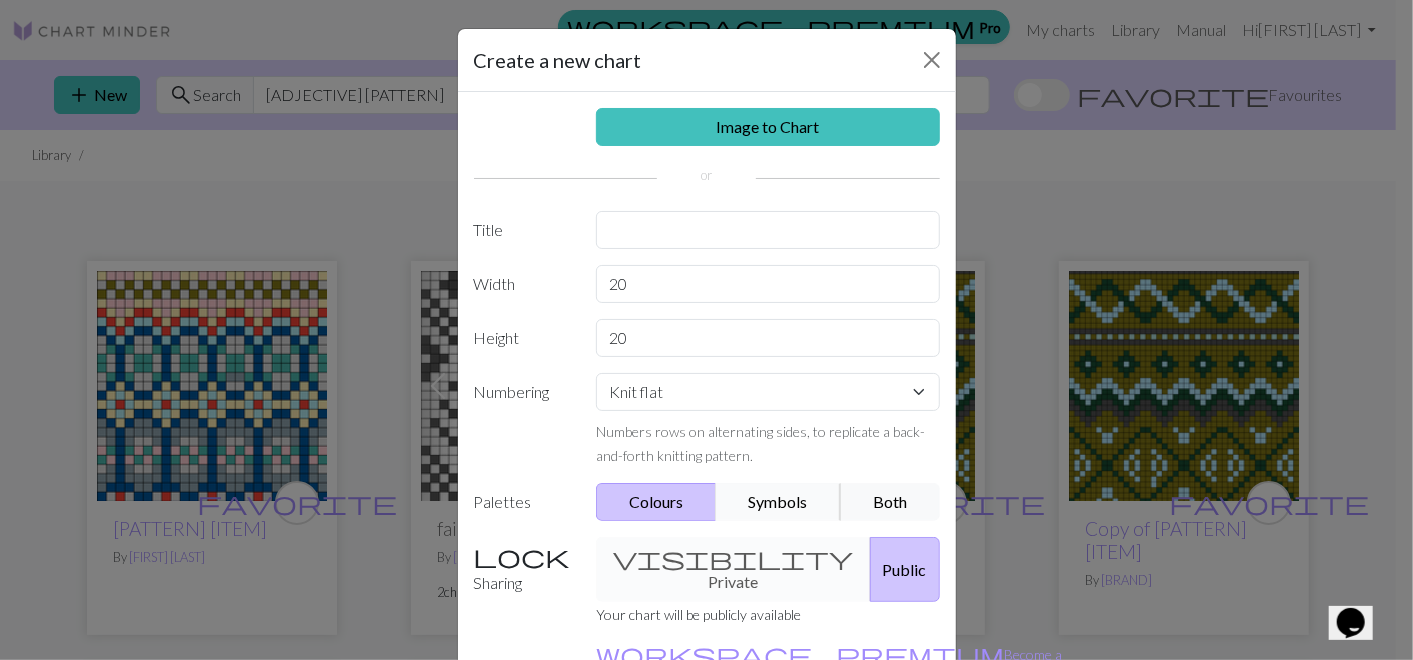 click on "Symbols" at bounding box center [779, 502] 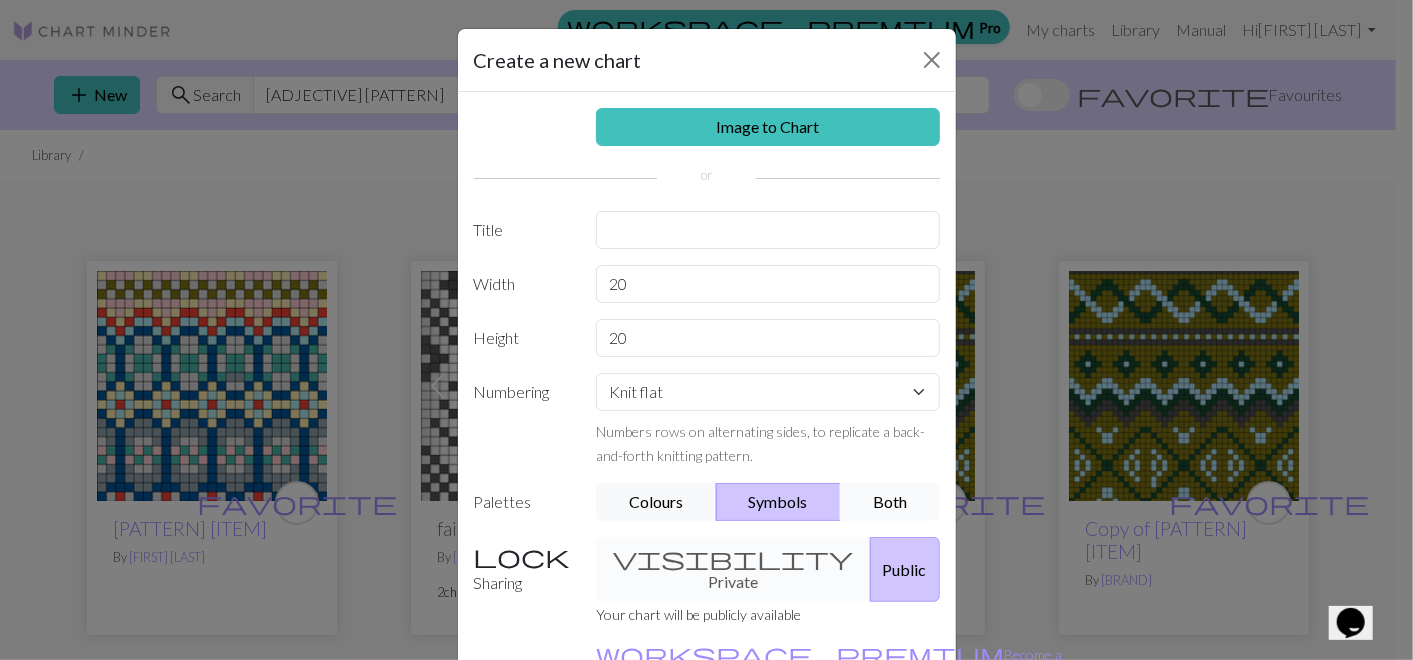 click on "Both" at bounding box center (890, 502) 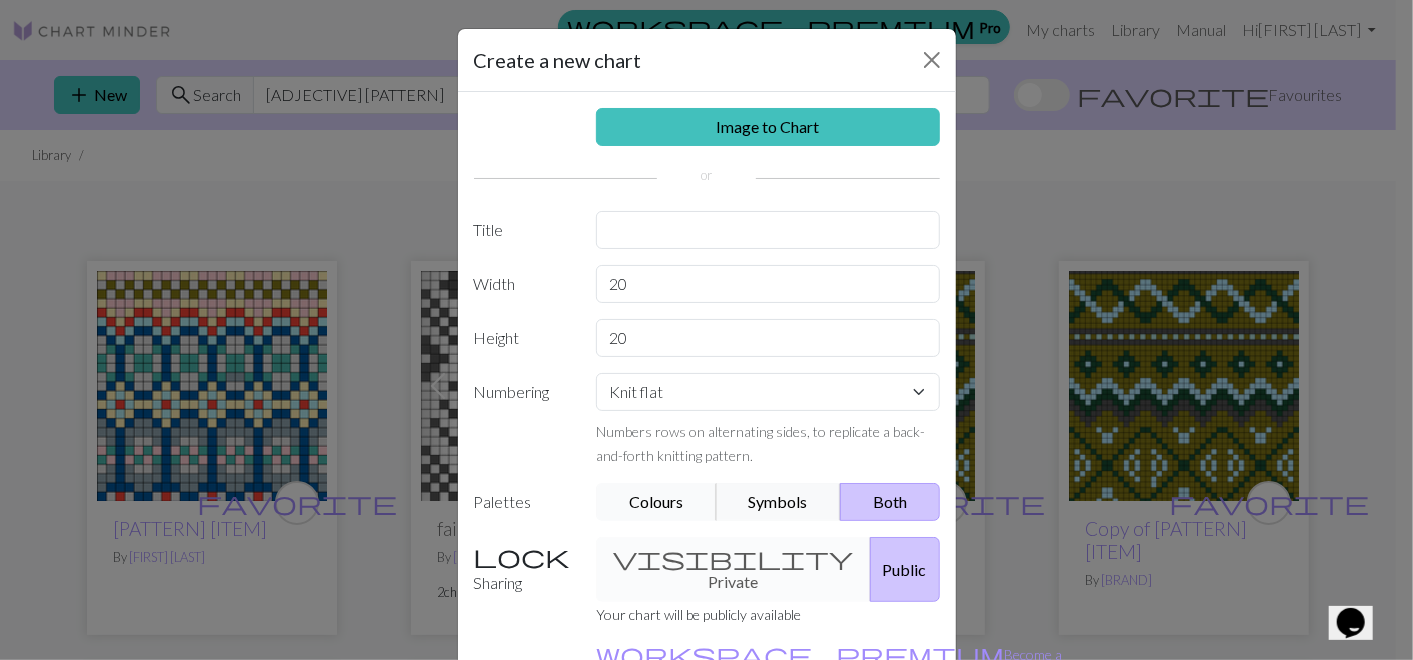 click on "Colours" at bounding box center (656, 502) 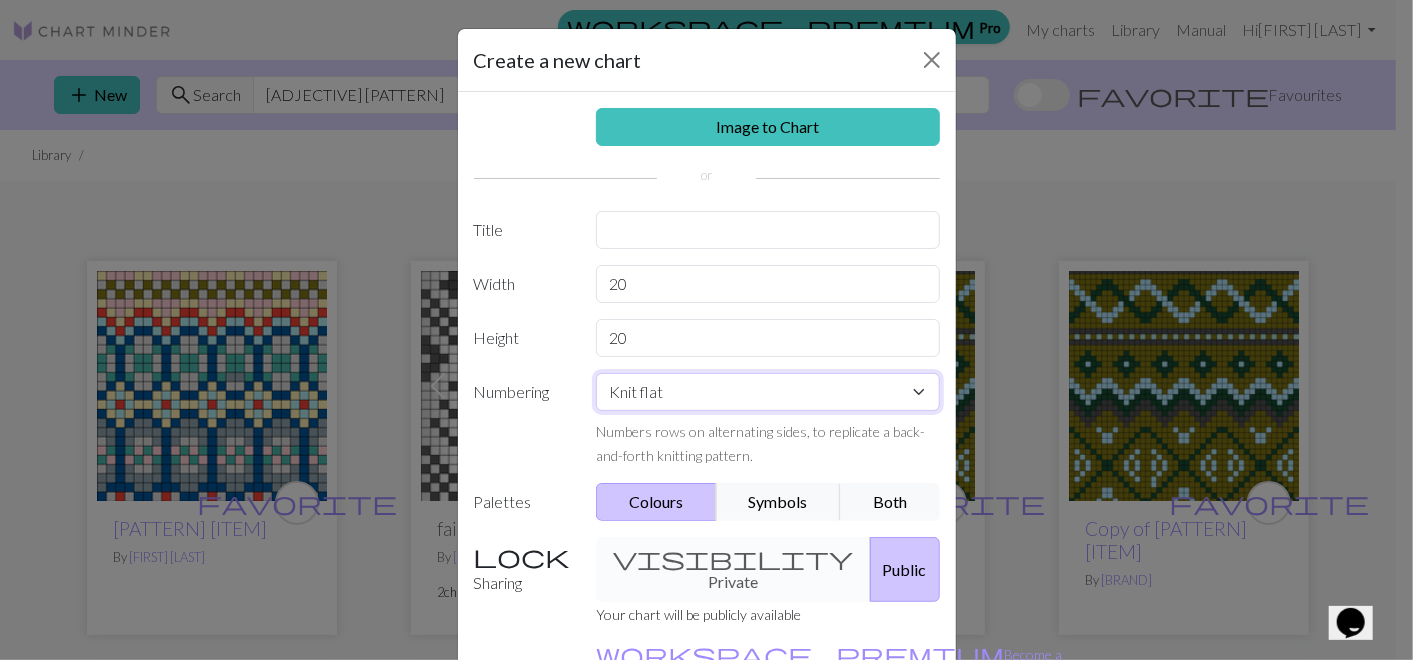 click on "Knit flat Knit in the round Lace knitting Cross stitch" at bounding box center [768, 392] 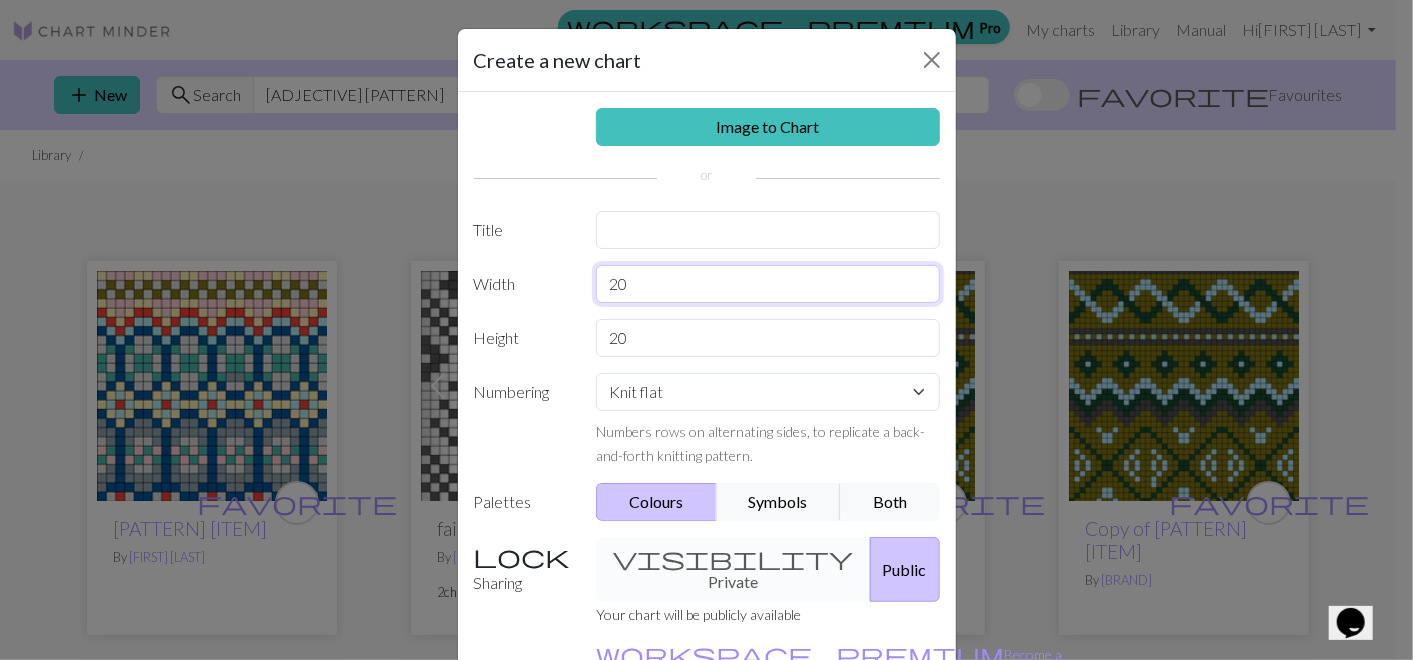 click on "20" at bounding box center (768, 284) 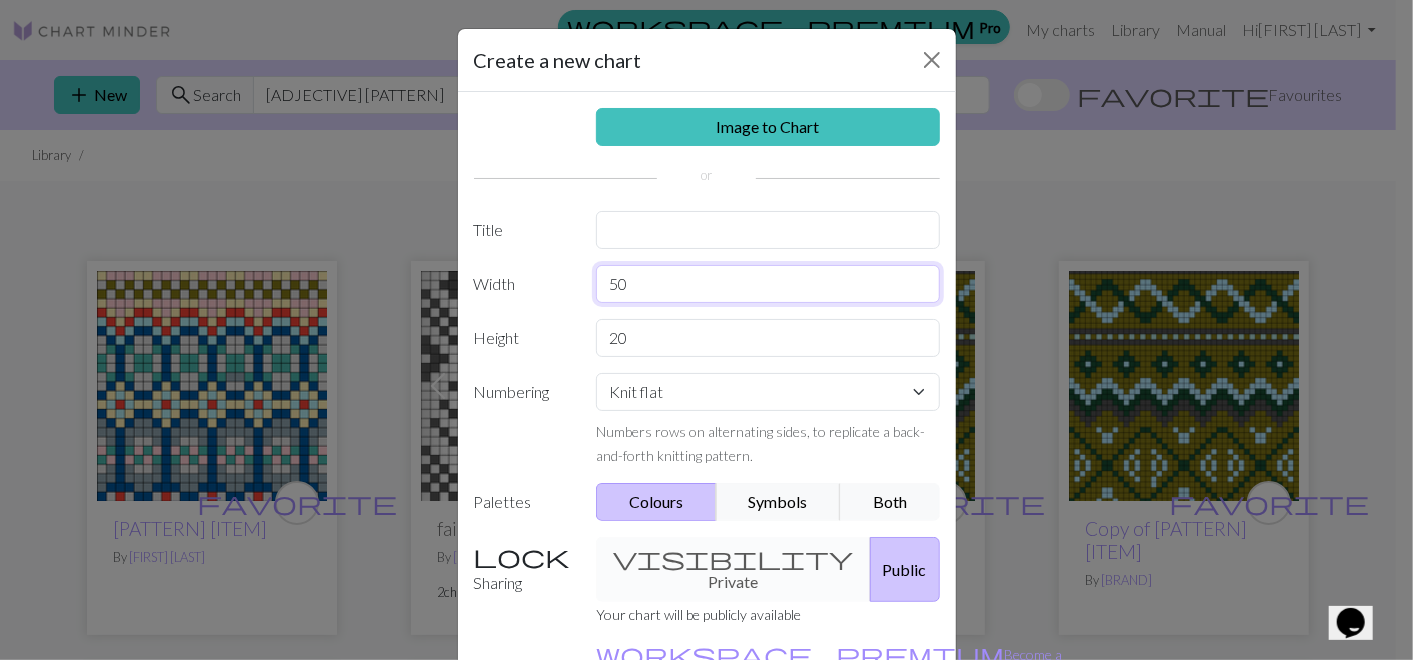 type on "50" 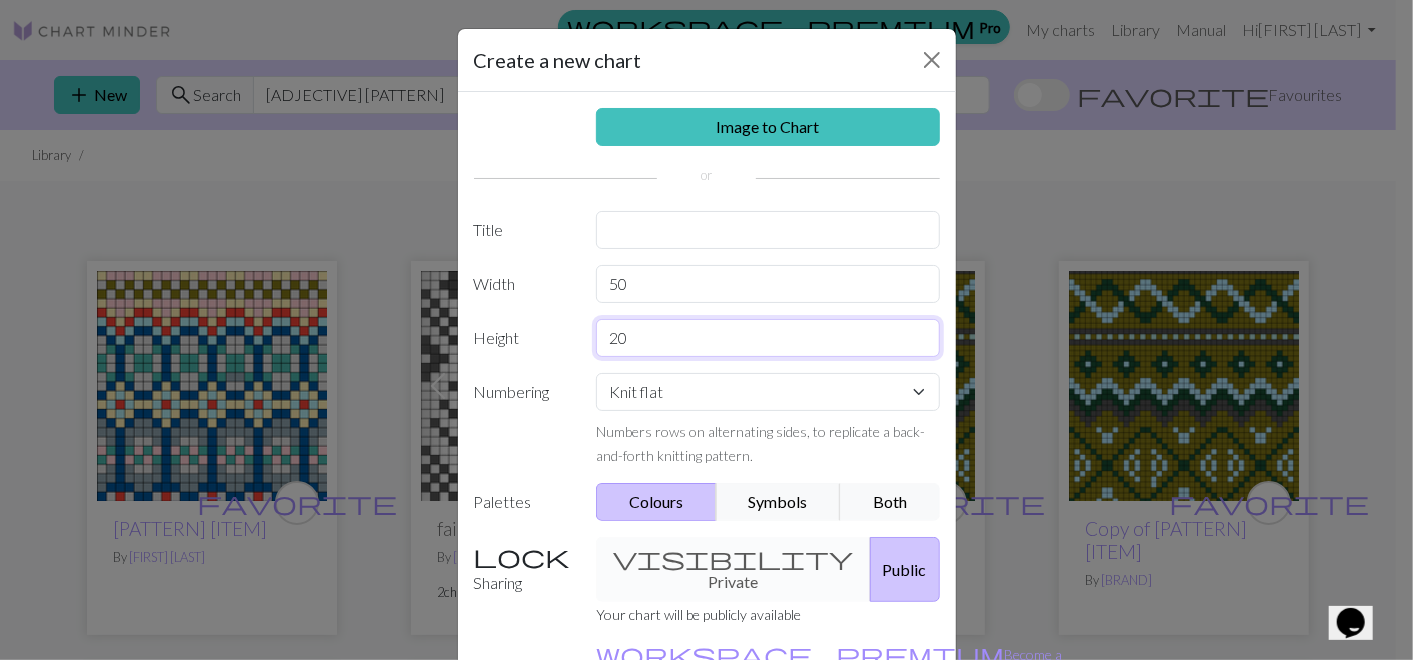 click on "20" at bounding box center [768, 338] 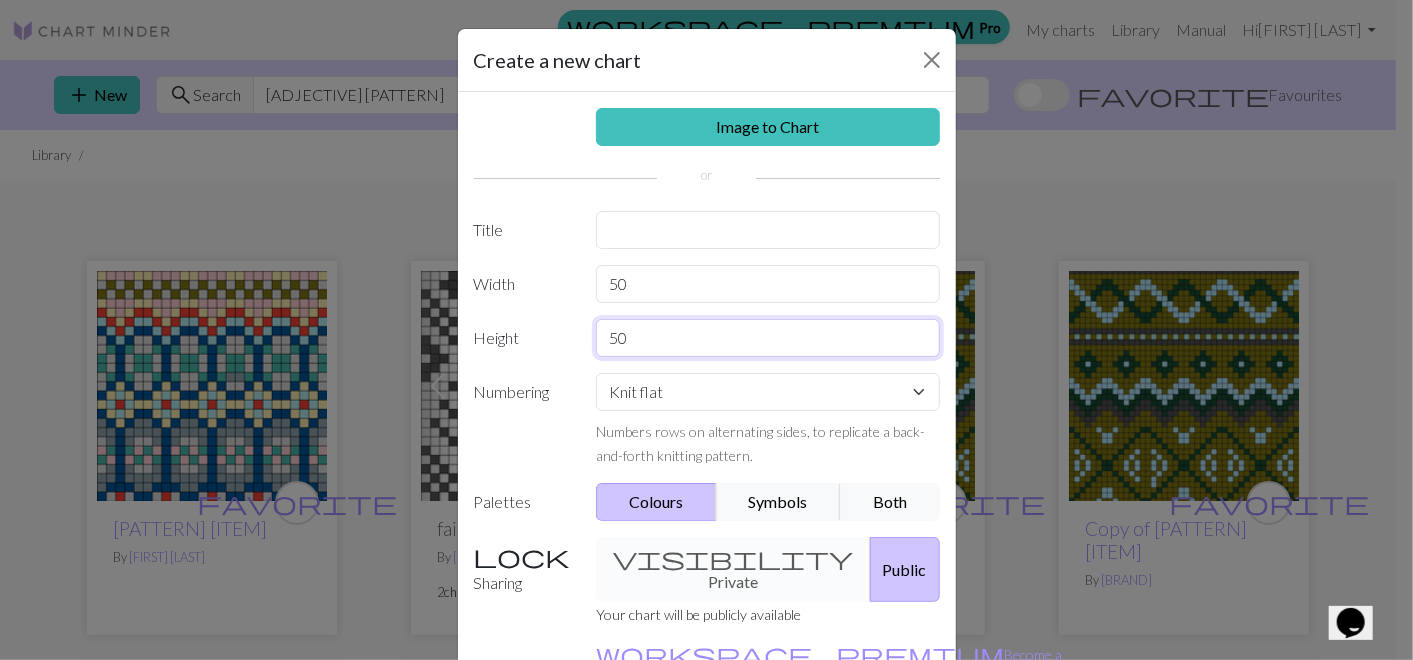 type on "50" 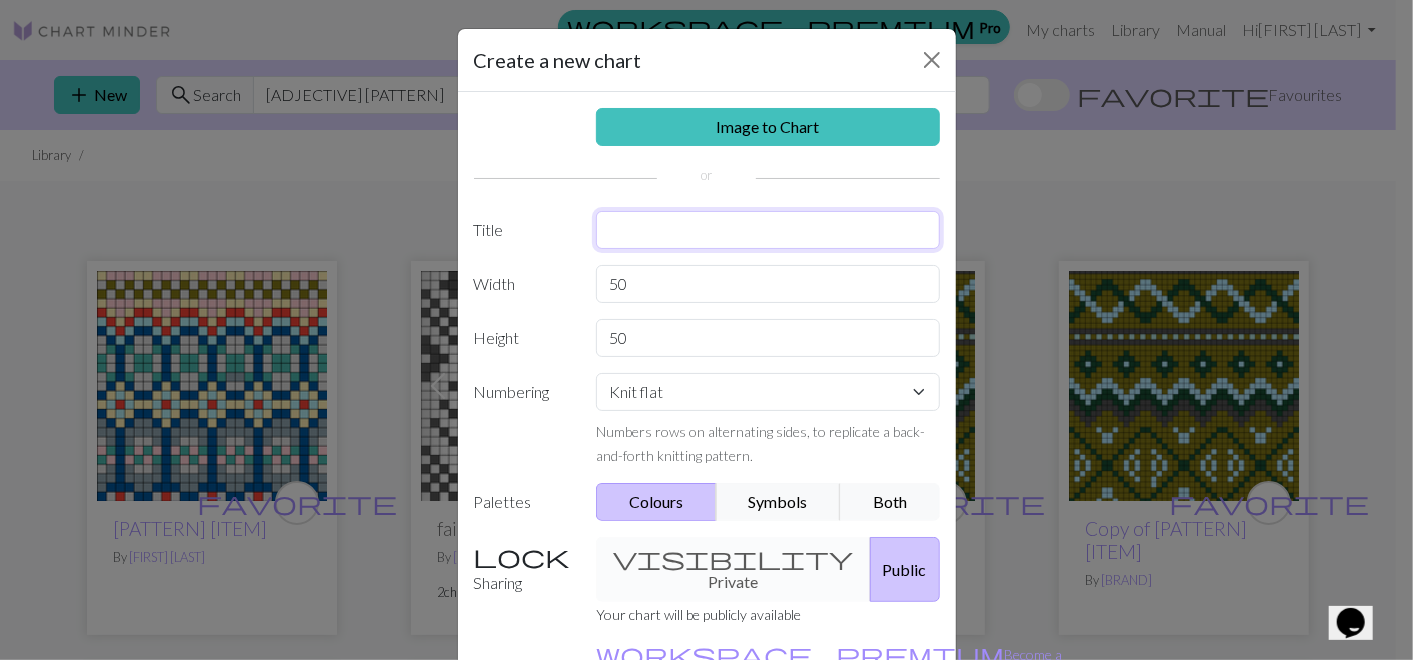 click at bounding box center [768, 230] 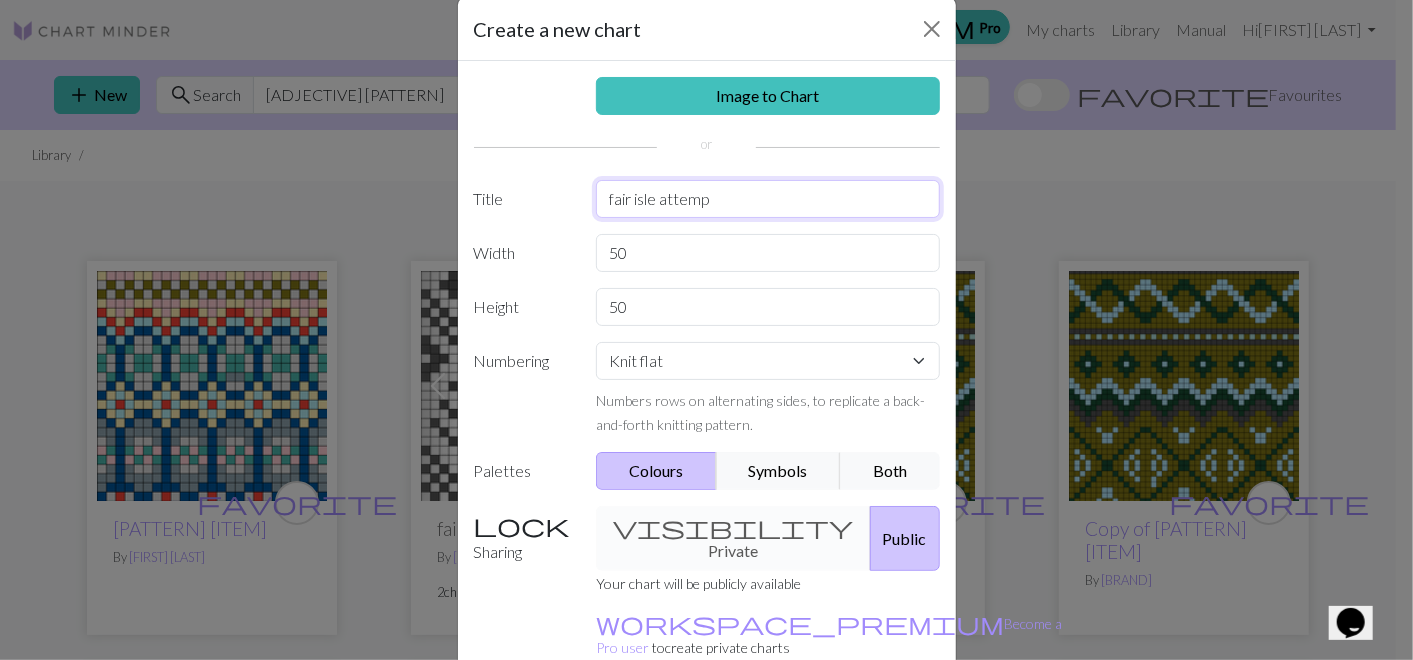 scroll, scrollTop: 126, scrollLeft: 0, axis: vertical 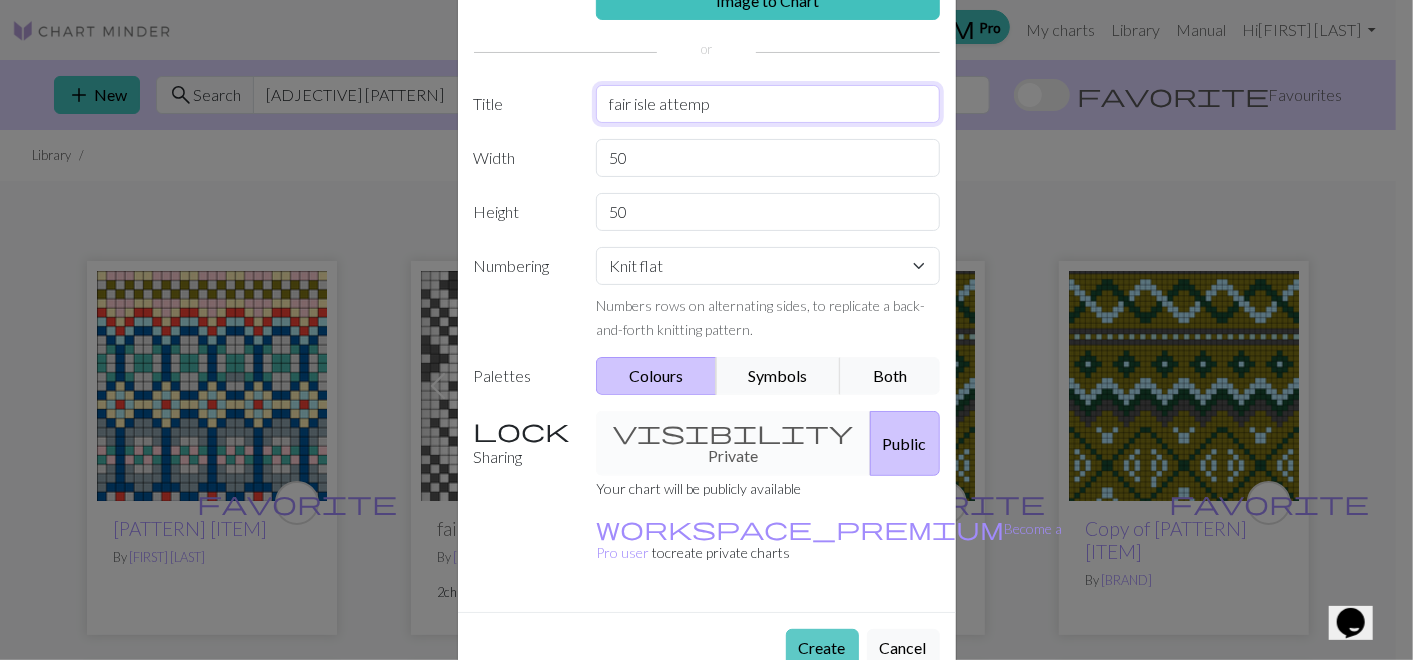 type on "fair isle attemp" 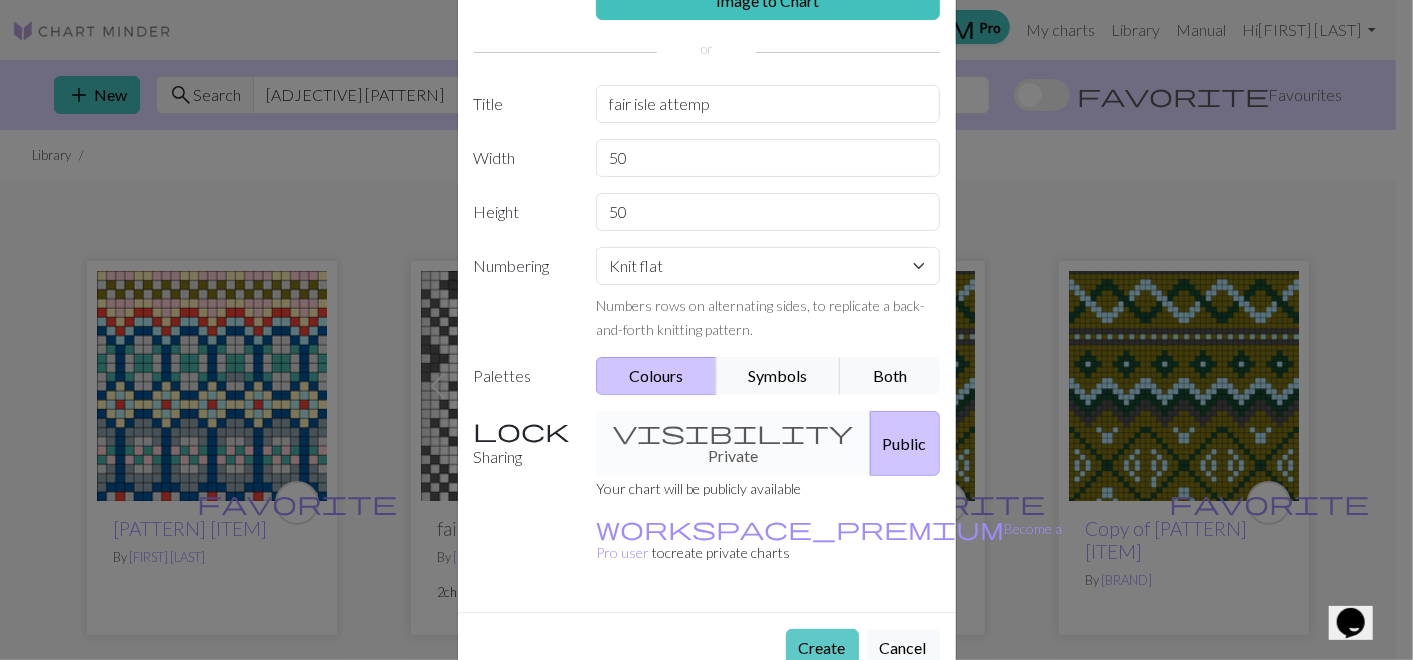 click on "Create" at bounding box center (822, 648) 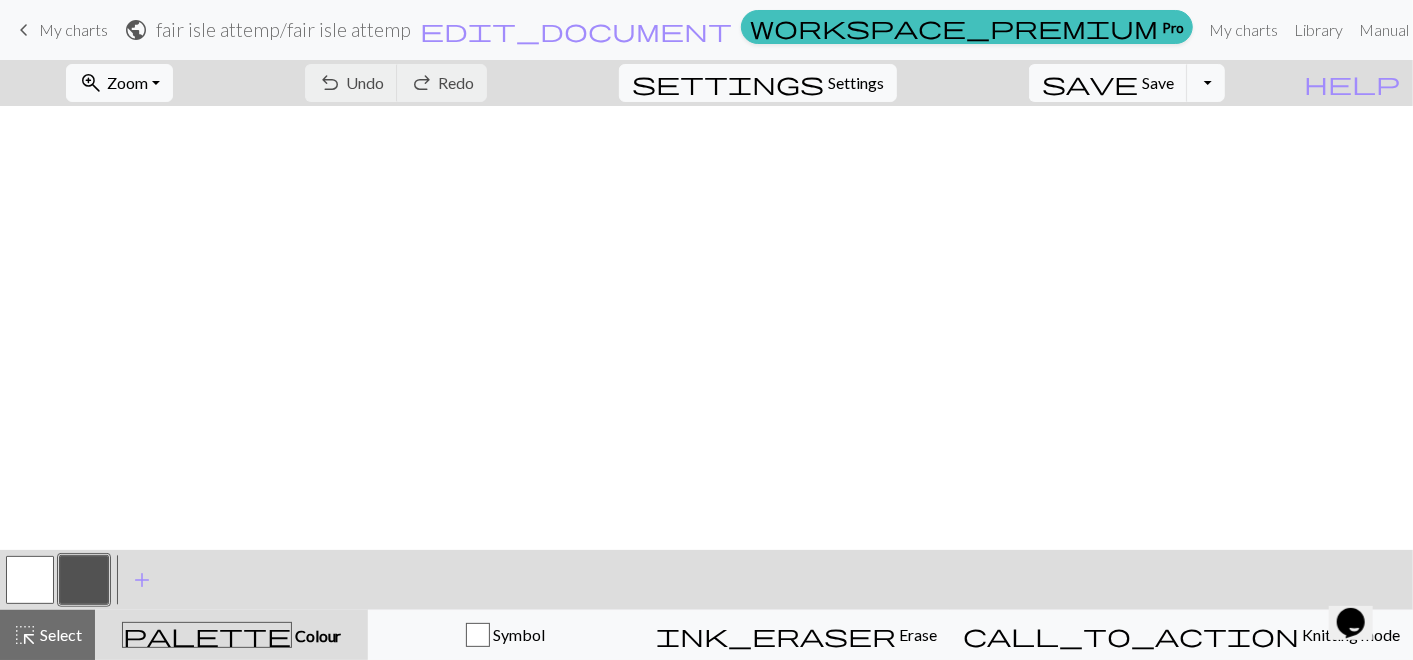 scroll, scrollTop: 662, scrollLeft: 0, axis: vertical 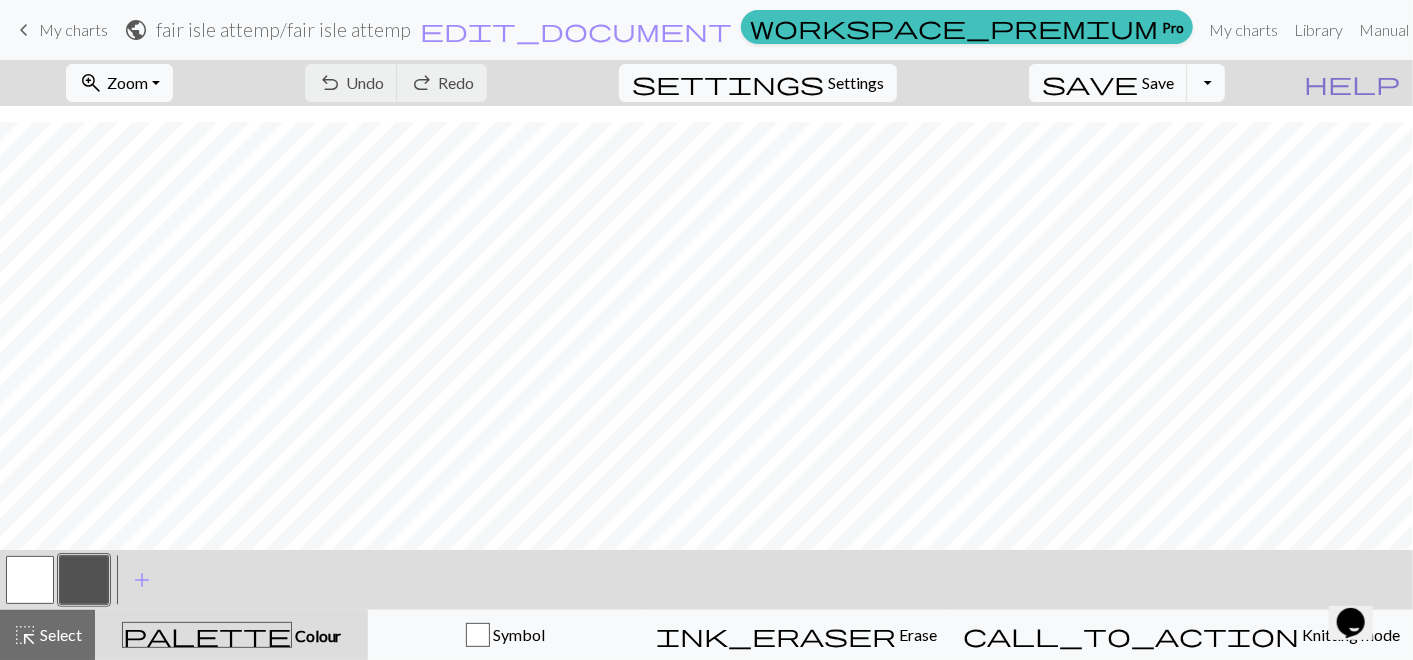click on "help" at bounding box center [1352, 83] 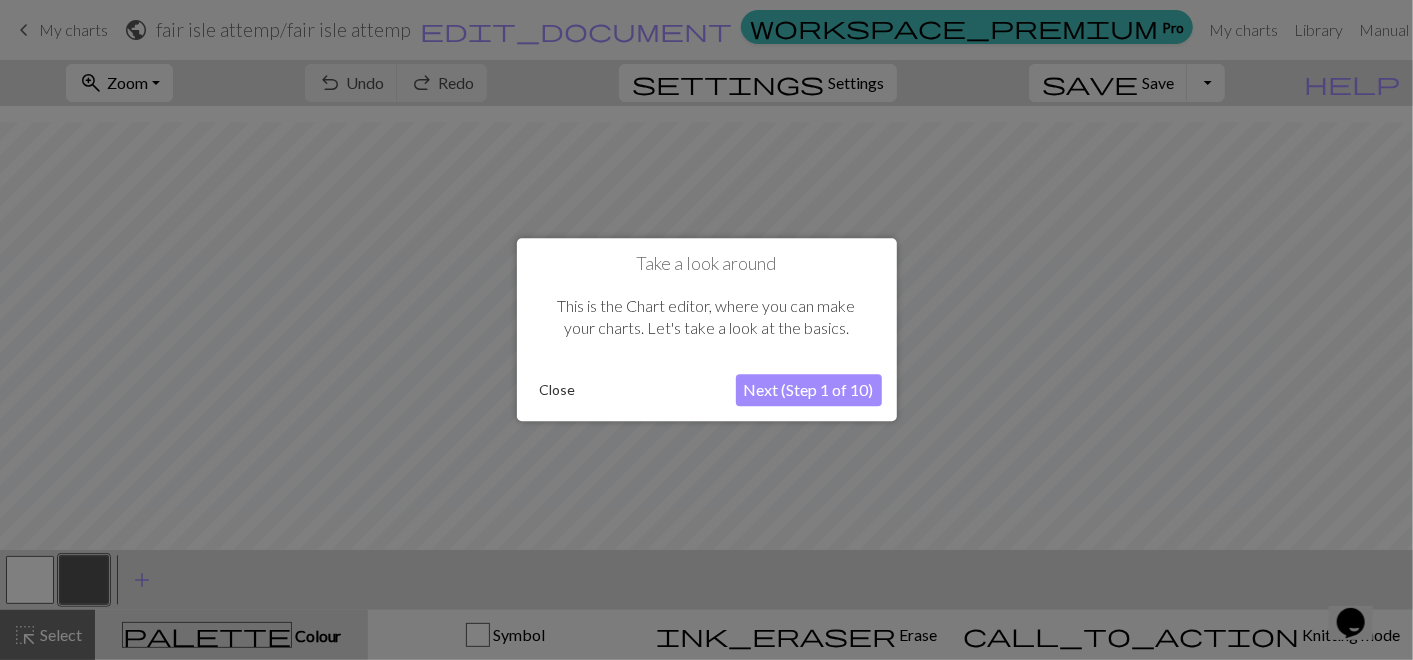 click on "Close" at bounding box center (558, 391) 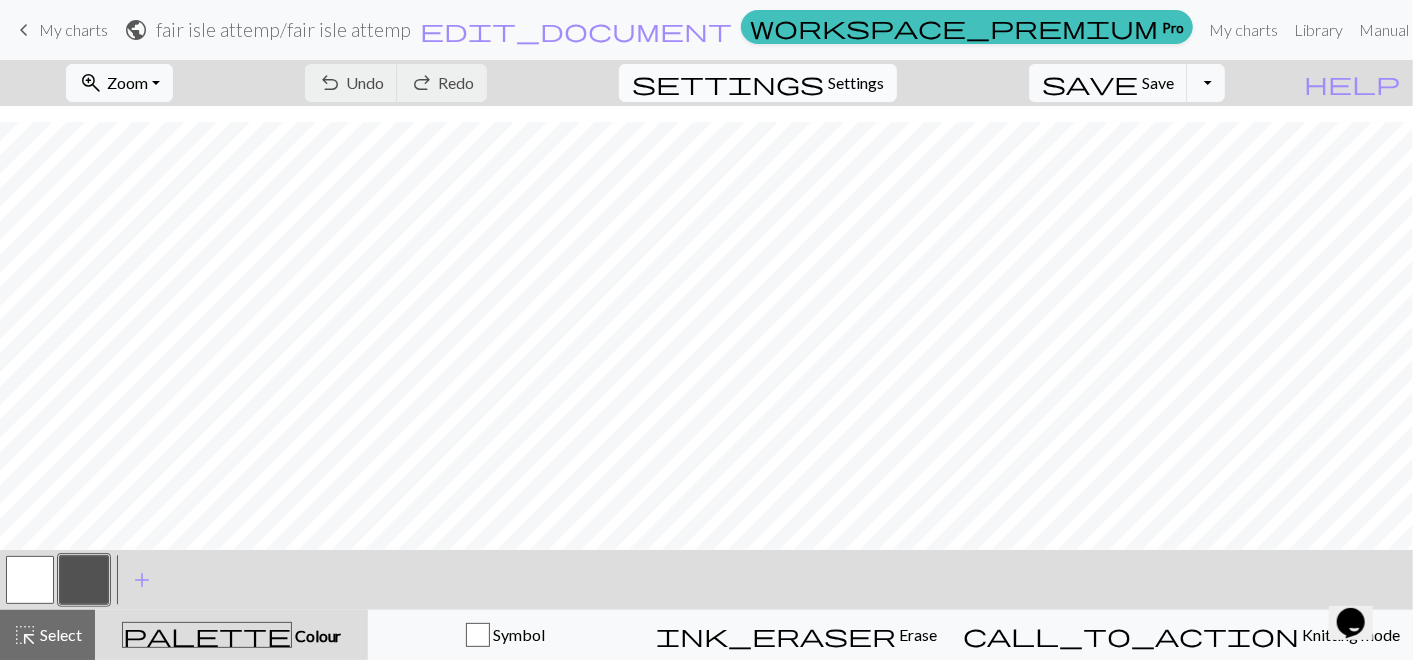click on "settings" at bounding box center [728, 83] 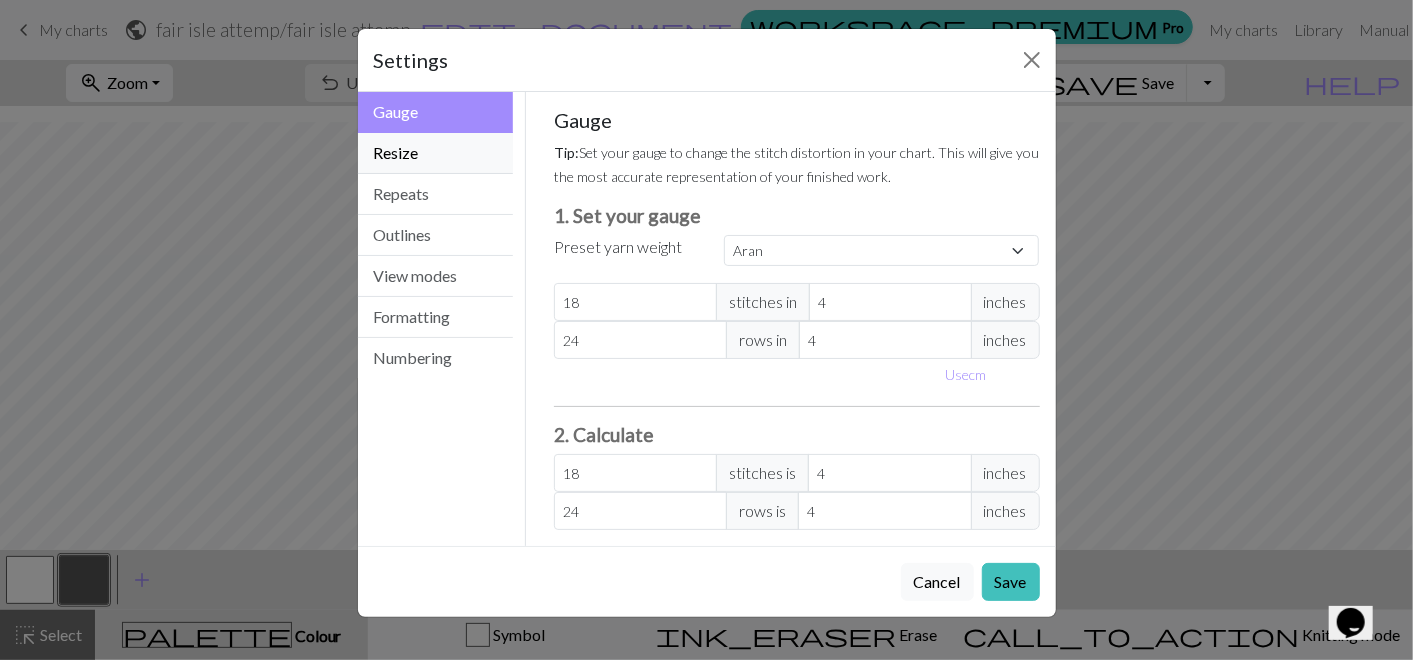 click on "Resize" at bounding box center [436, 153] 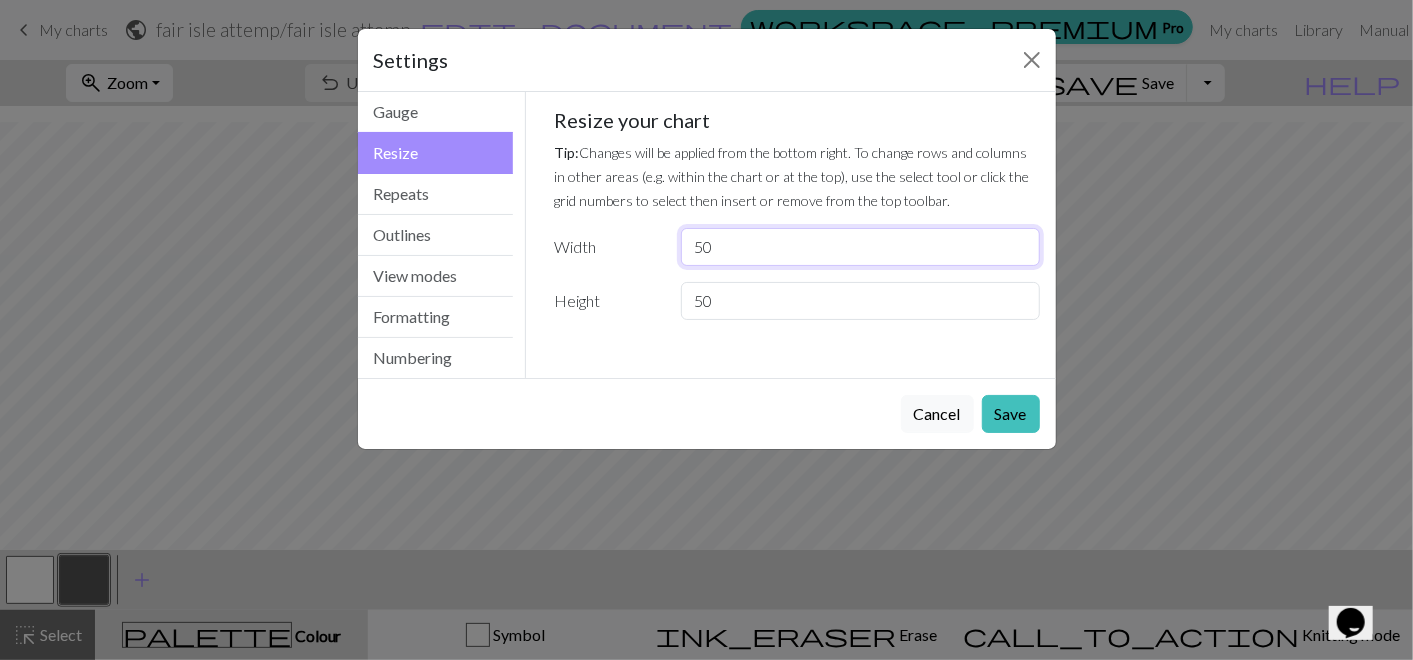 drag, startPoint x: 782, startPoint y: 248, endPoint x: 611, endPoint y: 277, distance: 173.44164 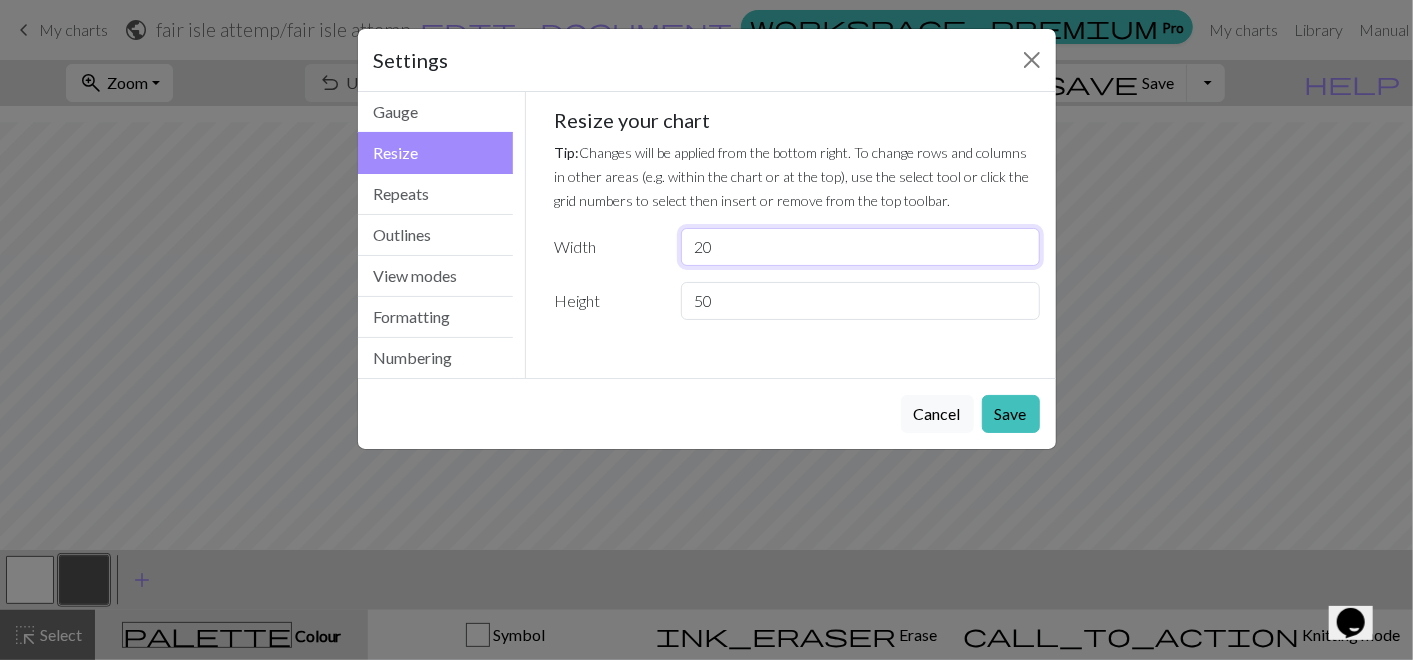 type on "20" 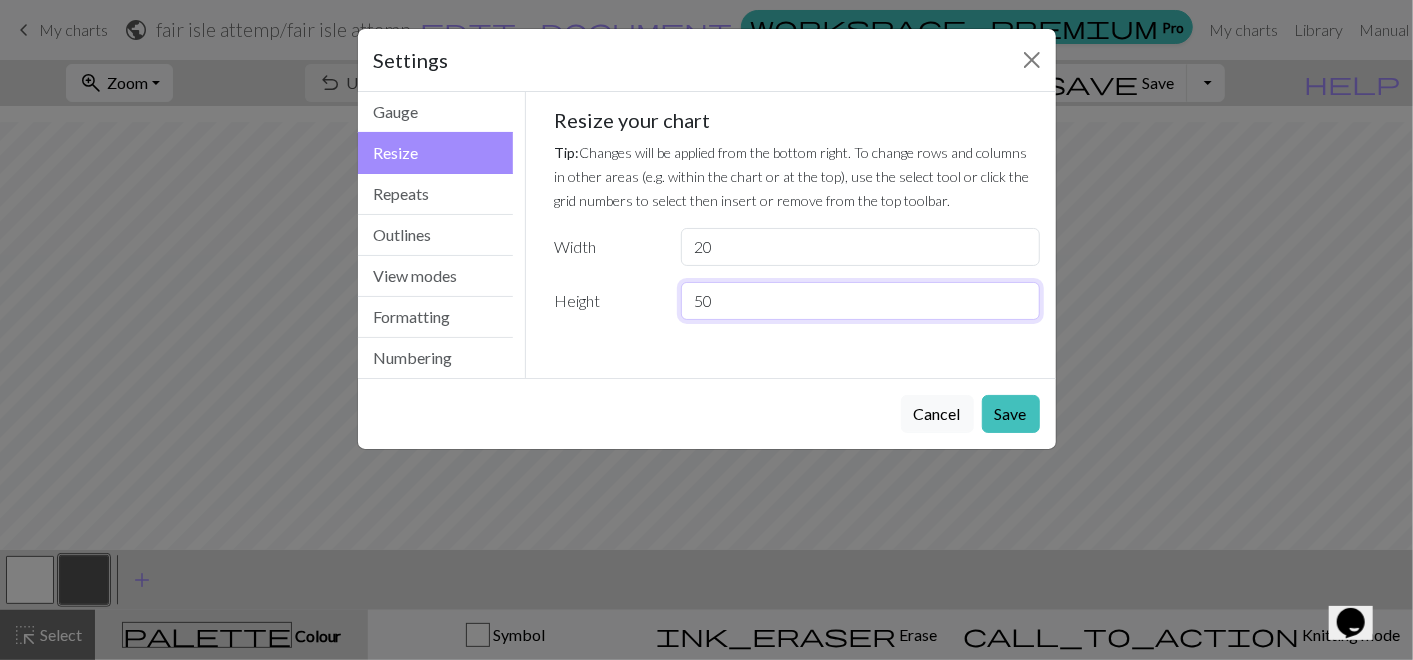 click on "50" at bounding box center (860, 301) 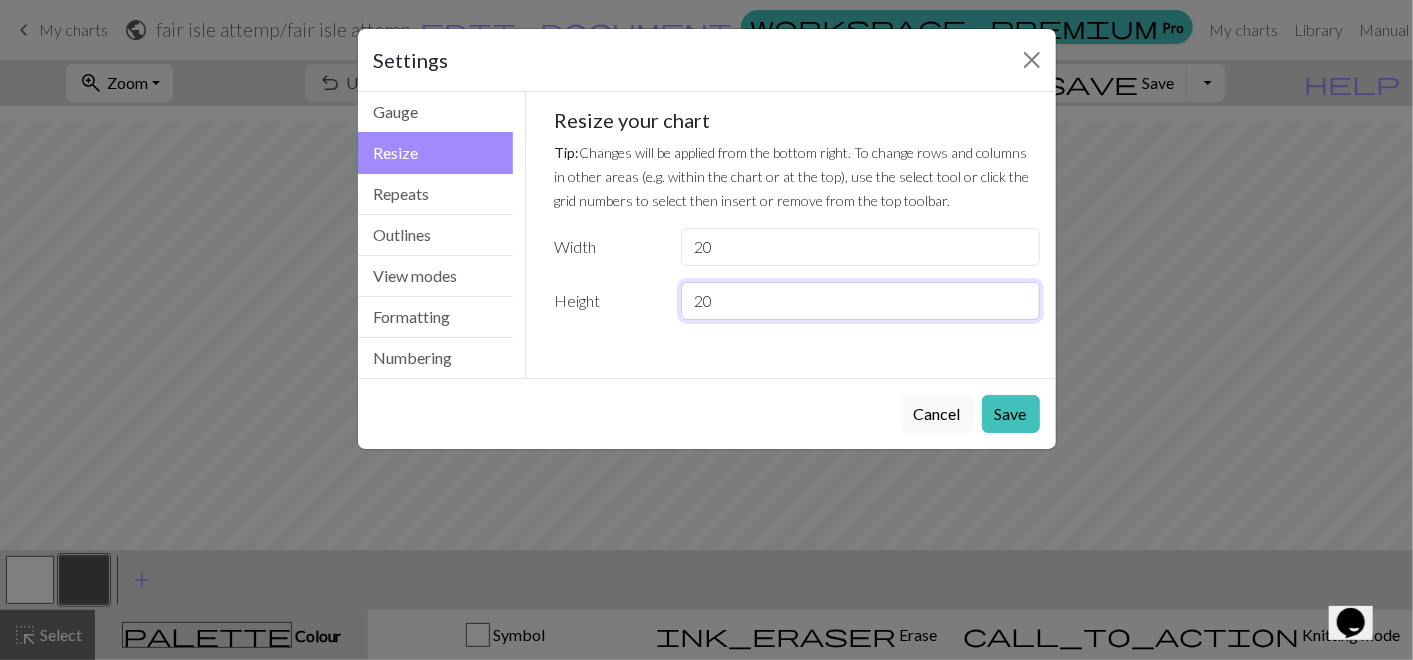 type on "20" 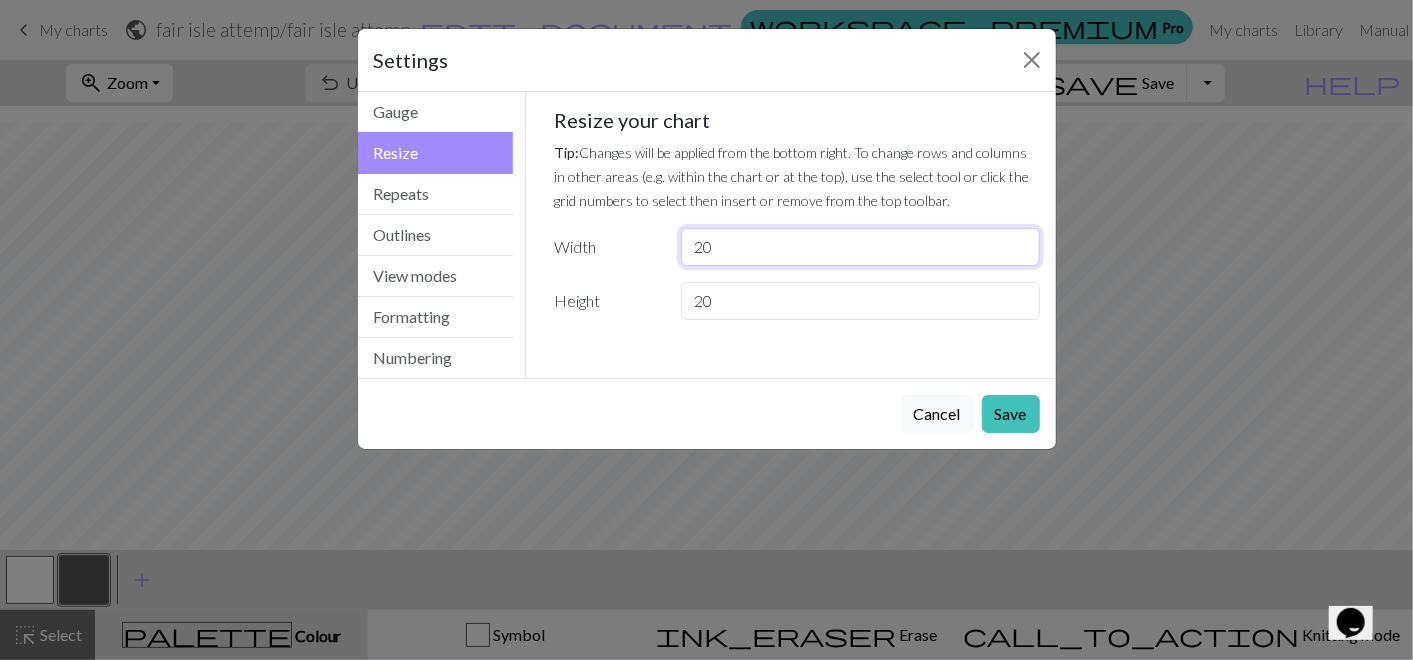 click on "20" at bounding box center (860, 247) 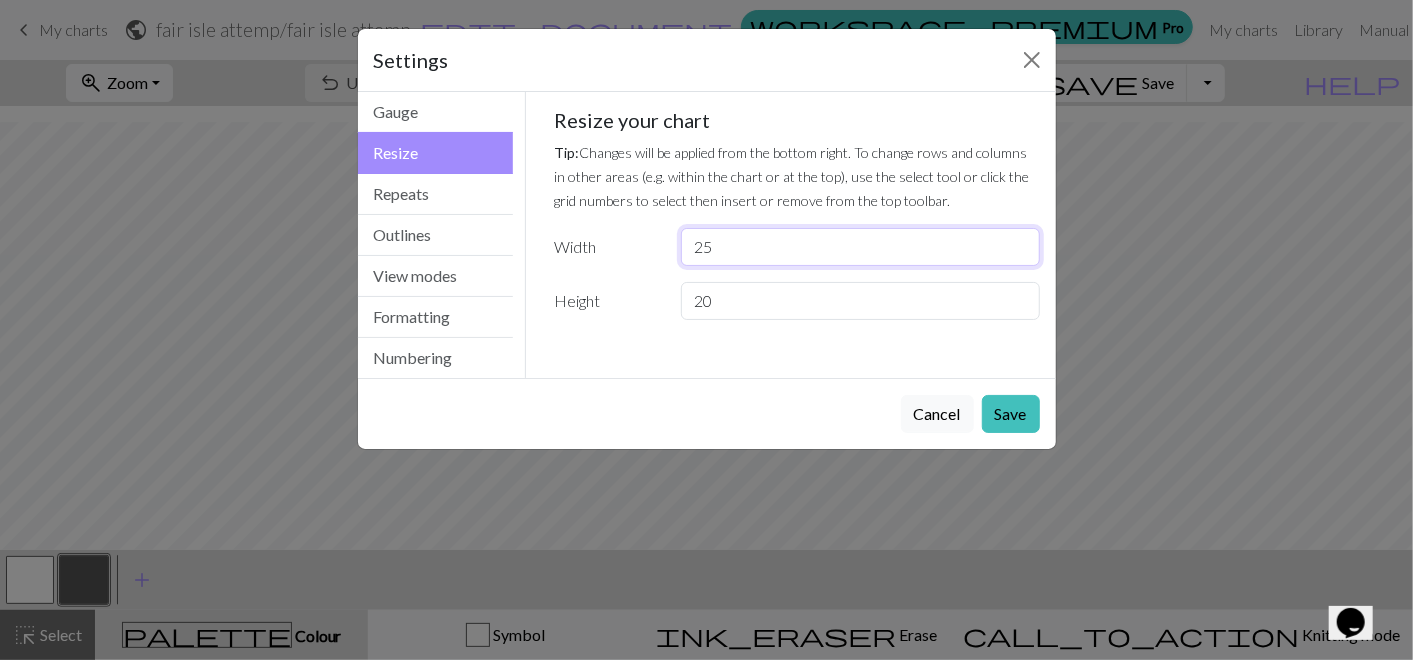 type on "25" 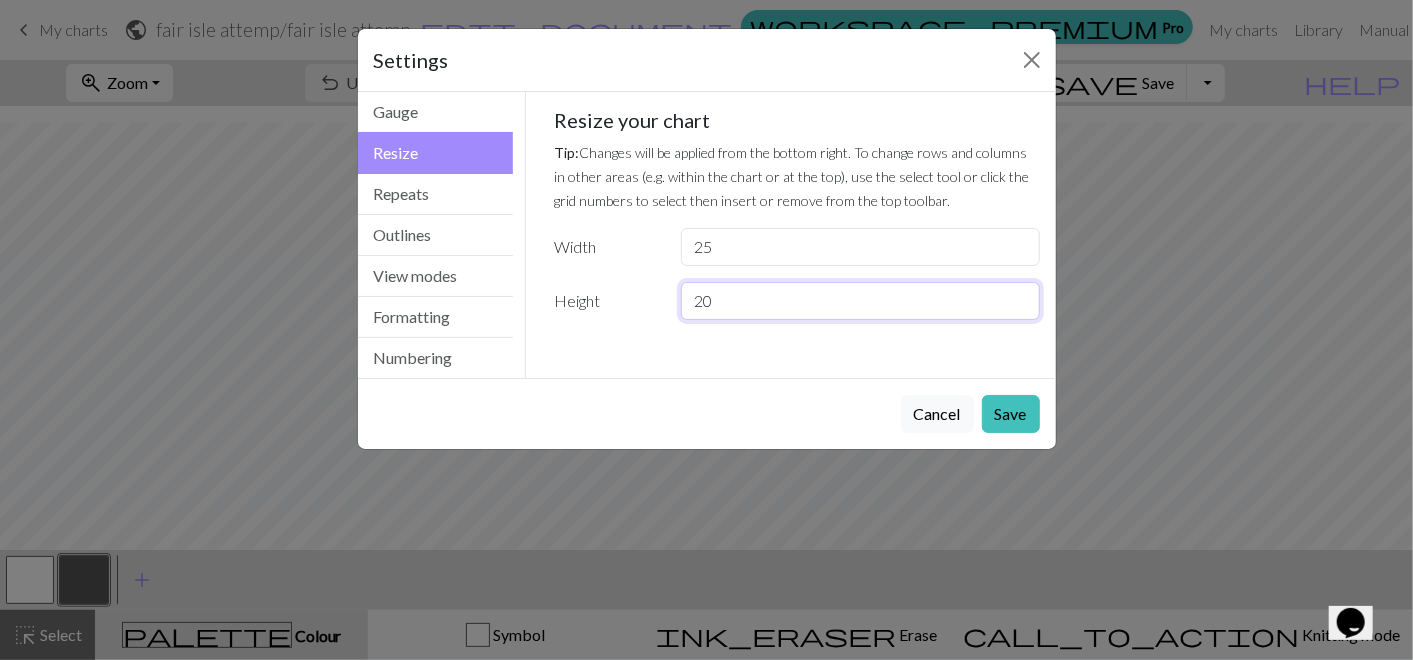 click on "20" at bounding box center [860, 301] 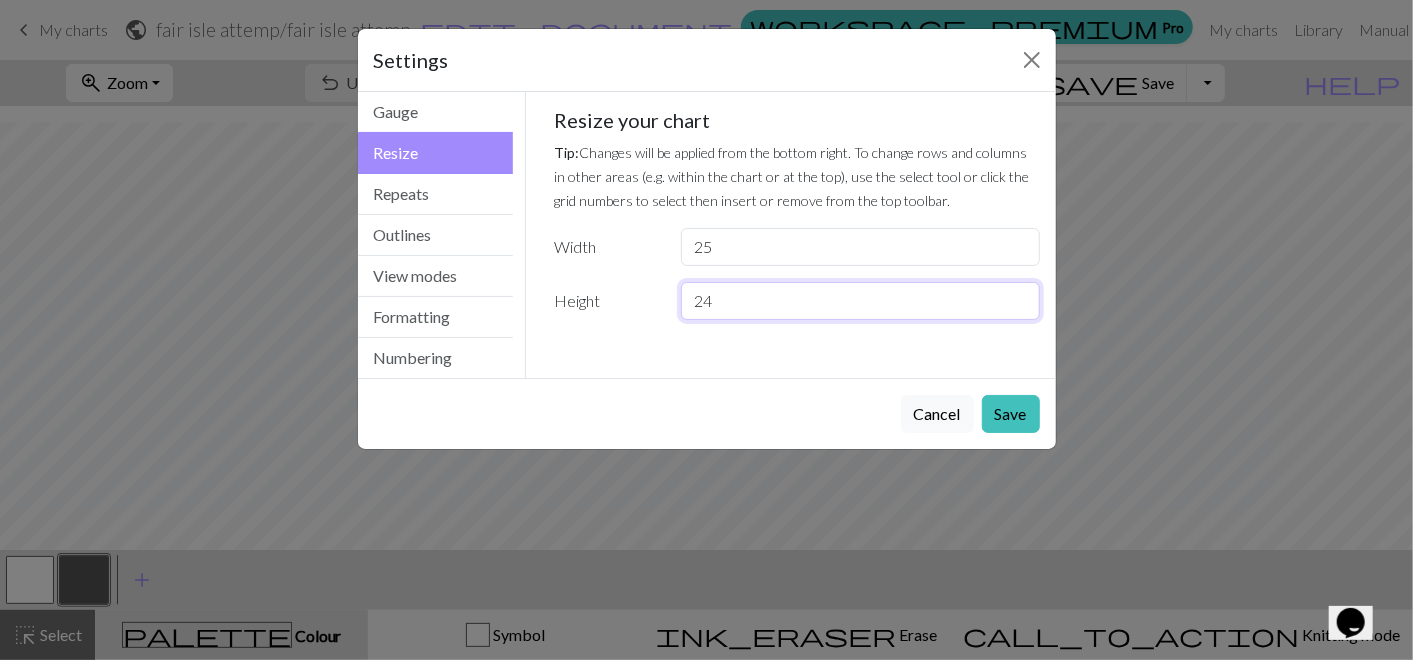 type on "24" 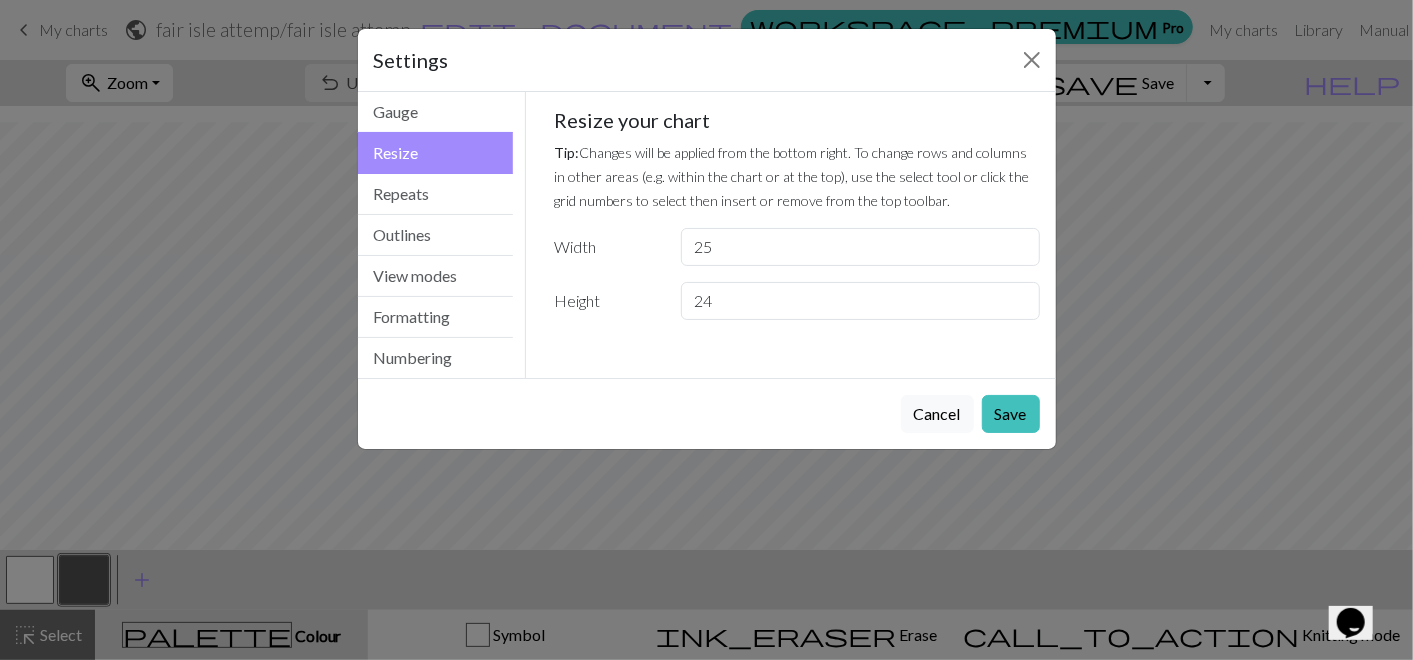 click on "Resize your chart Tip: Changes will be applied from the bottom right. To change rows and columns in other areas (e.g. within the chart or at the top), use the select tool or click the grid numbers to select then insert or remove from the top toolbar. Width [NUMBER] Height [NUMBER]" at bounding box center (797, 214) 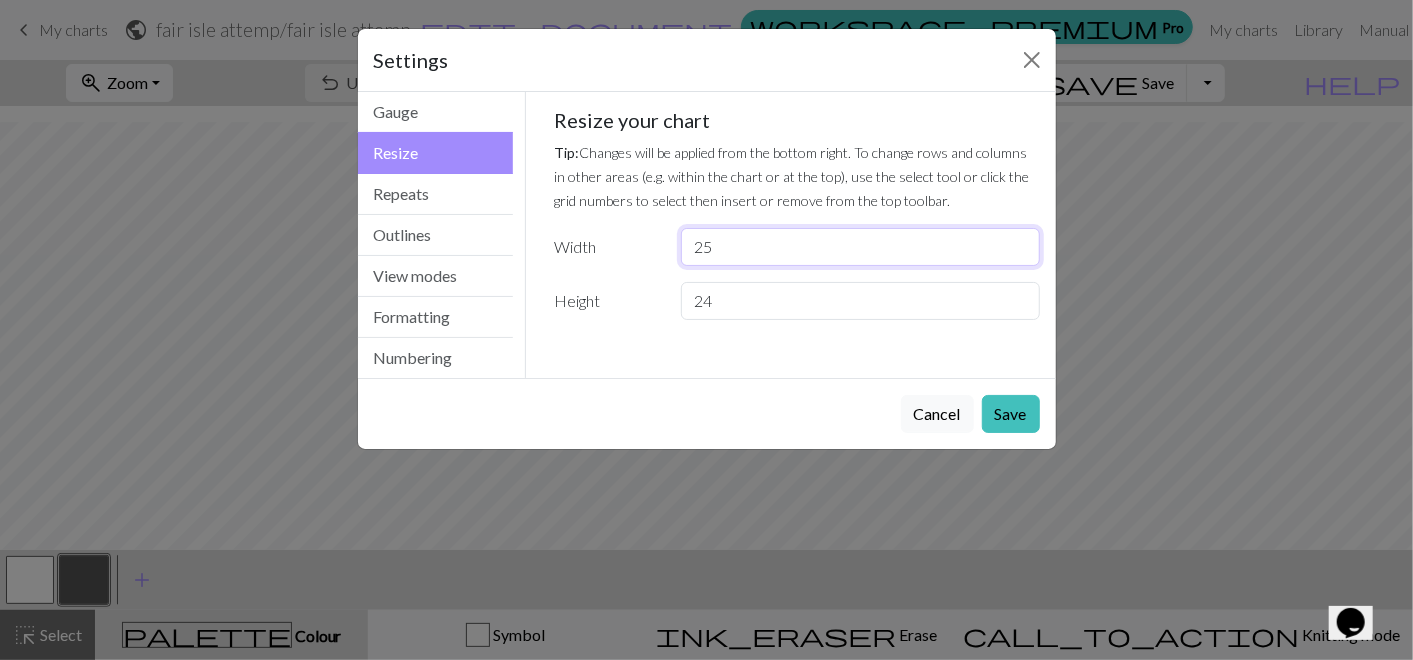 click on "25" at bounding box center [860, 247] 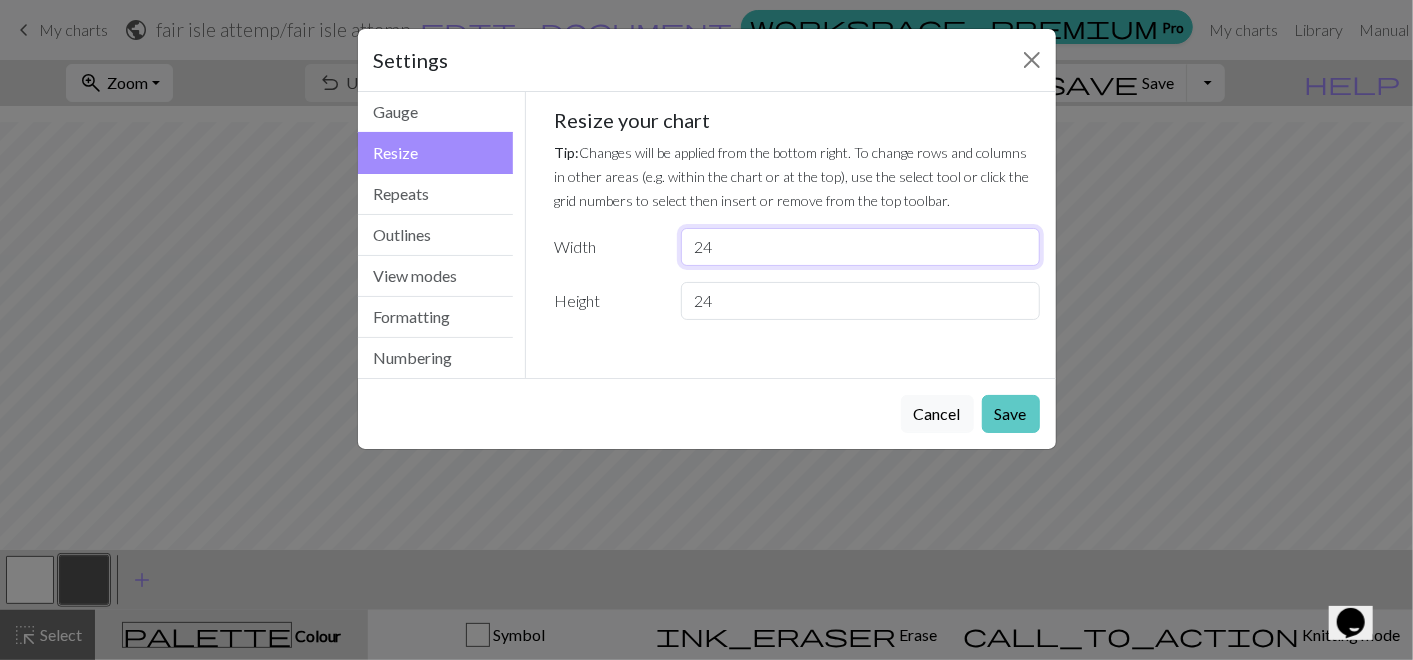 type on "24" 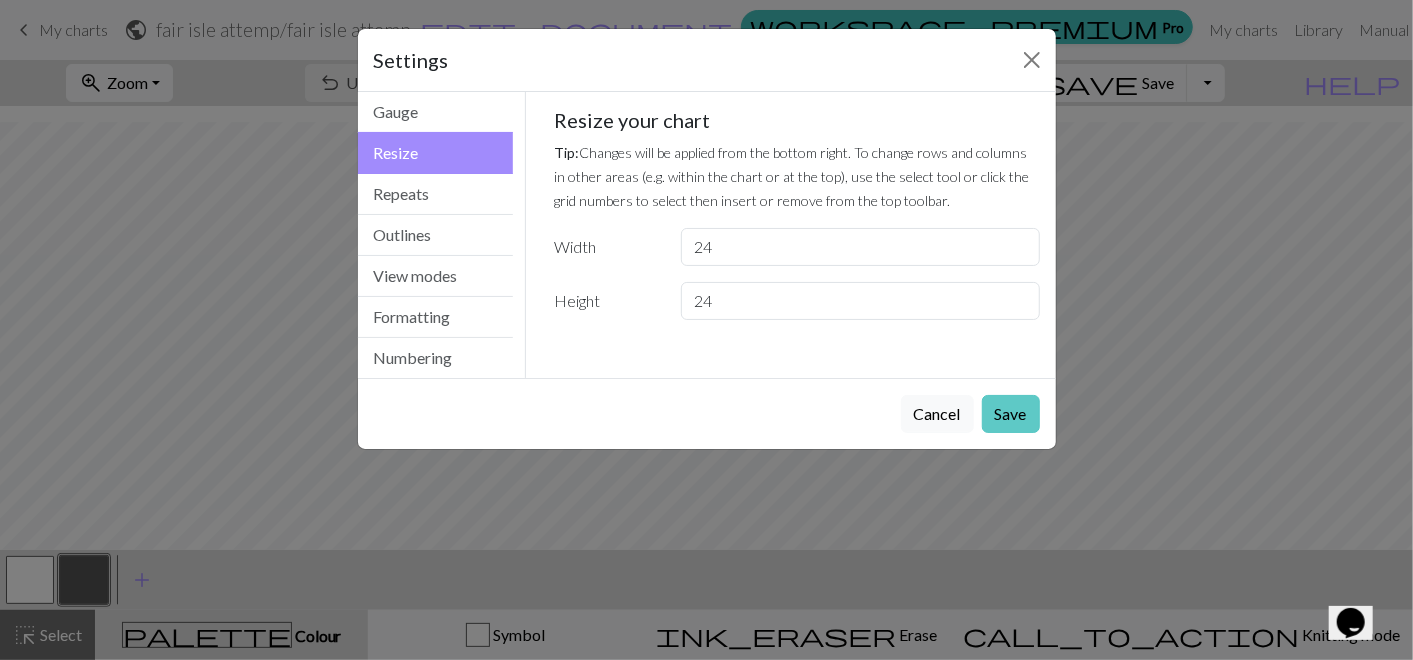 click on "Save" at bounding box center [1011, 414] 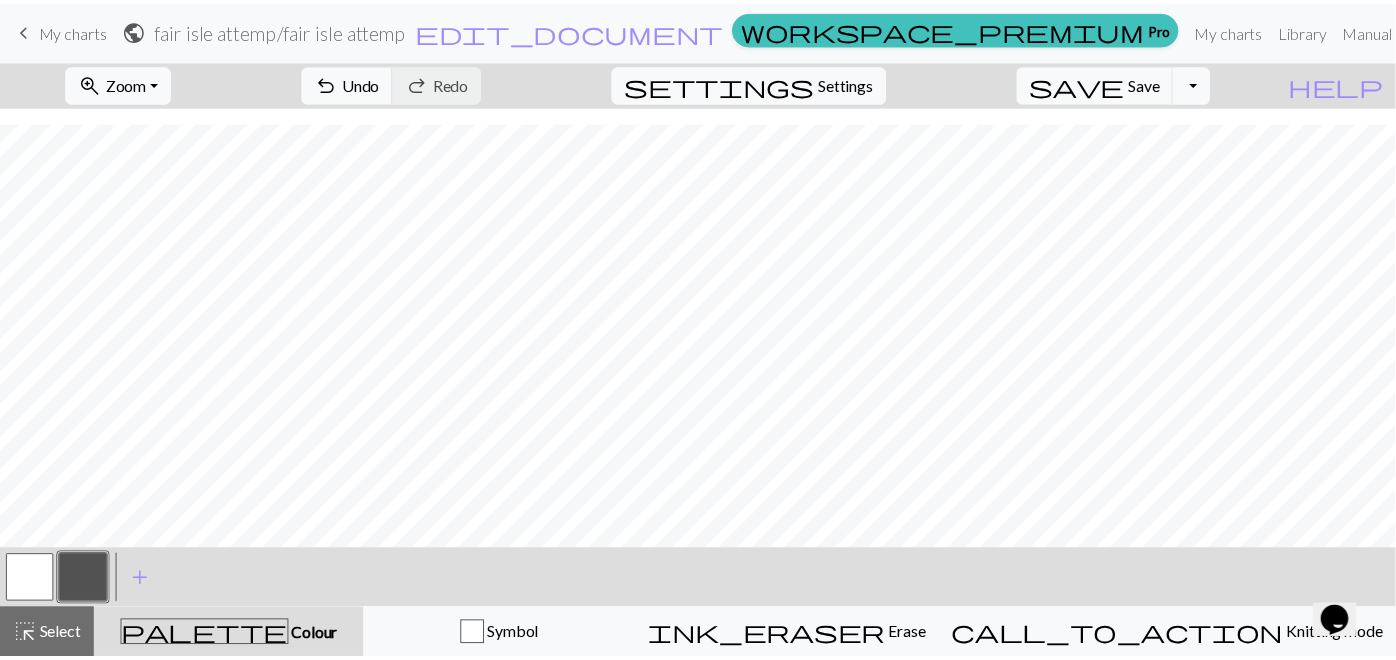 scroll, scrollTop: 142, scrollLeft: 0, axis: vertical 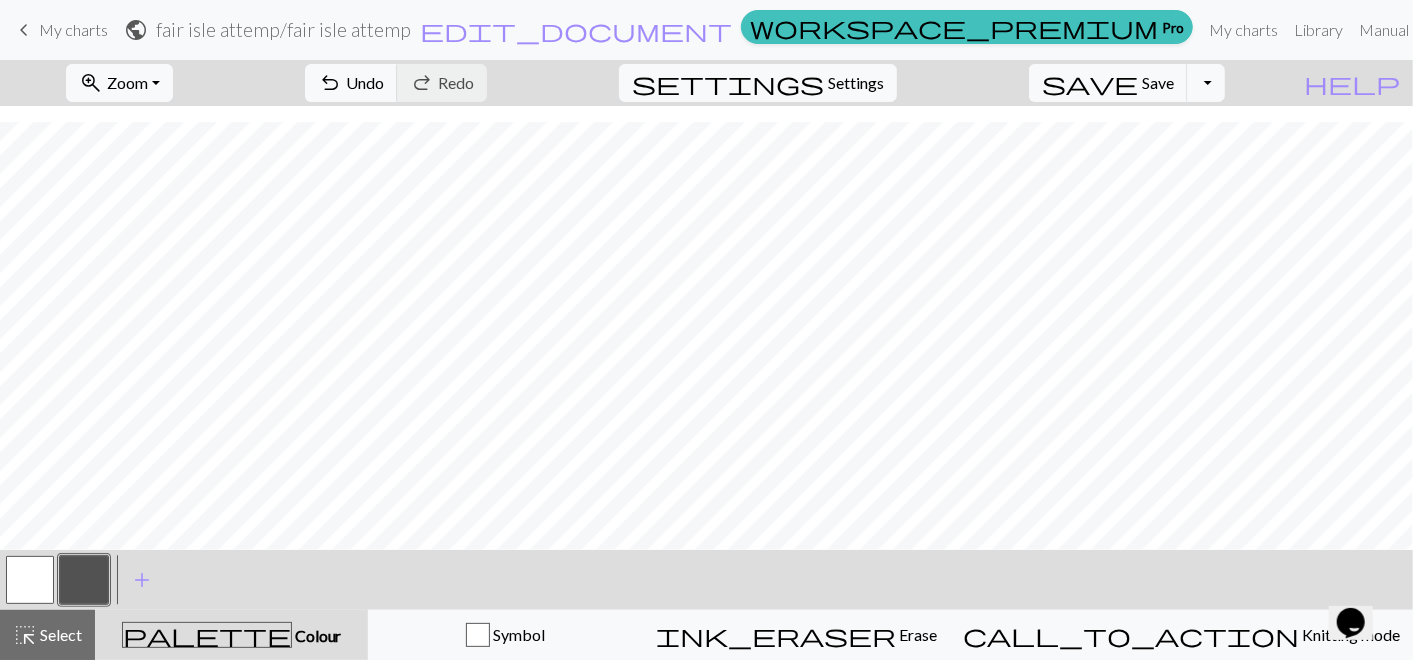 click at bounding box center [84, 580] 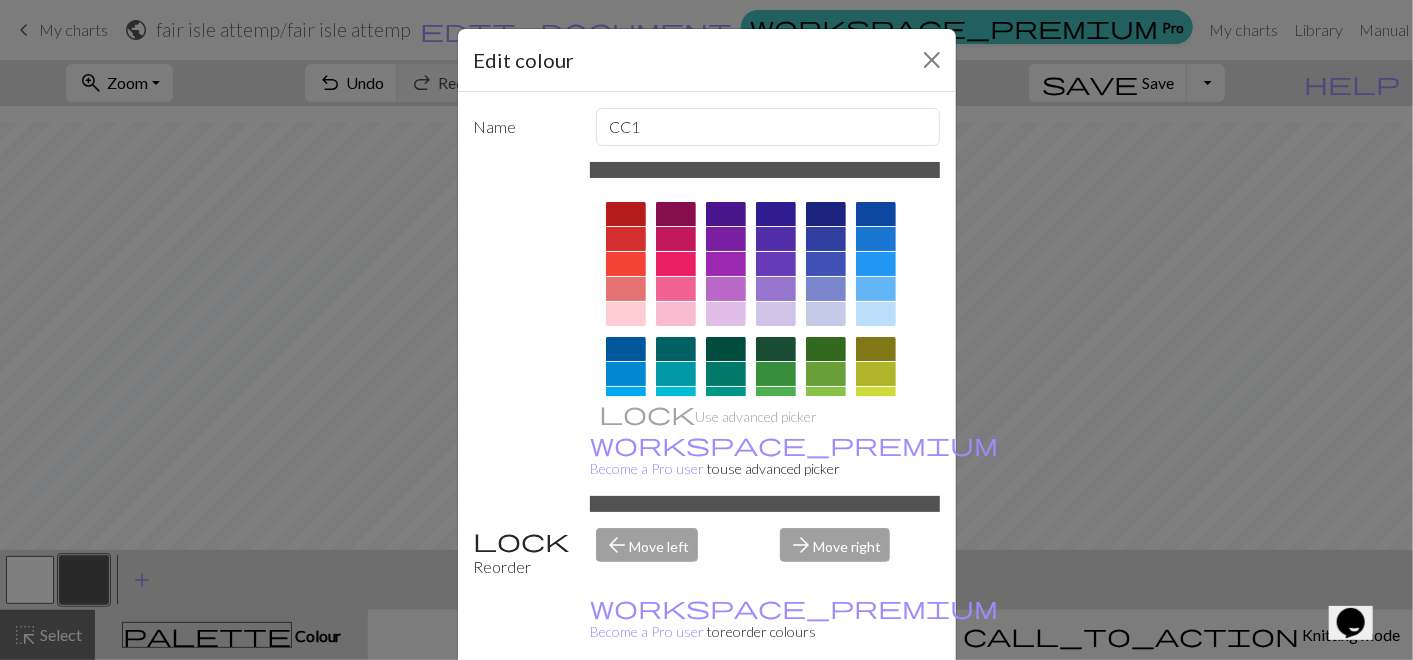 click at bounding box center (676, 289) 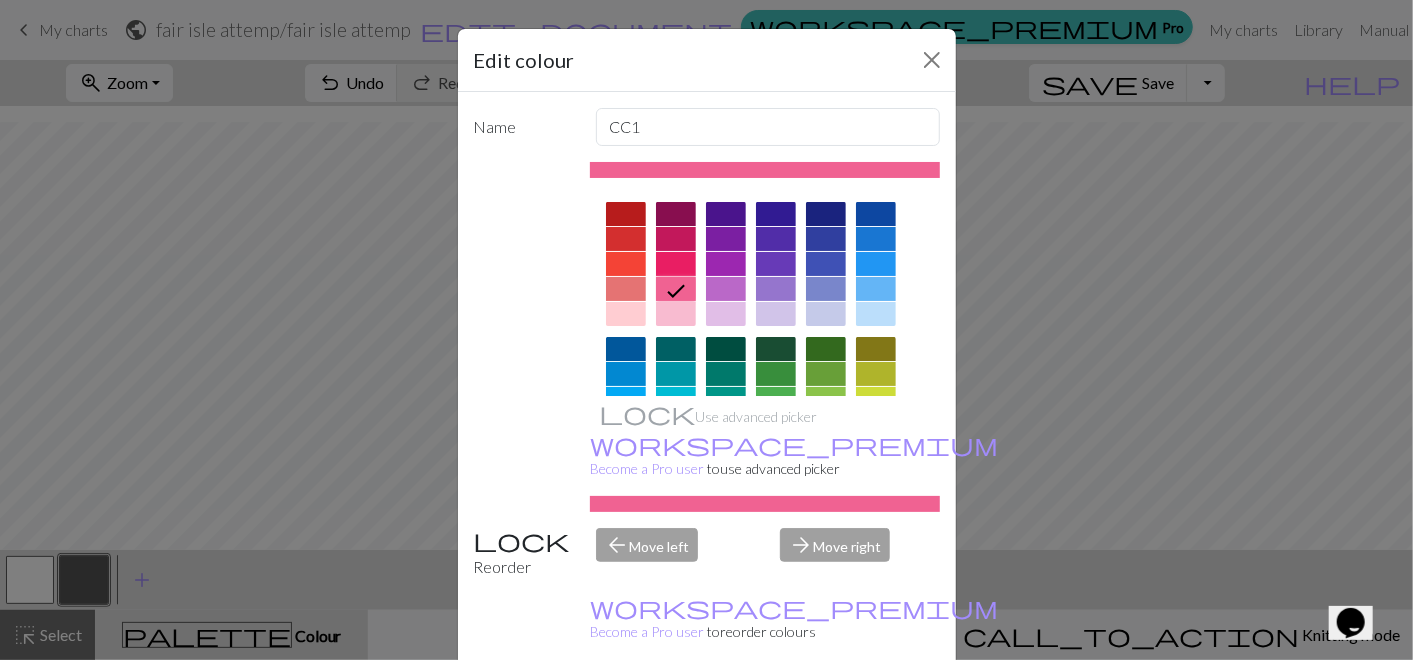 click at bounding box center [676, 314] 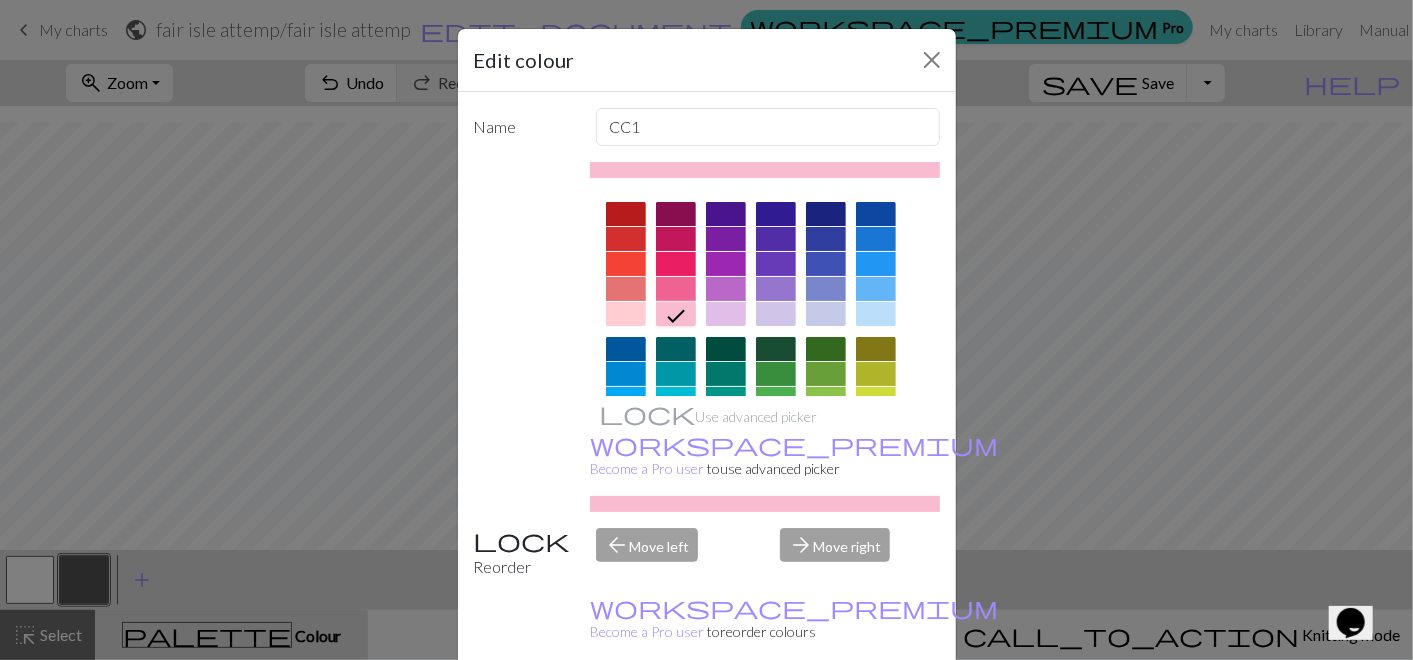click on "Done" at bounding box center [827, 711] 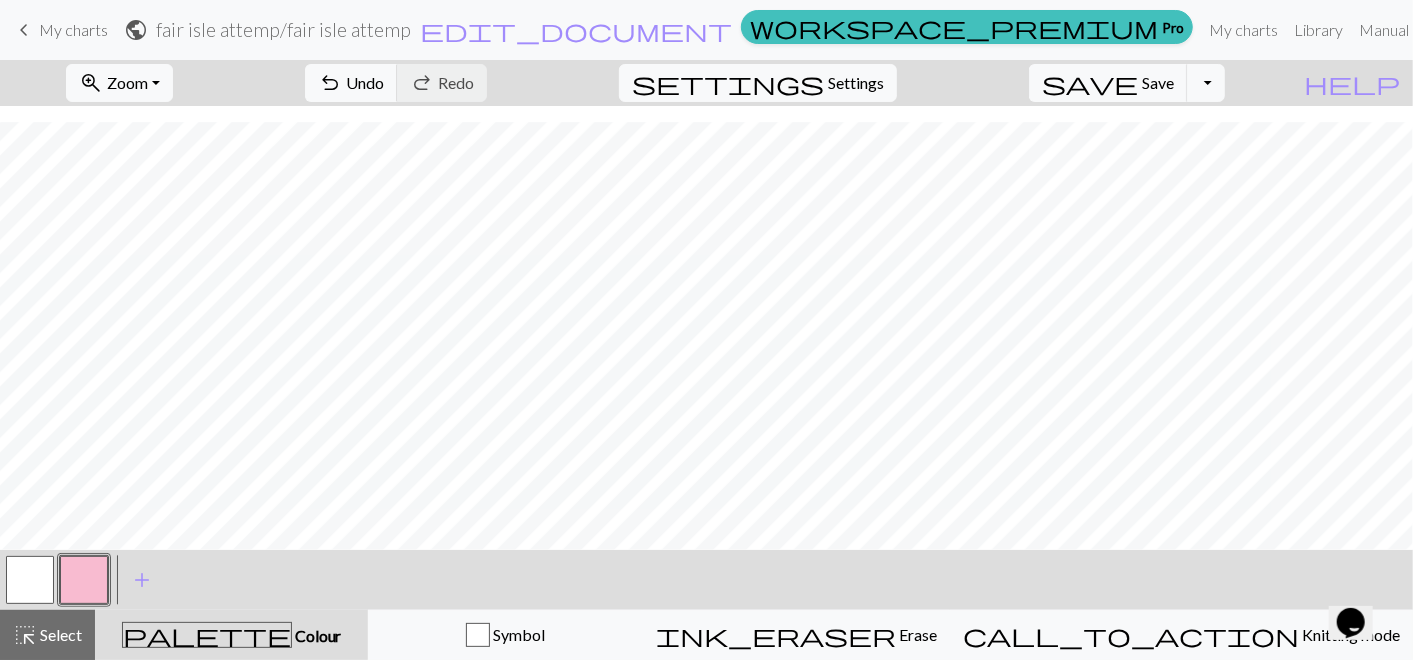 click on "< > add Add a  colour" at bounding box center [706, 580] 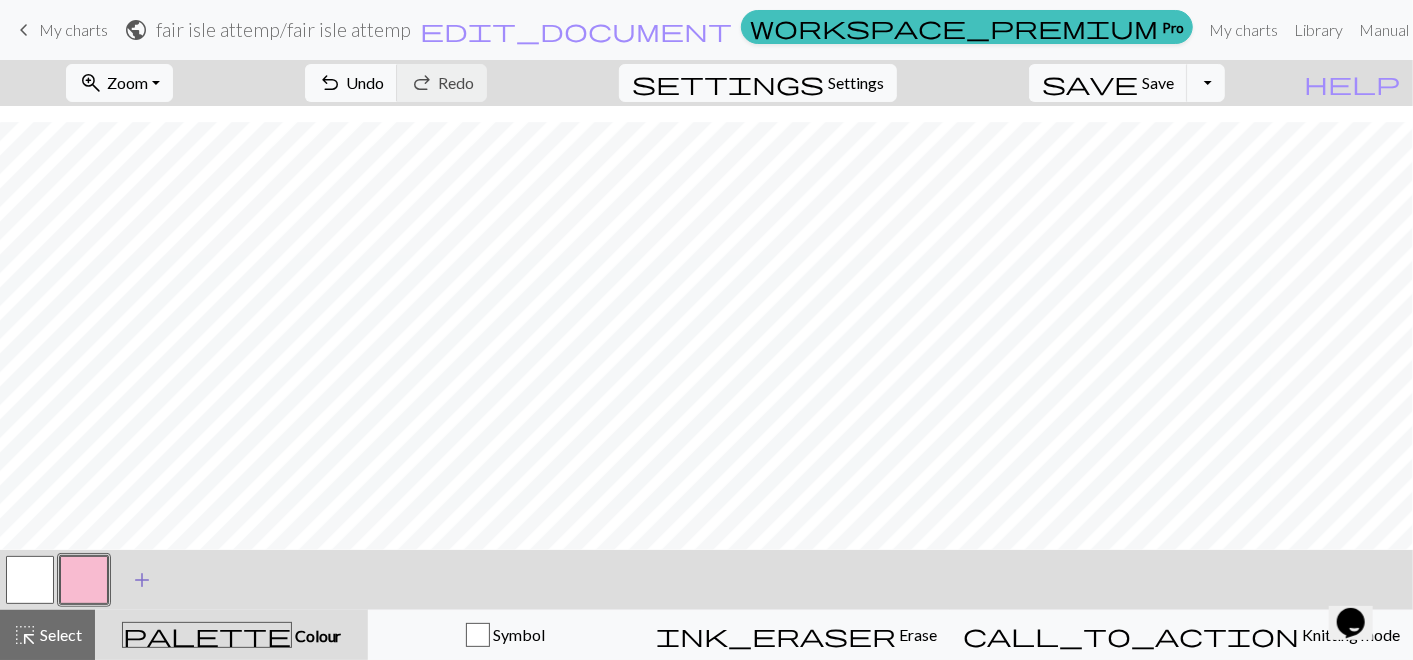 click on "add Add a  colour" at bounding box center (142, 580) 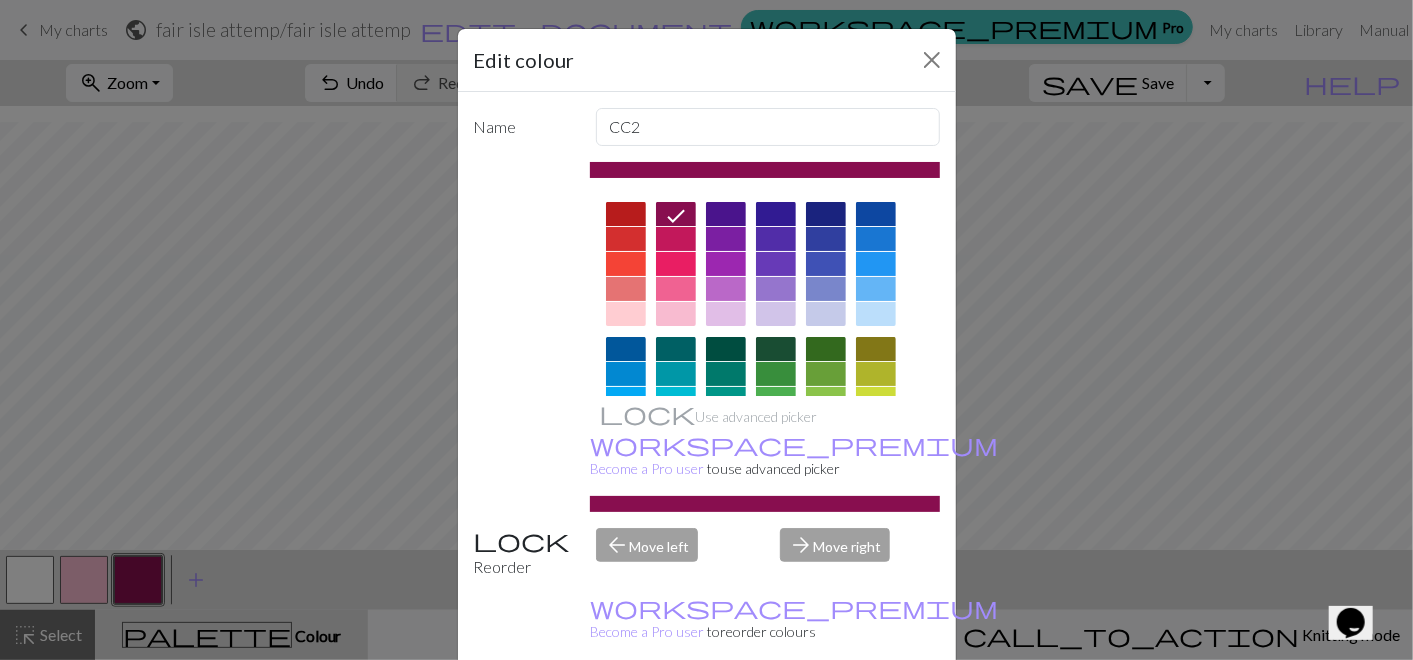 click at bounding box center (876, 264) 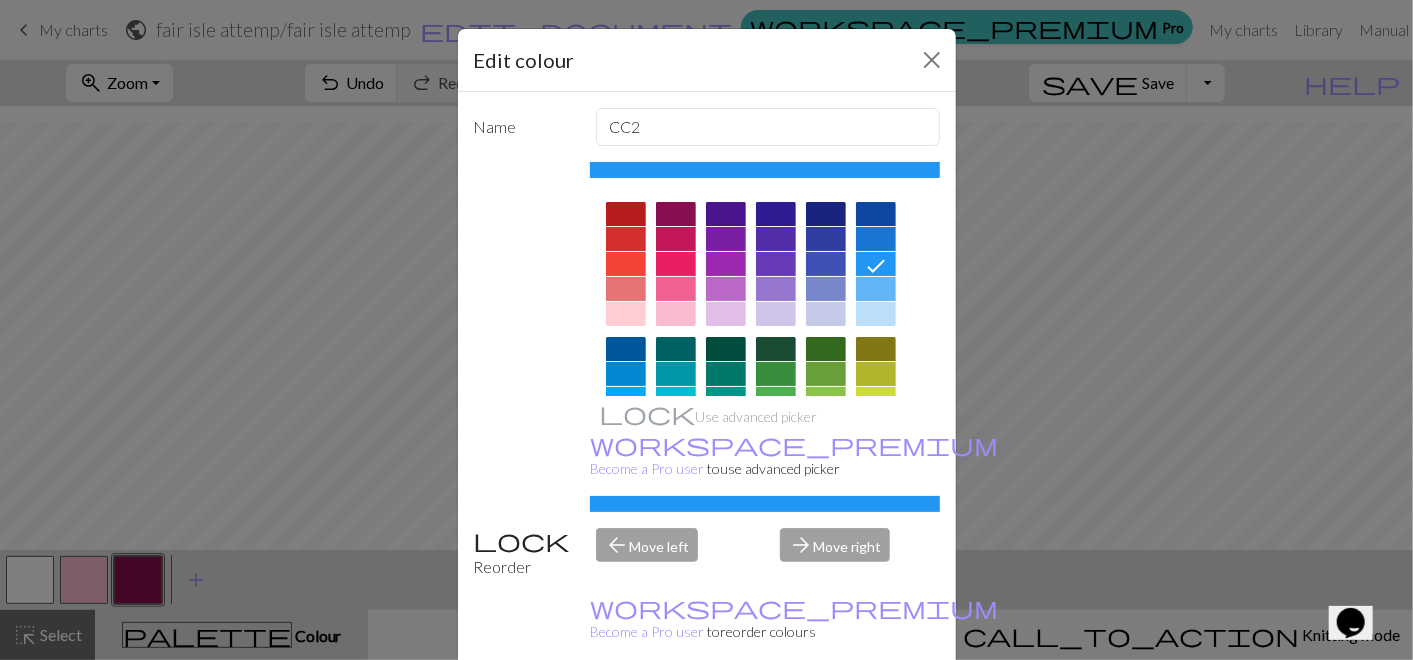 click on "Done" at bounding box center (827, 711) 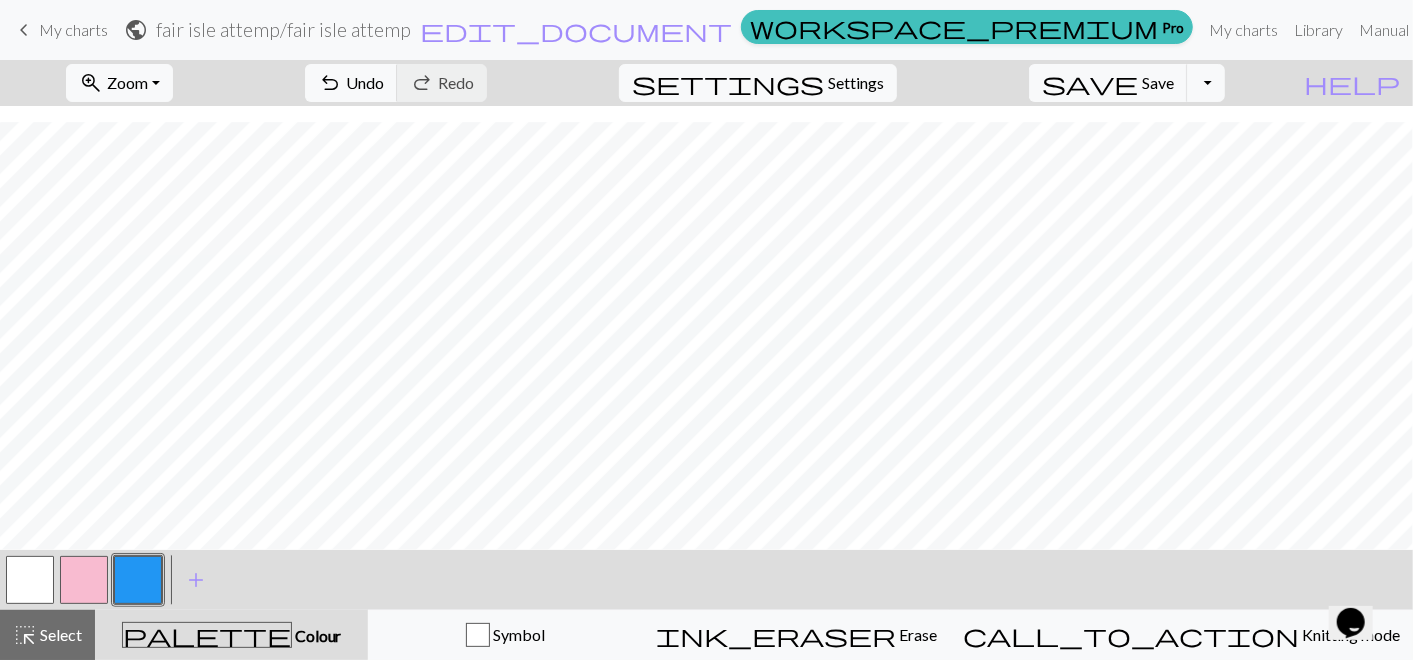 click at bounding box center [30, 580] 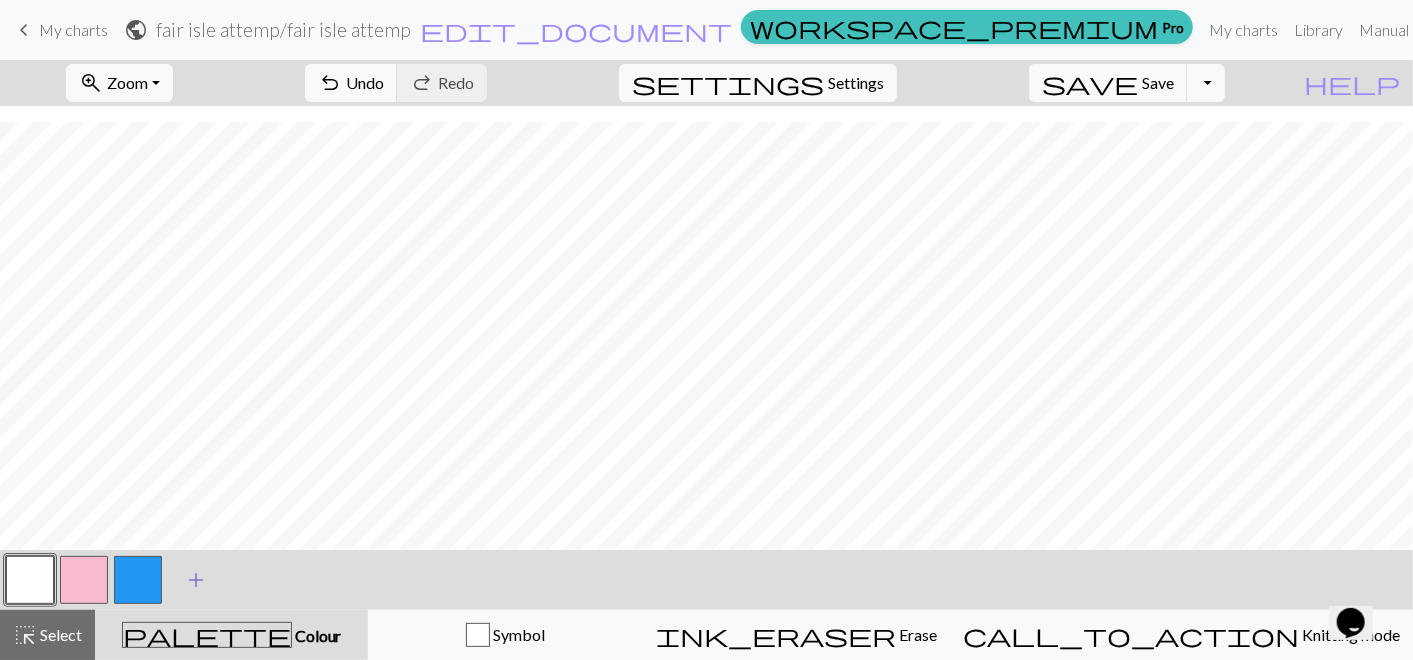 click on "add" at bounding box center (196, 580) 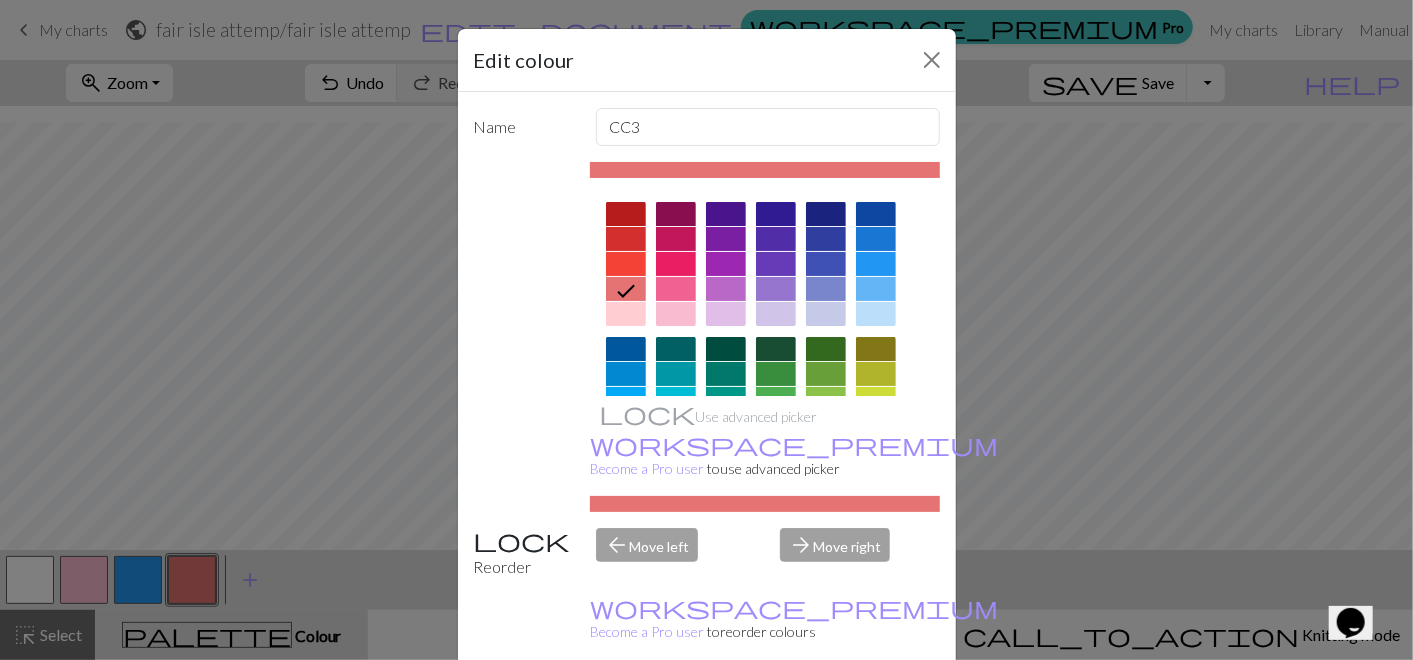 click at bounding box center [776, 239] 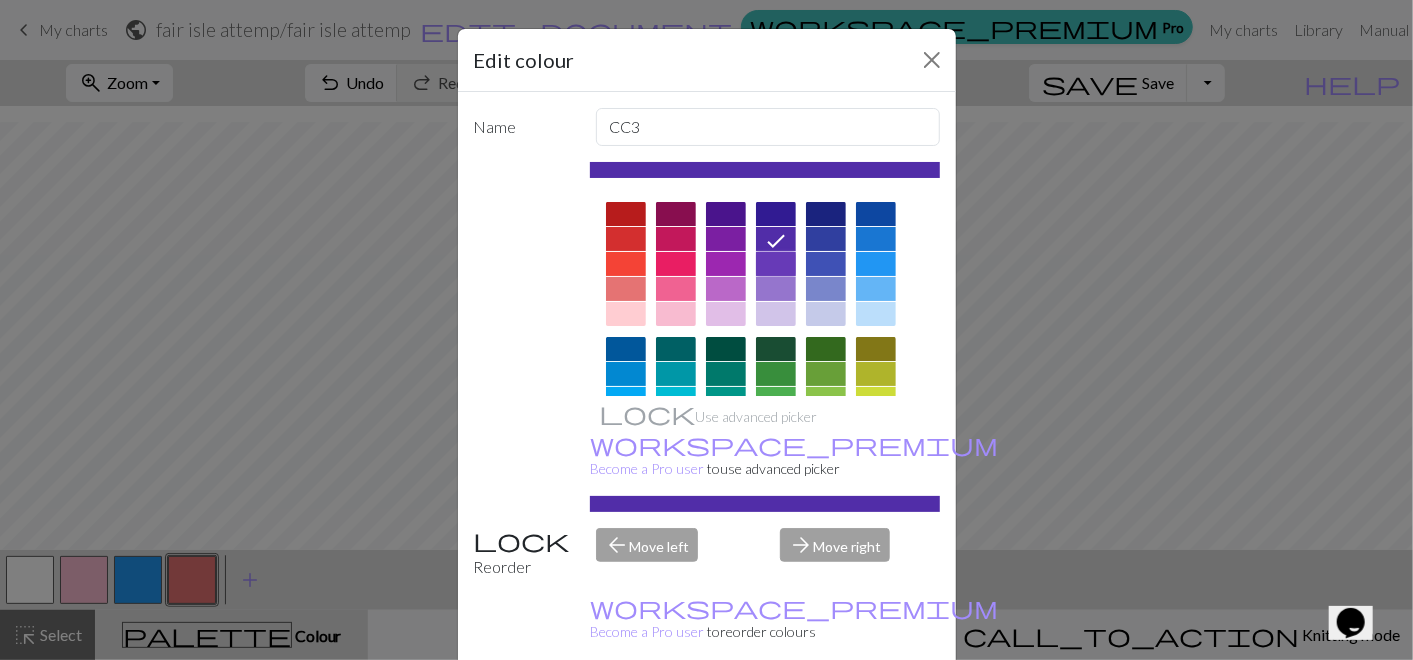 click at bounding box center [776, 264] 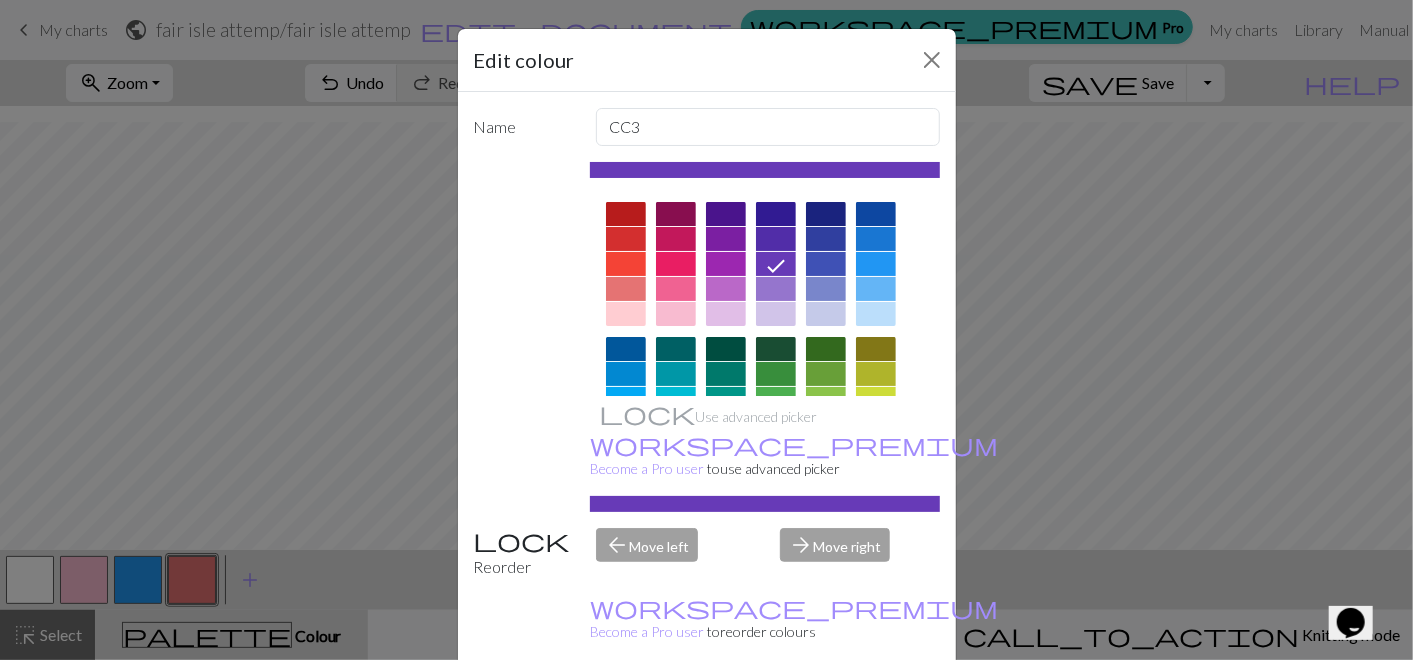 click on "Done" at bounding box center (827, 711) 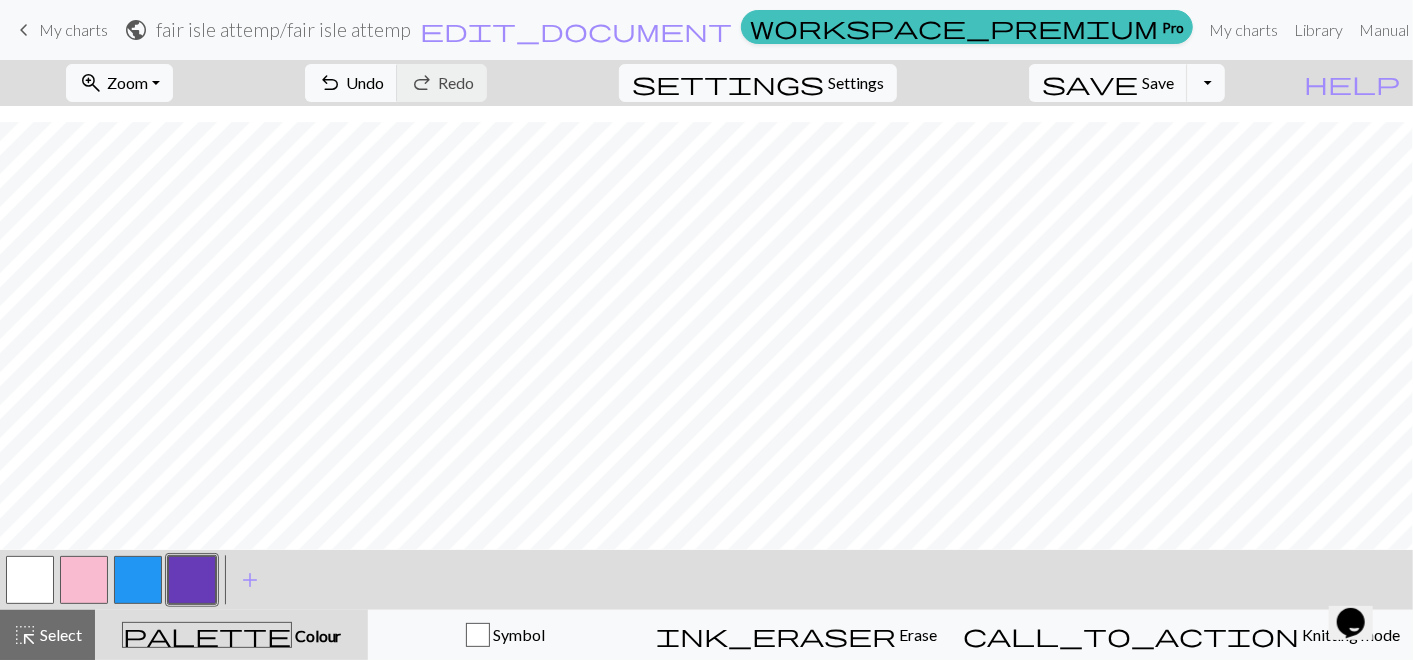 click at bounding box center [138, 580] 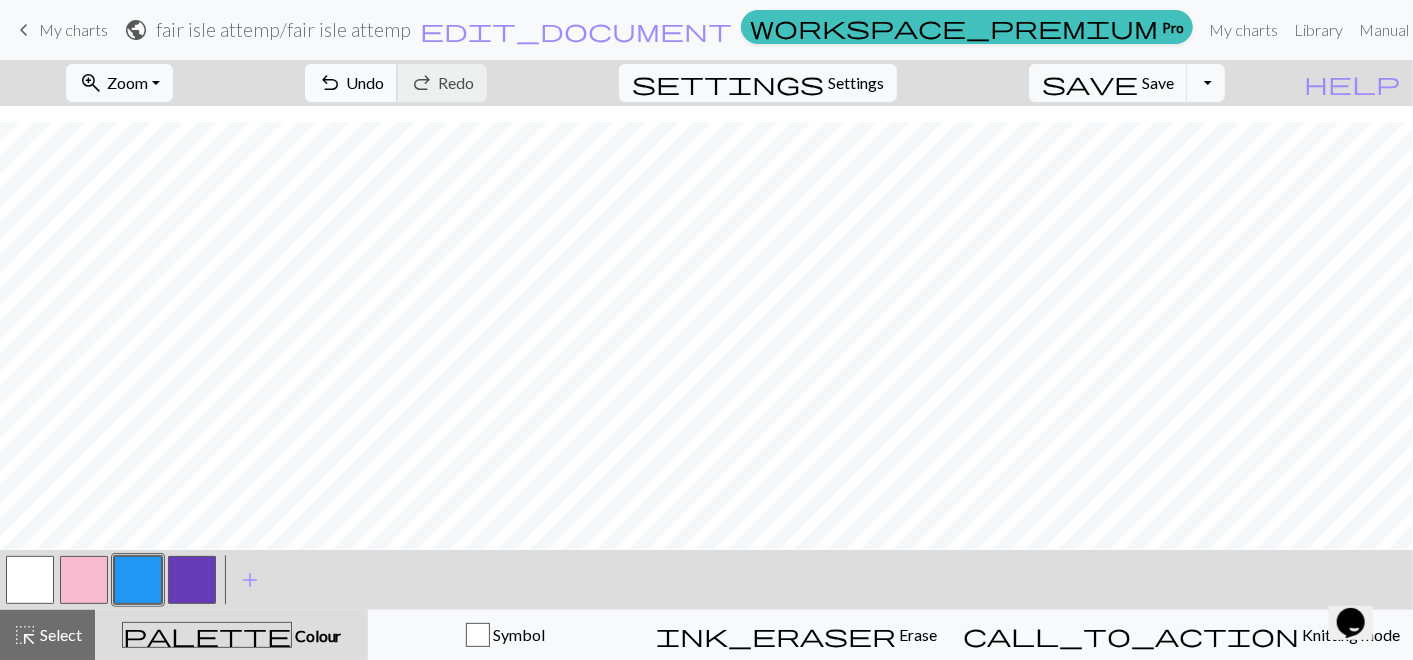 click on "undo" at bounding box center (330, 83) 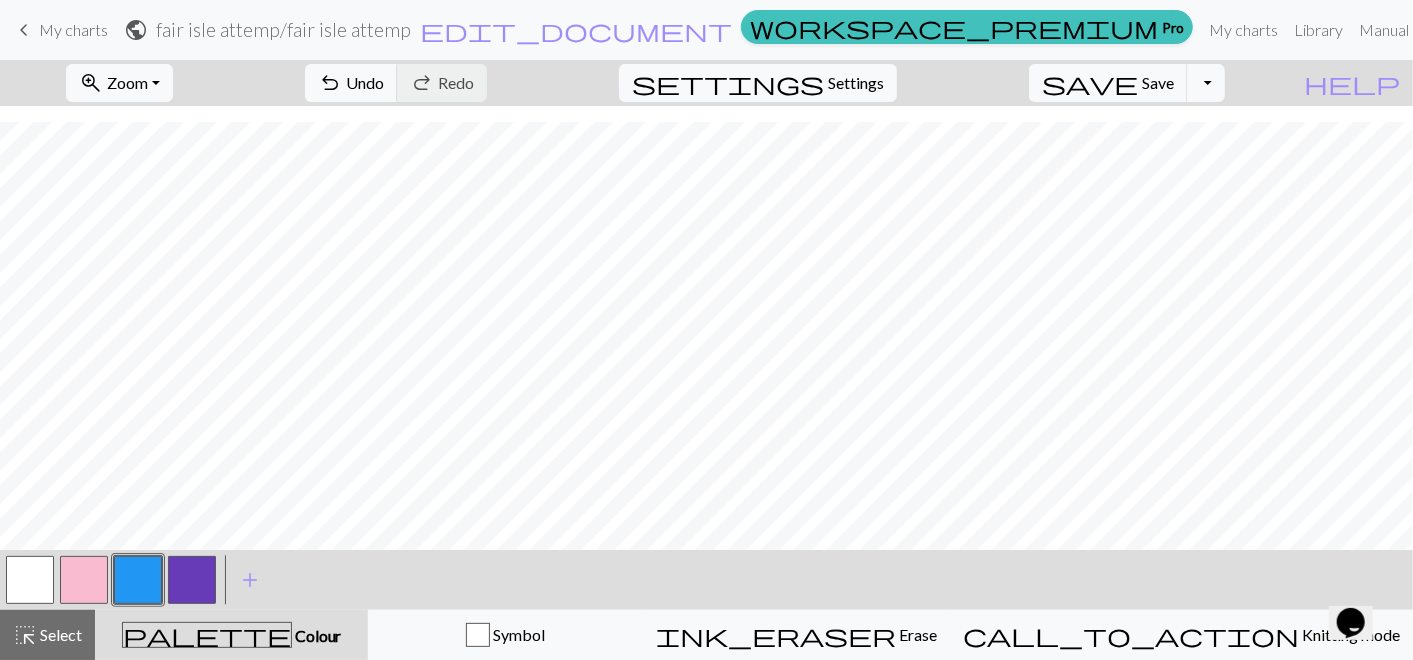 click at bounding box center (192, 580) 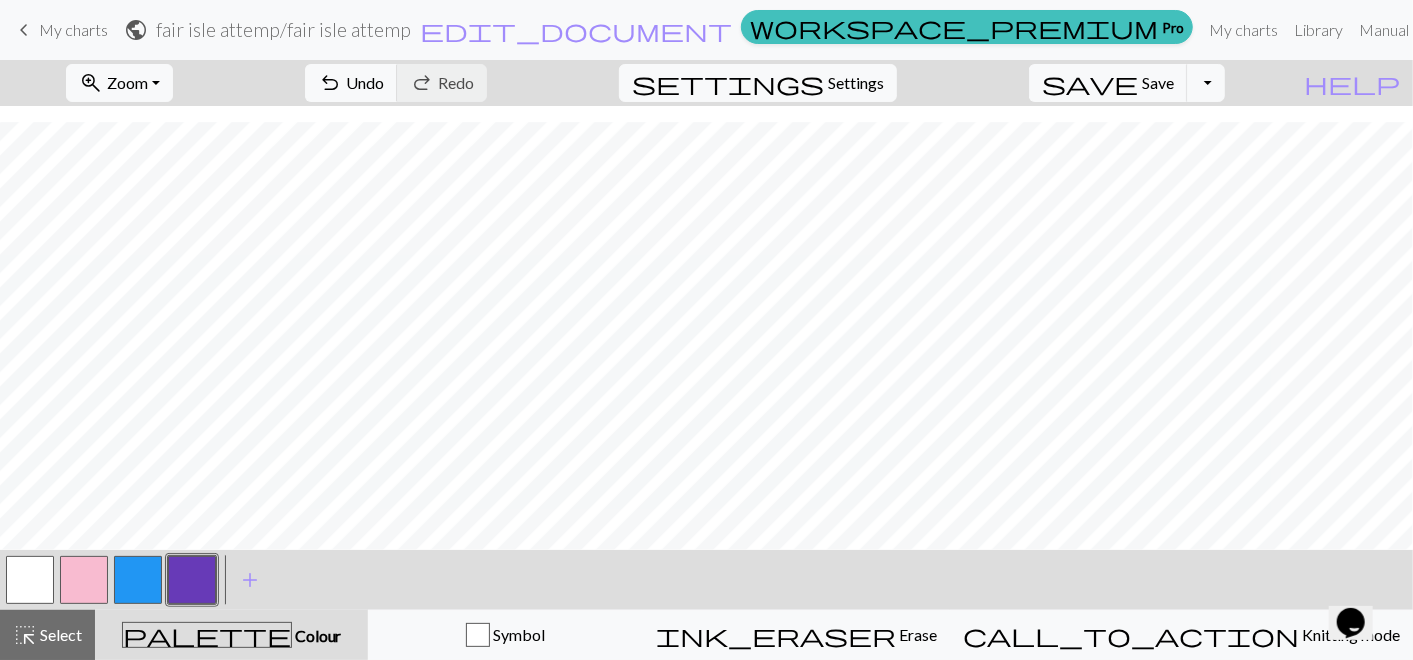 click at bounding box center (192, 580) 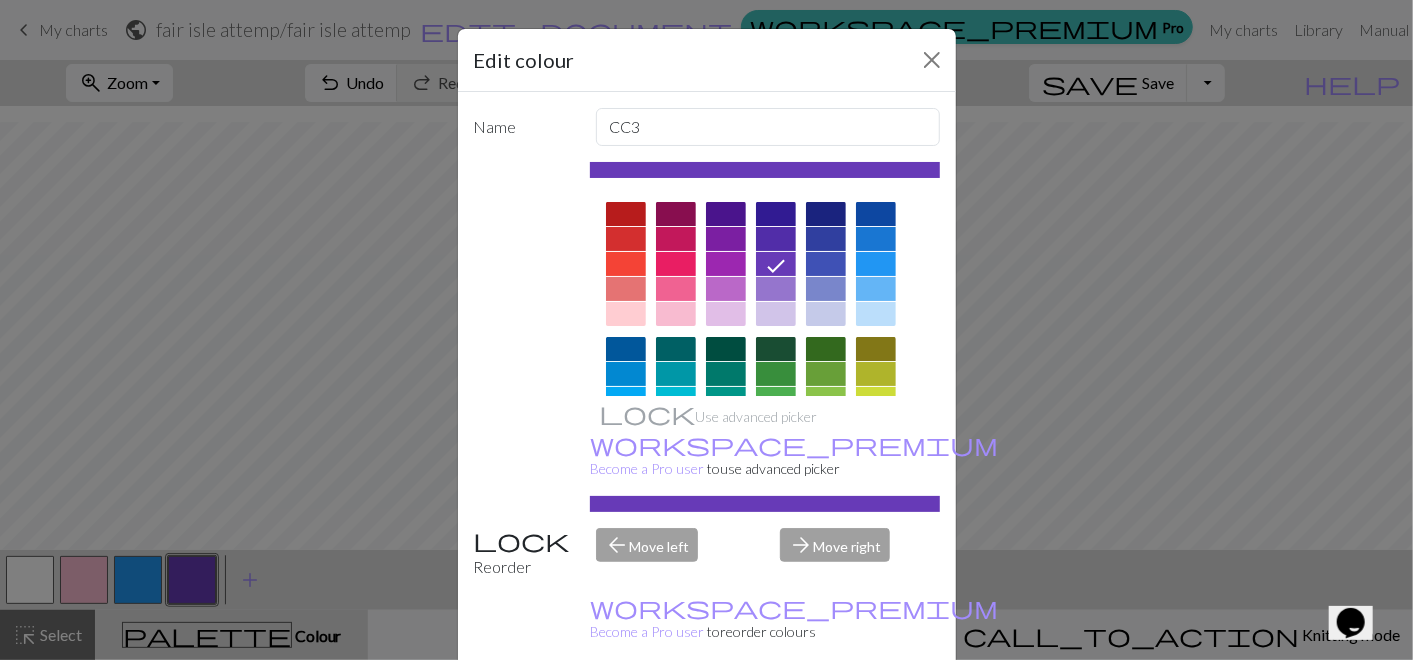 click on "Done" at bounding box center (827, 711) 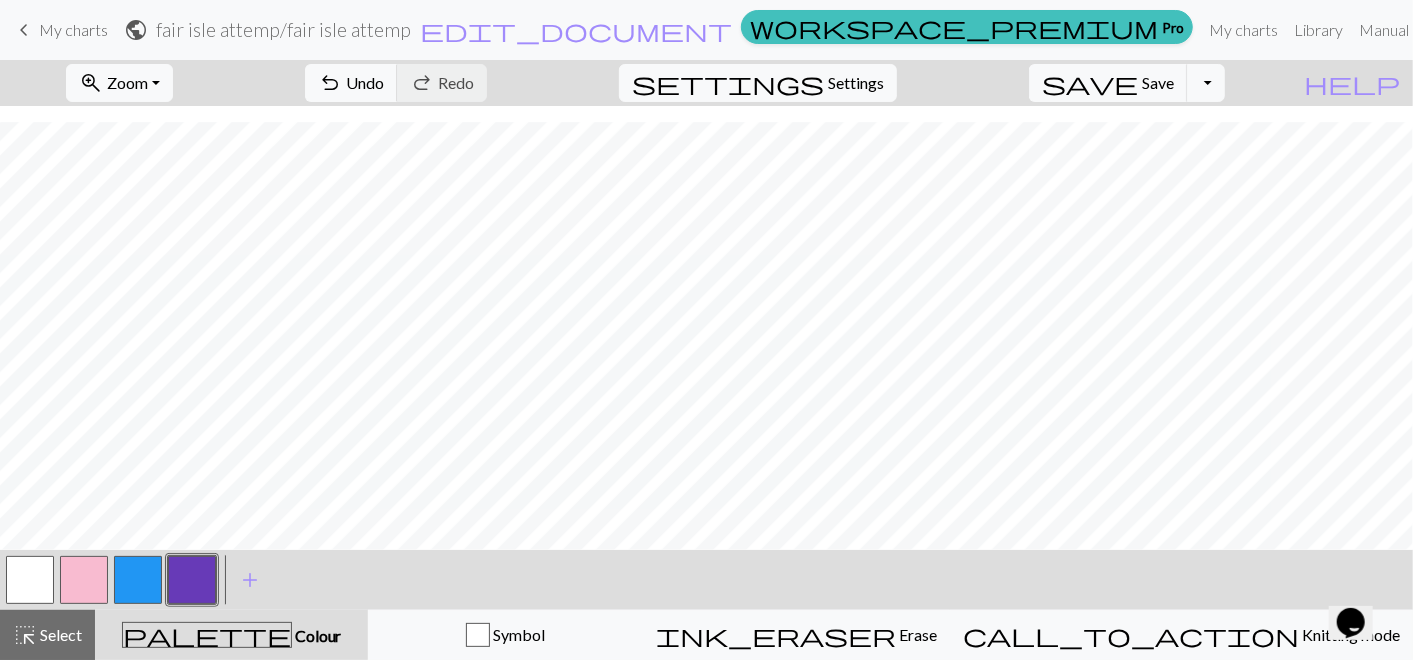 click at bounding box center (84, 580) 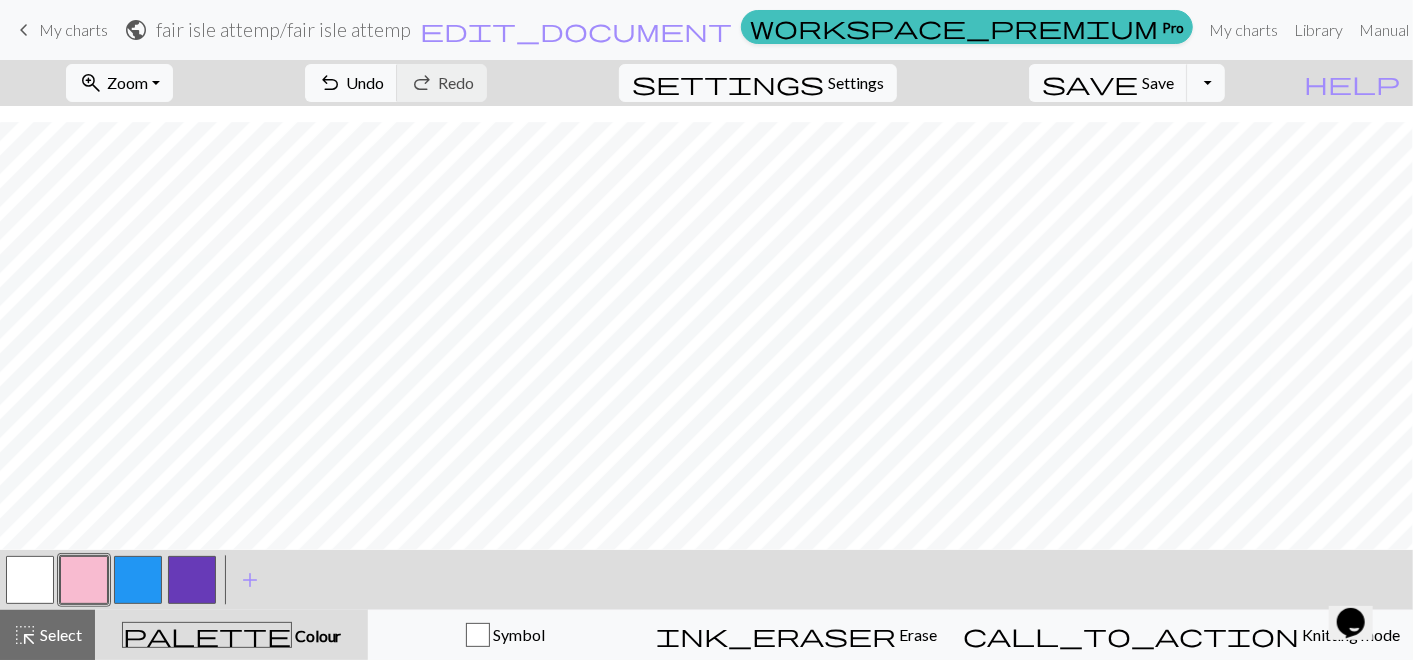 click at bounding box center [84, 580] 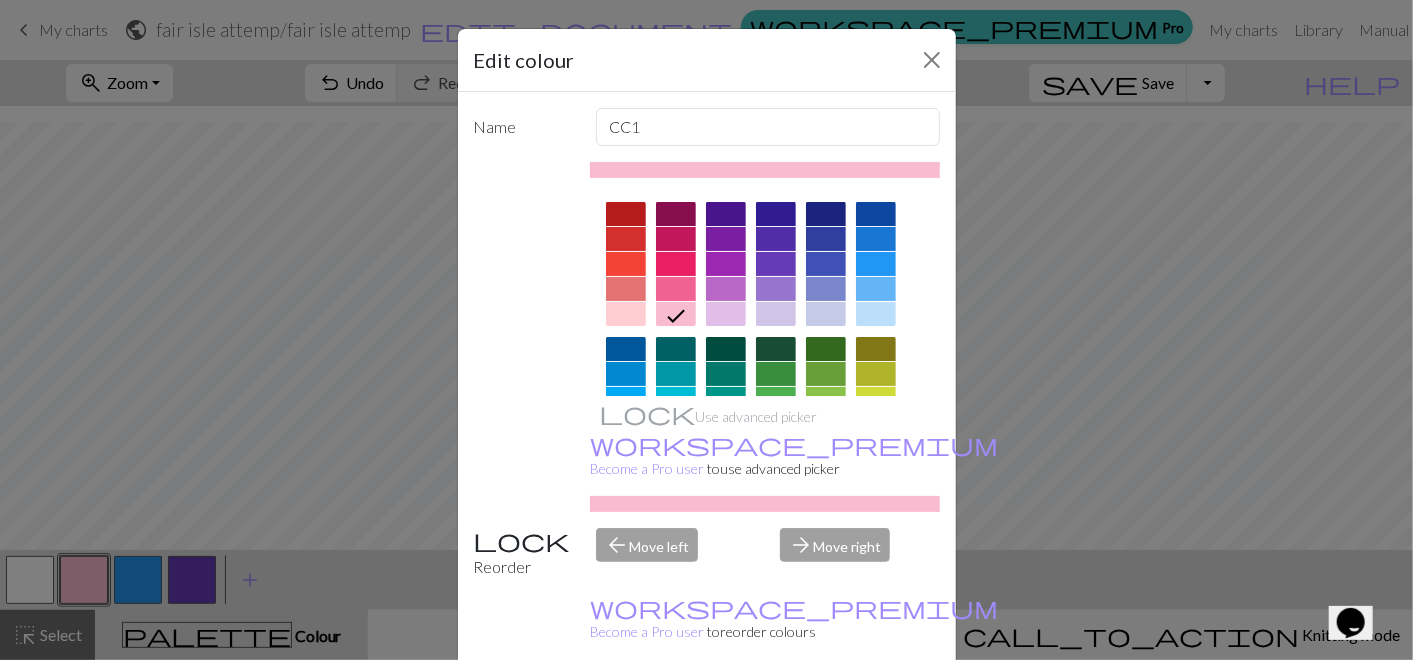 click on "Done" at bounding box center [827, 711] 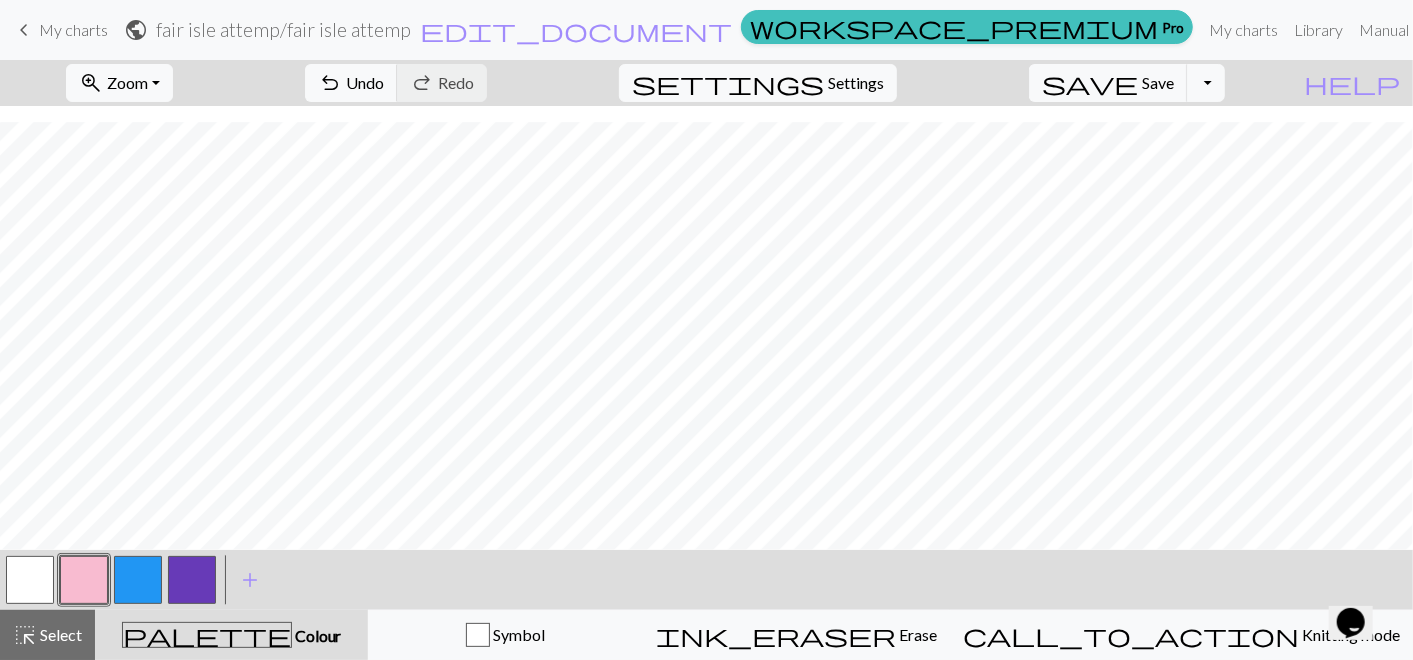 click at bounding box center (192, 580) 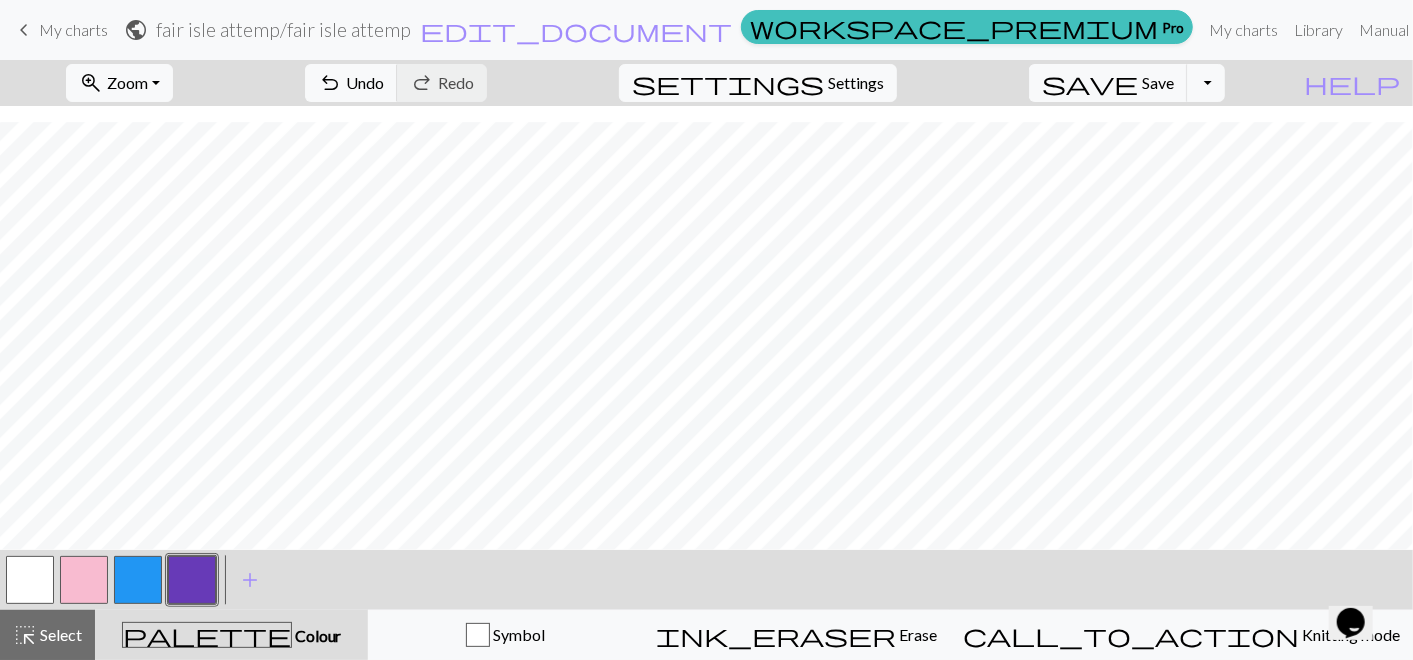 click at bounding box center (138, 580) 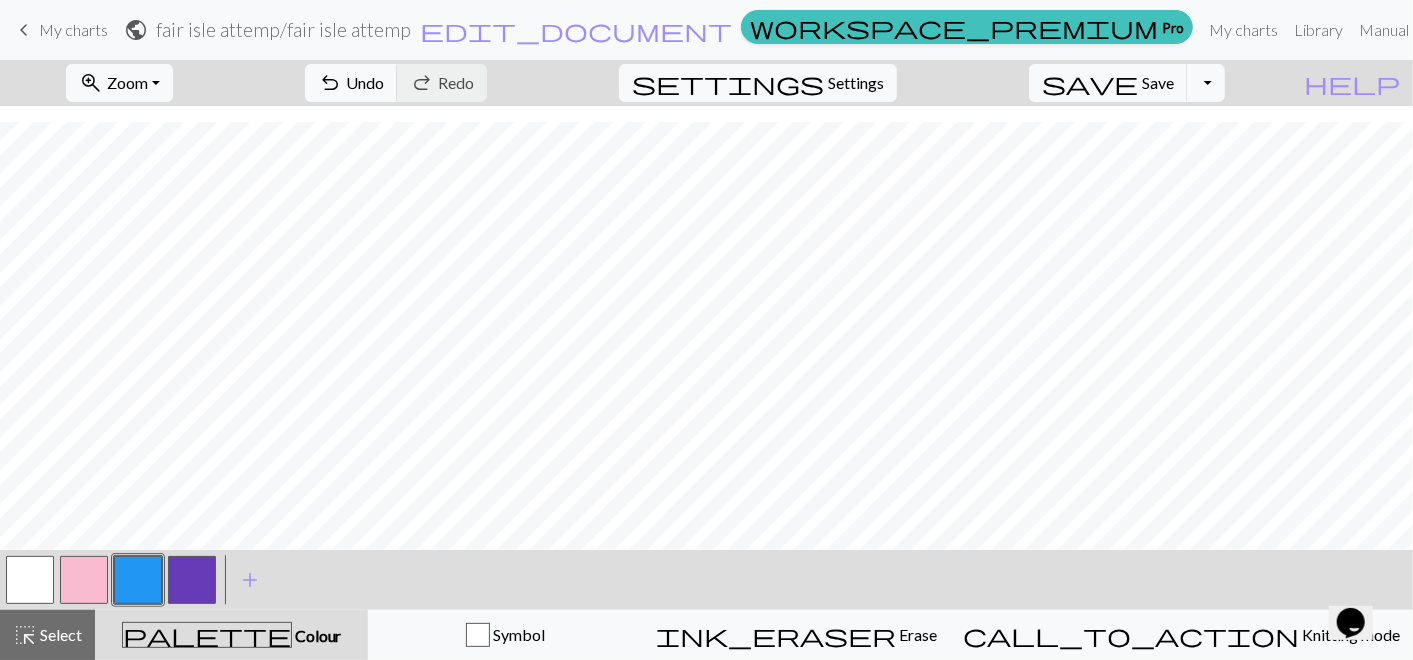 click at bounding box center (192, 580) 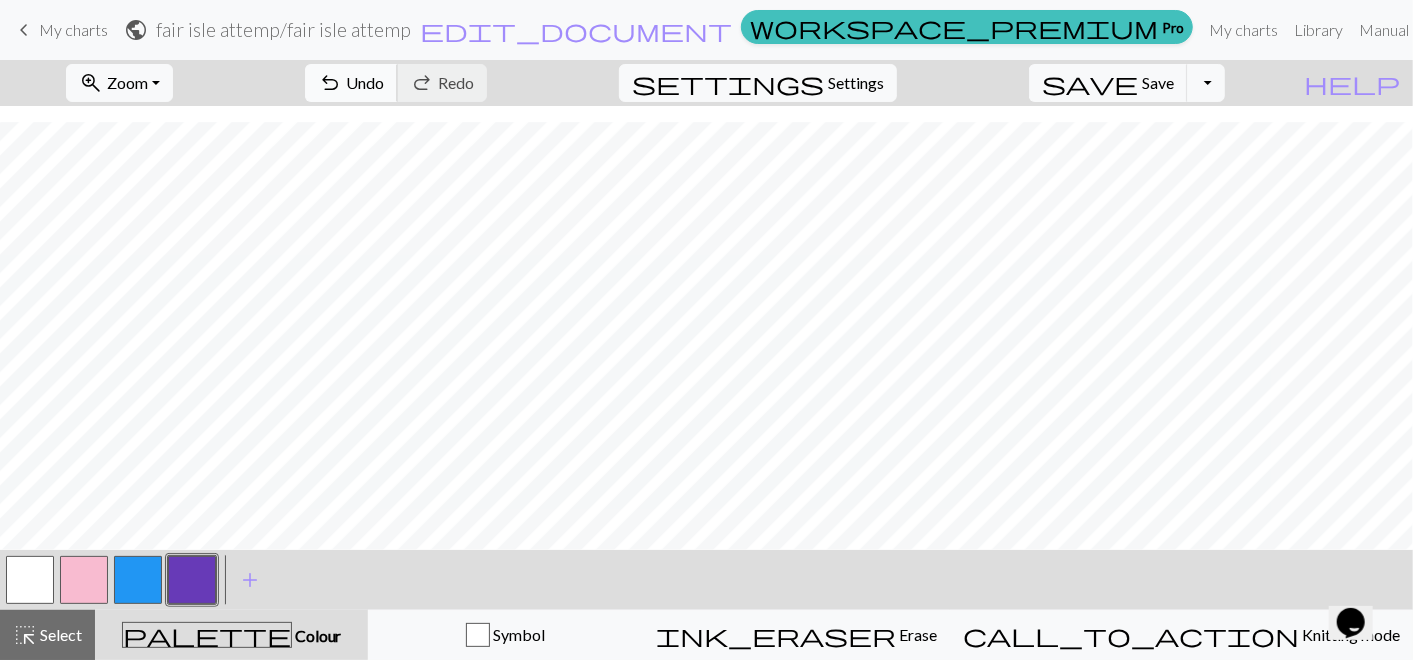 click on "undo" at bounding box center (330, 83) 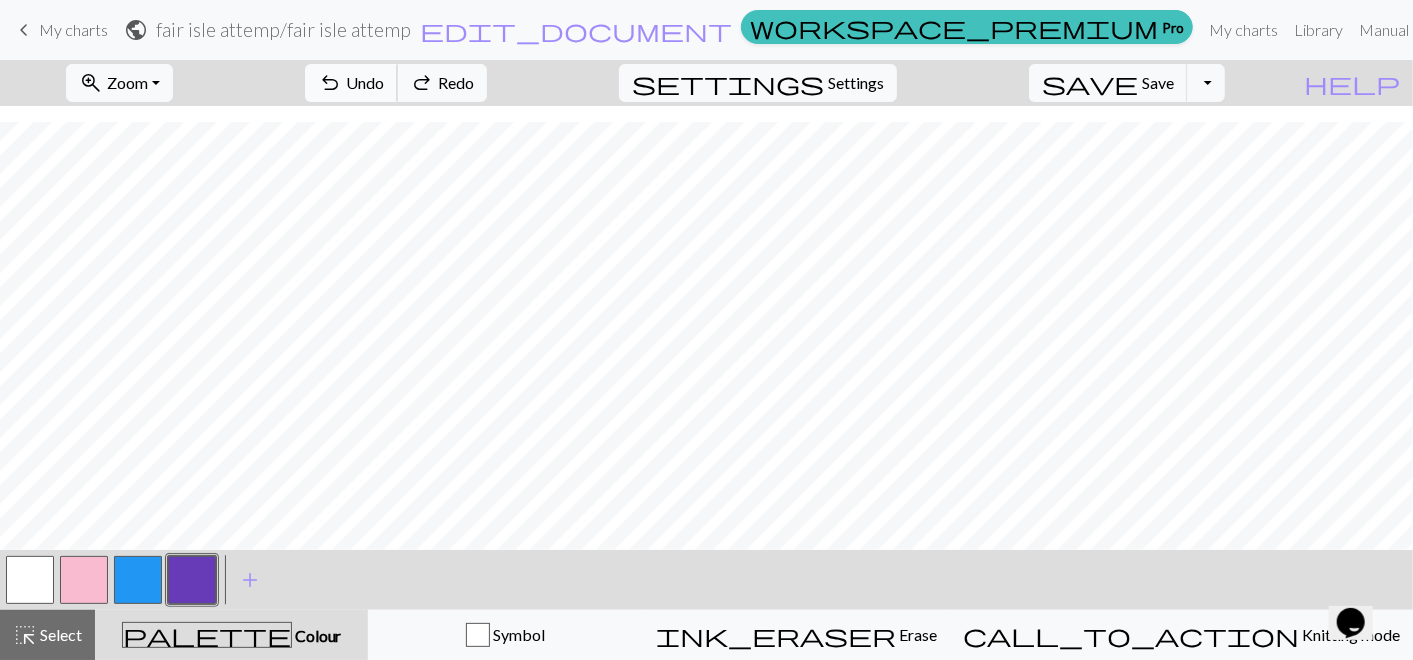 click on "undo" at bounding box center (330, 83) 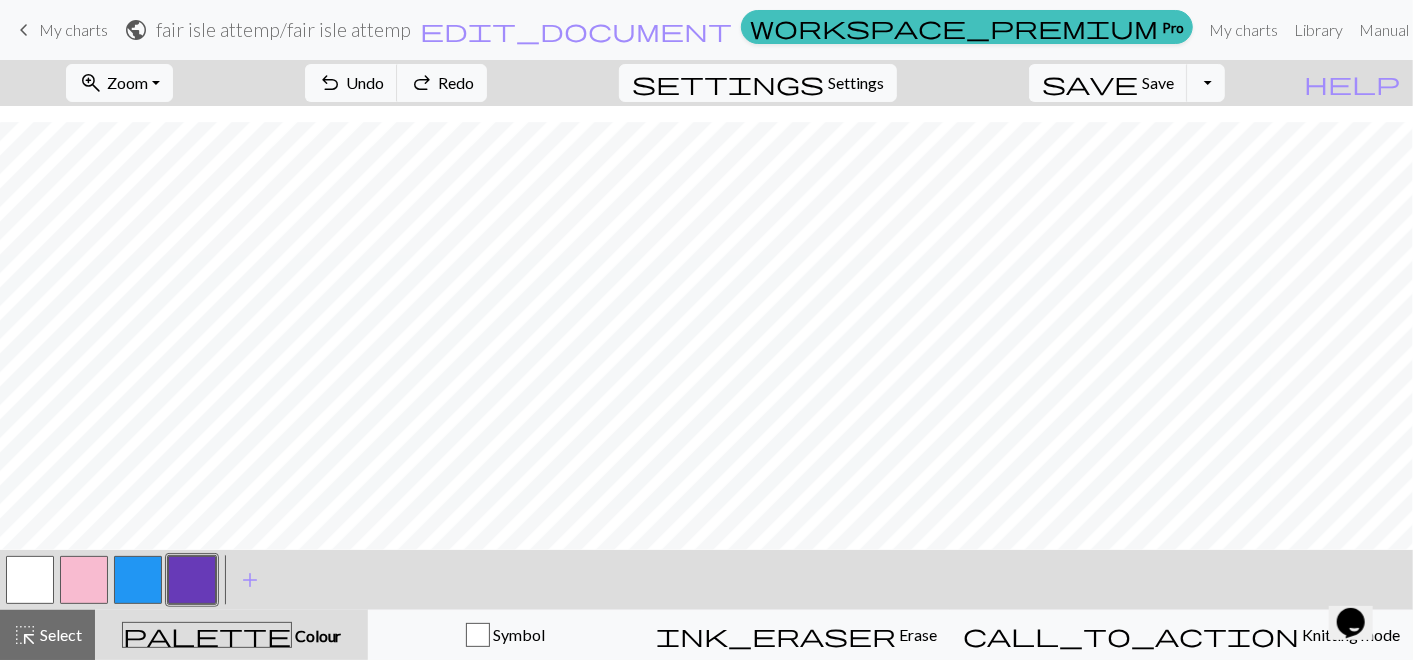 click at bounding box center [138, 580] 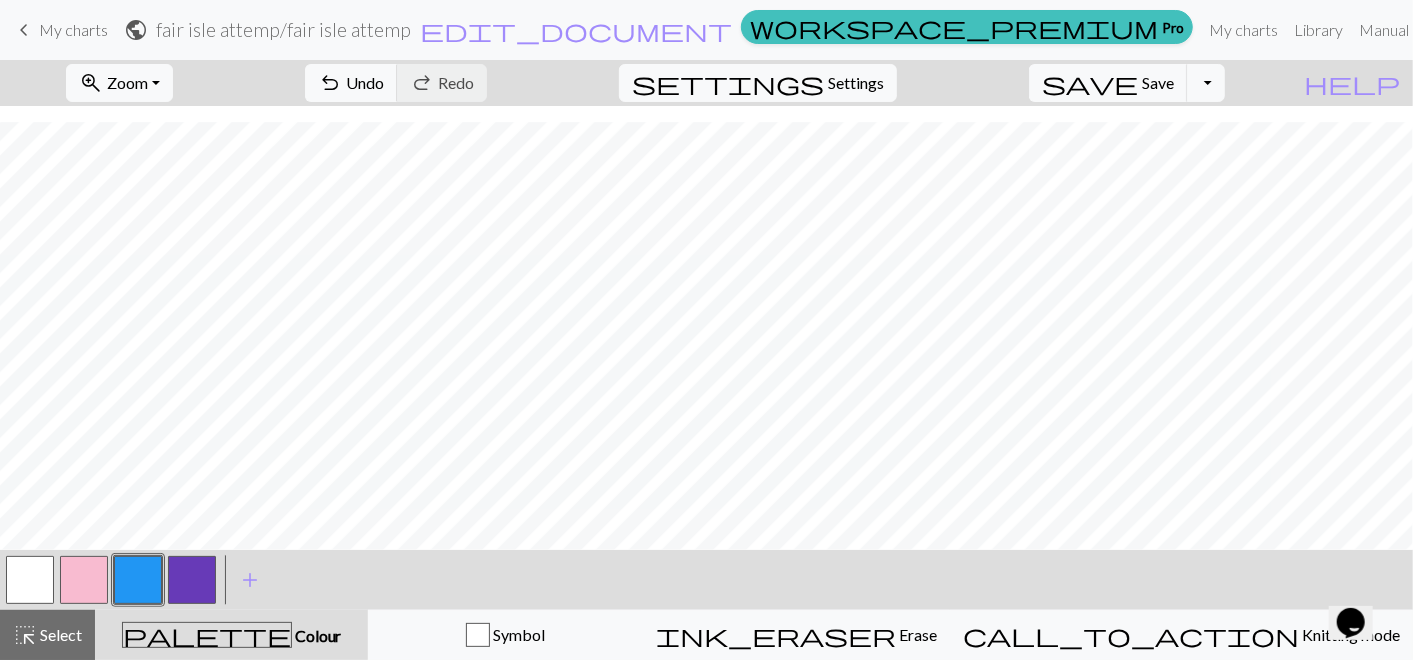 click at bounding box center [192, 580] 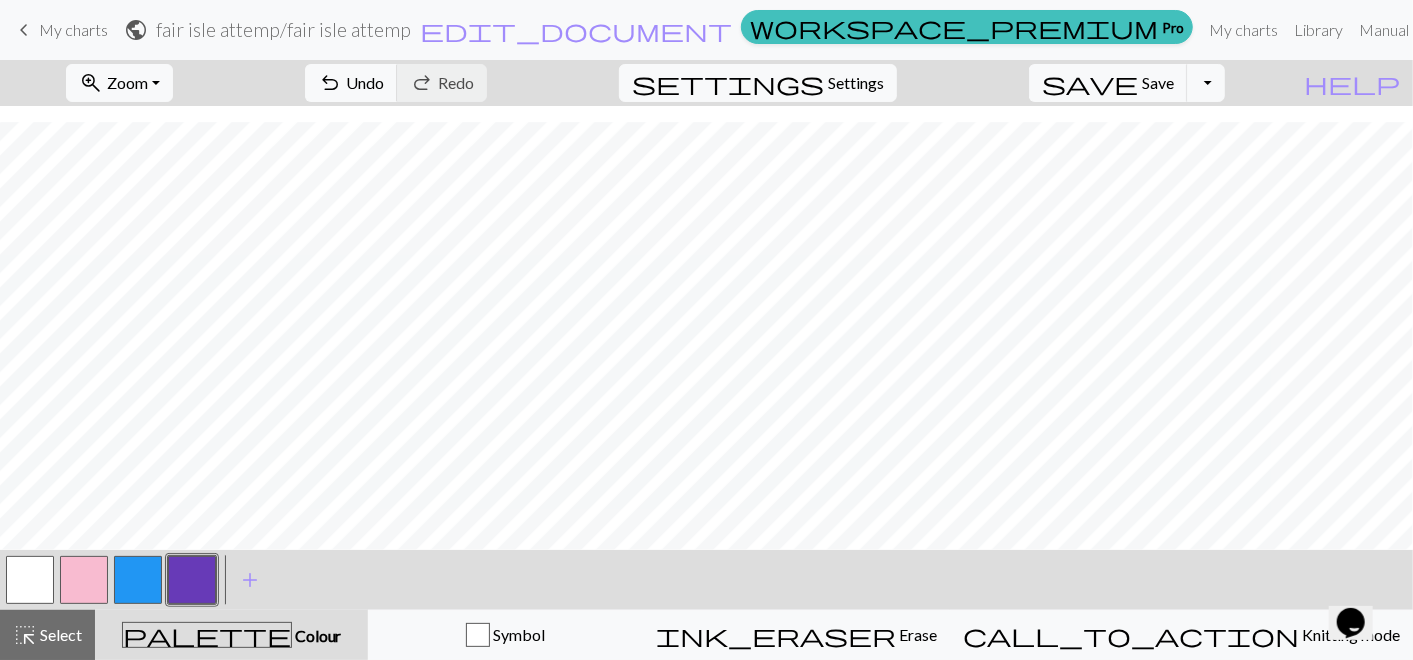 click at bounding box center [84, 580] 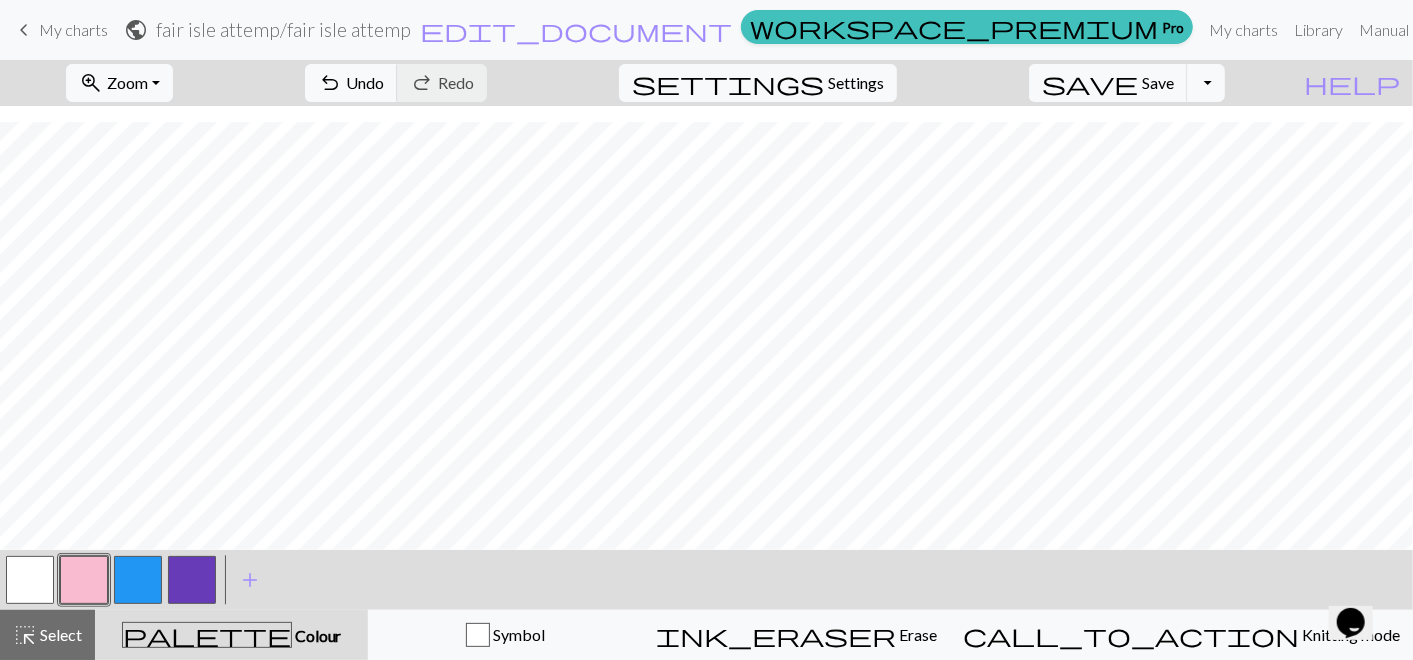 click at bounding box center (192, 580) 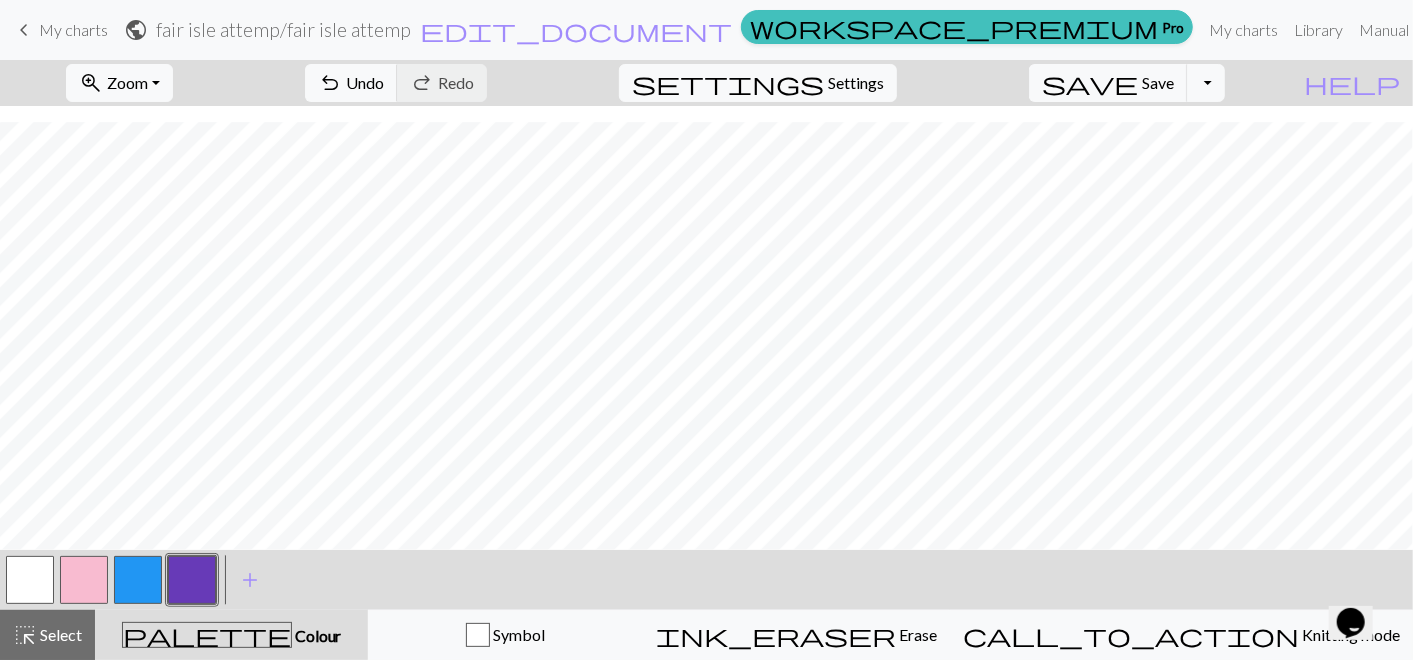 click at bounding box center [138, 580] 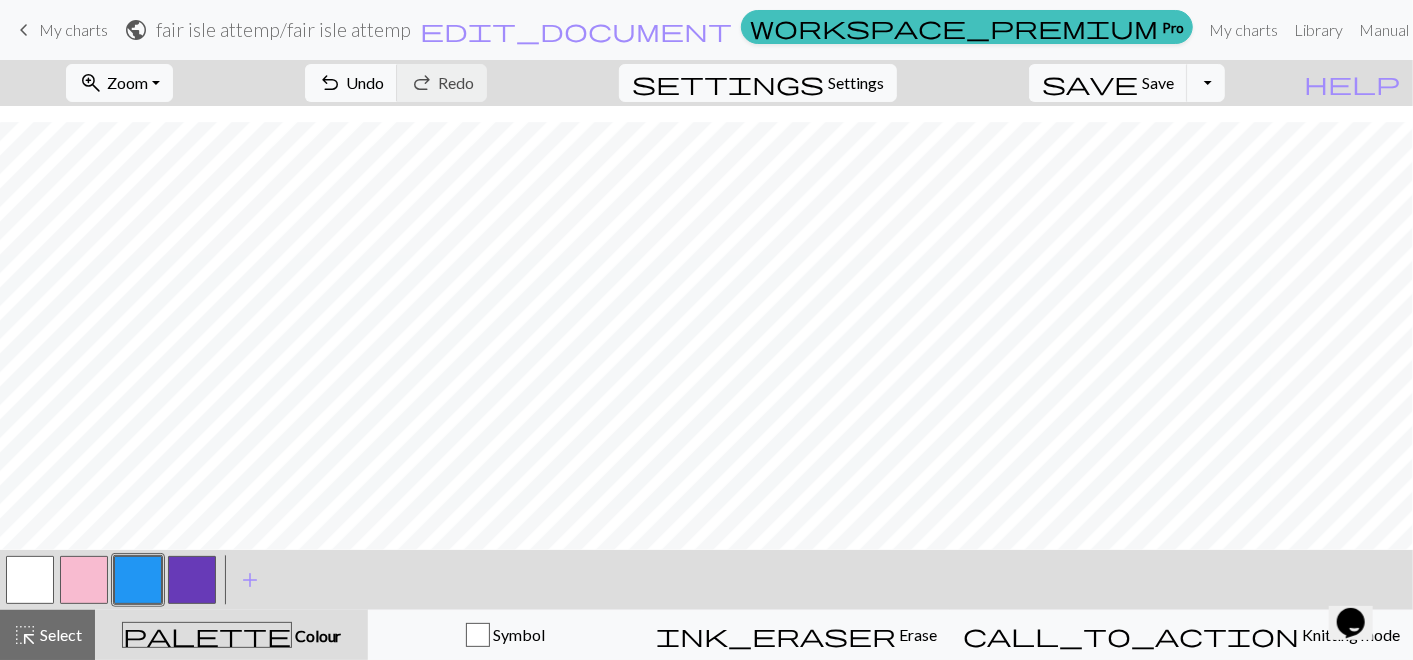 click at bounding box center [84, 580] 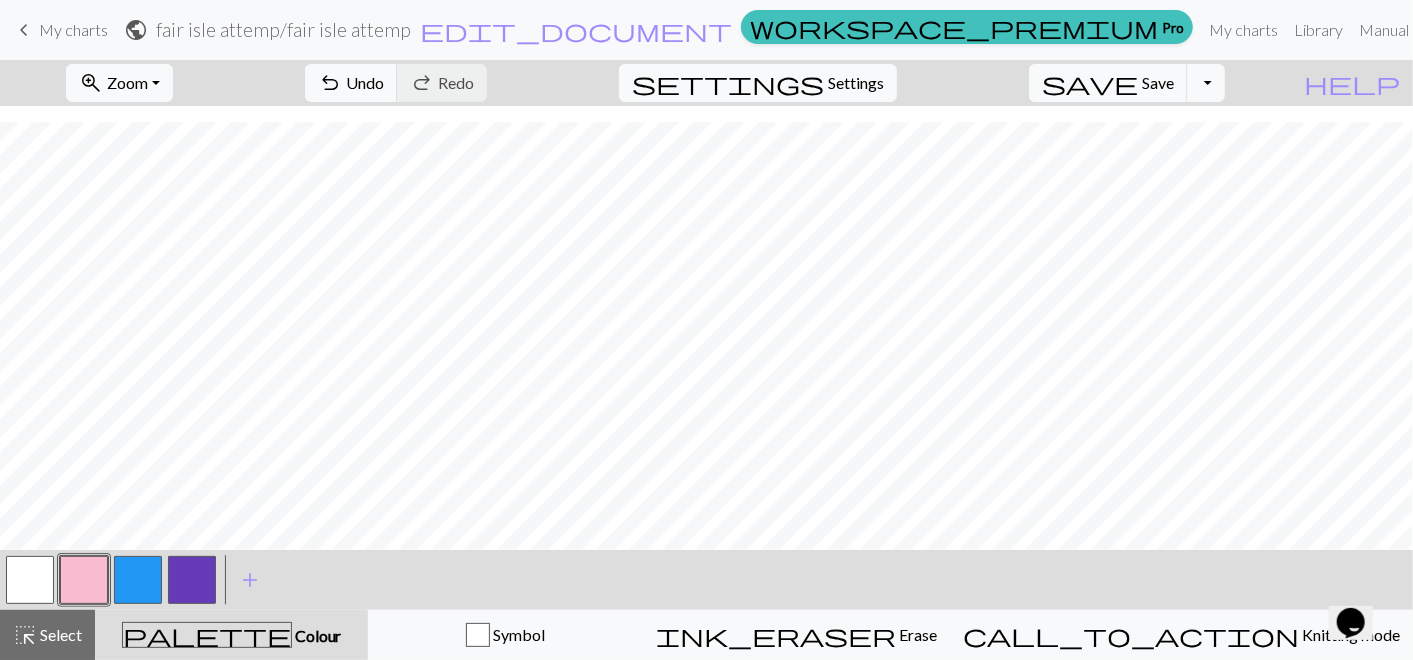click at bounding box center [192, 580] 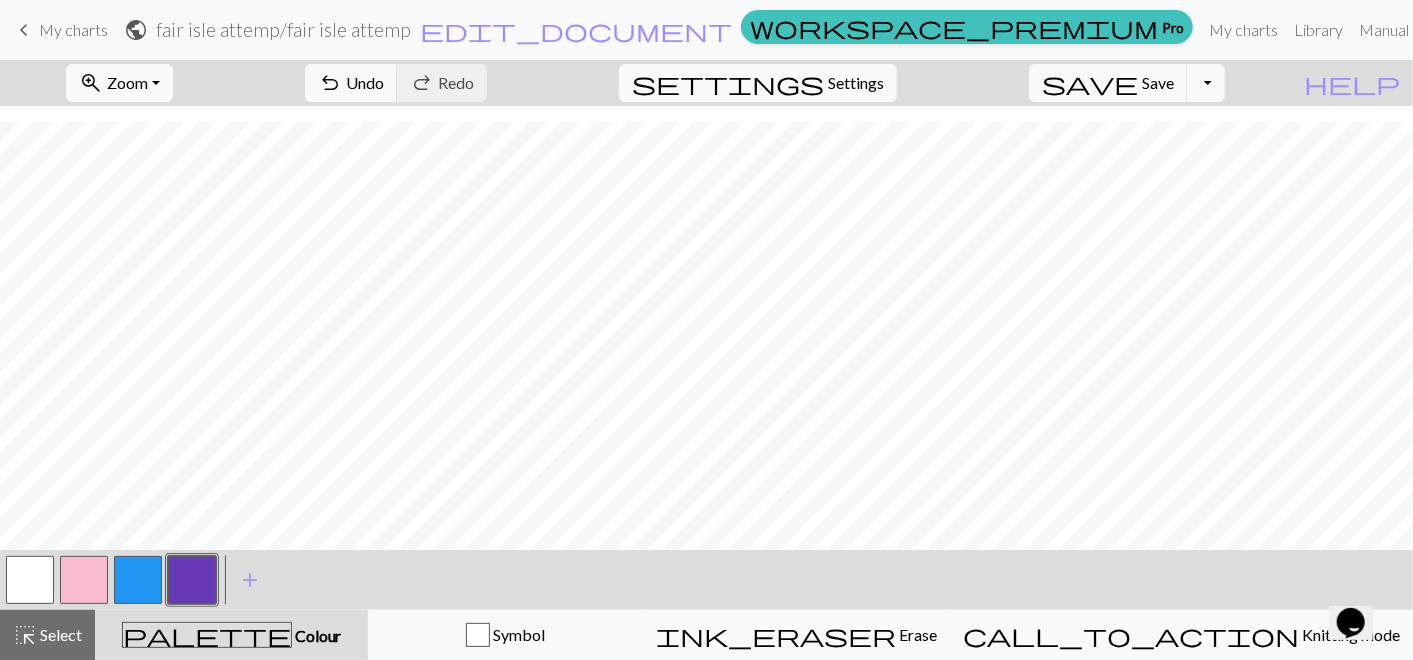 click at bounding box center [138, 580] 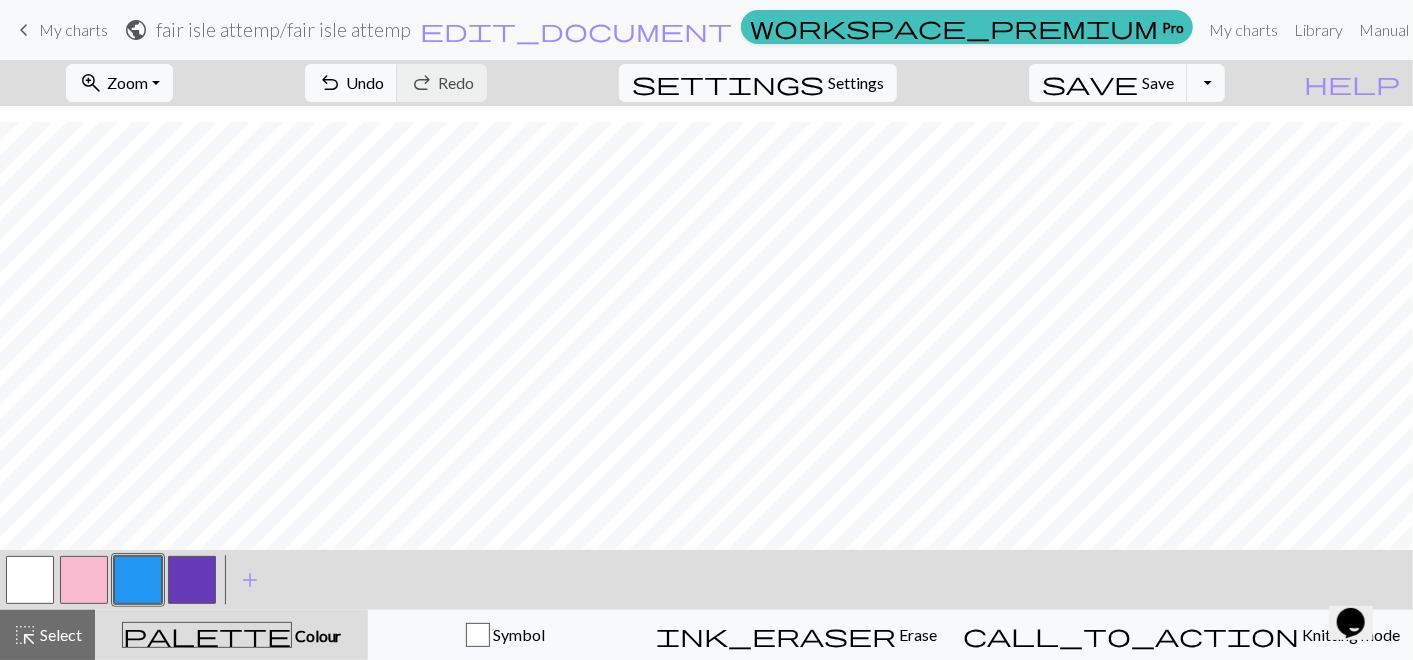 click at bounding box center (192, 580) 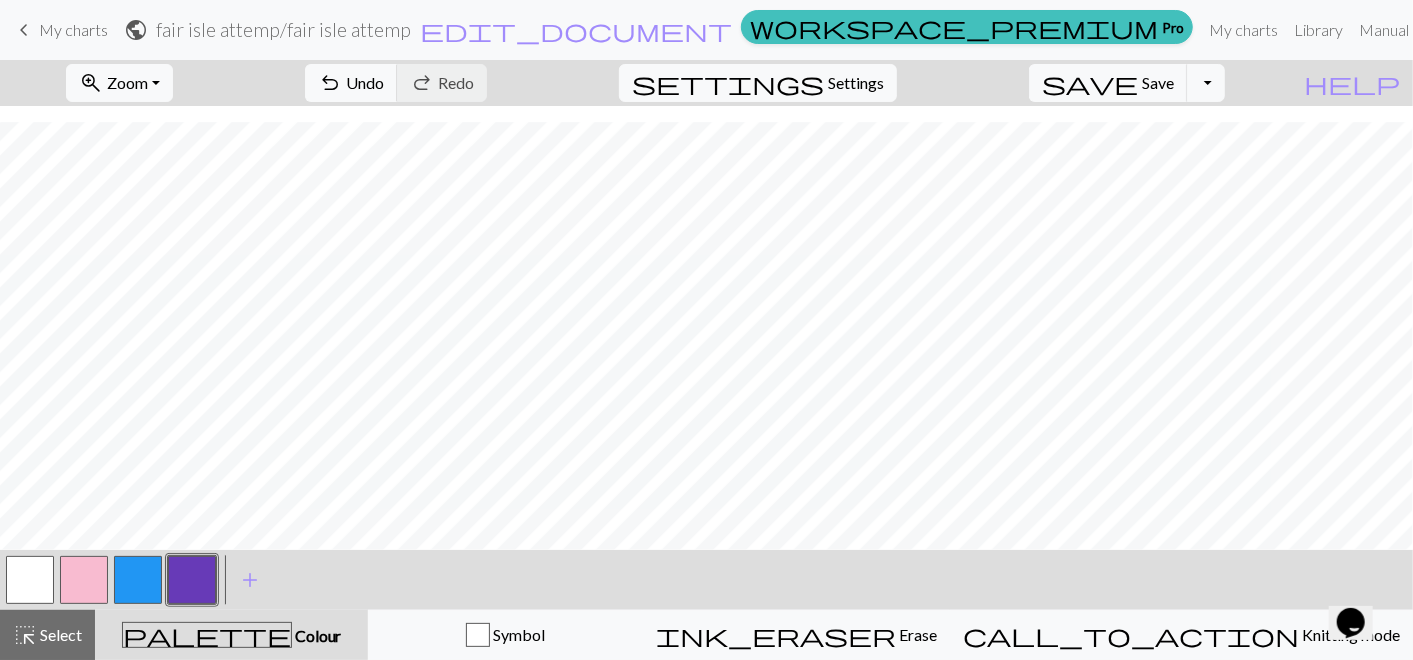 click at bounding box center (138, 580) 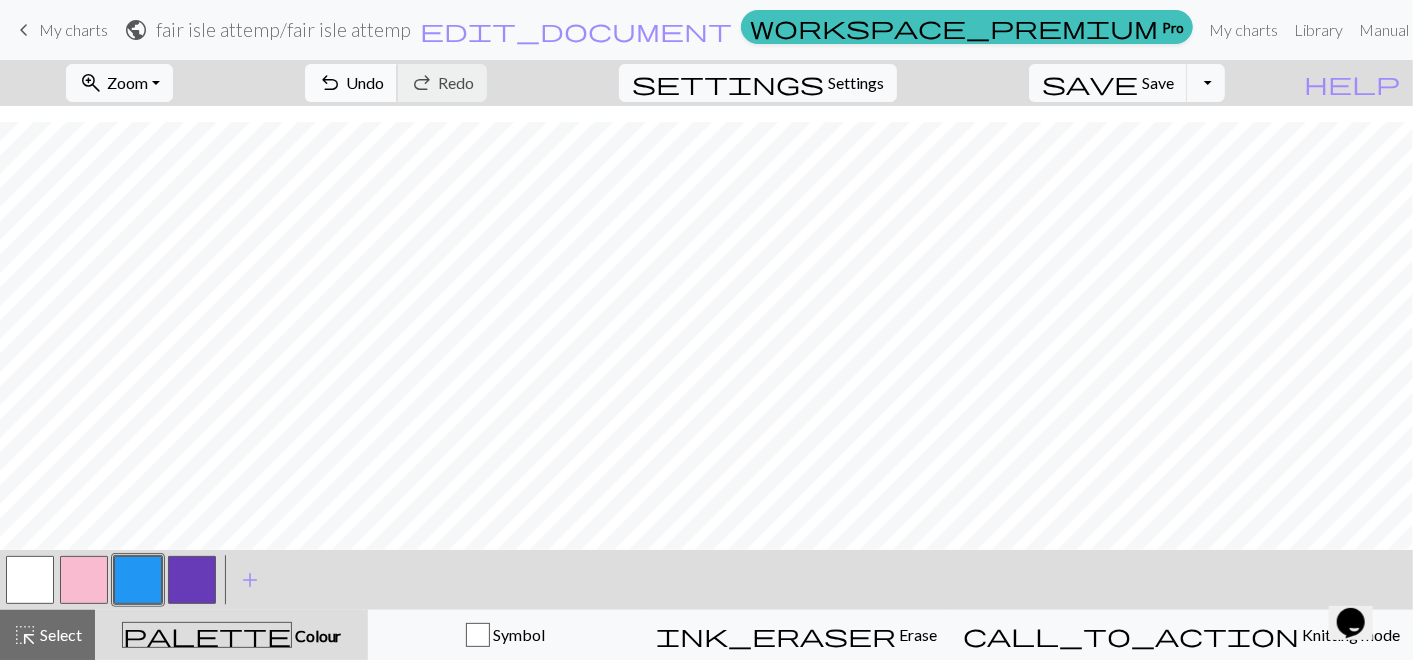 click on "Undo" at bounding box center (365, 82) 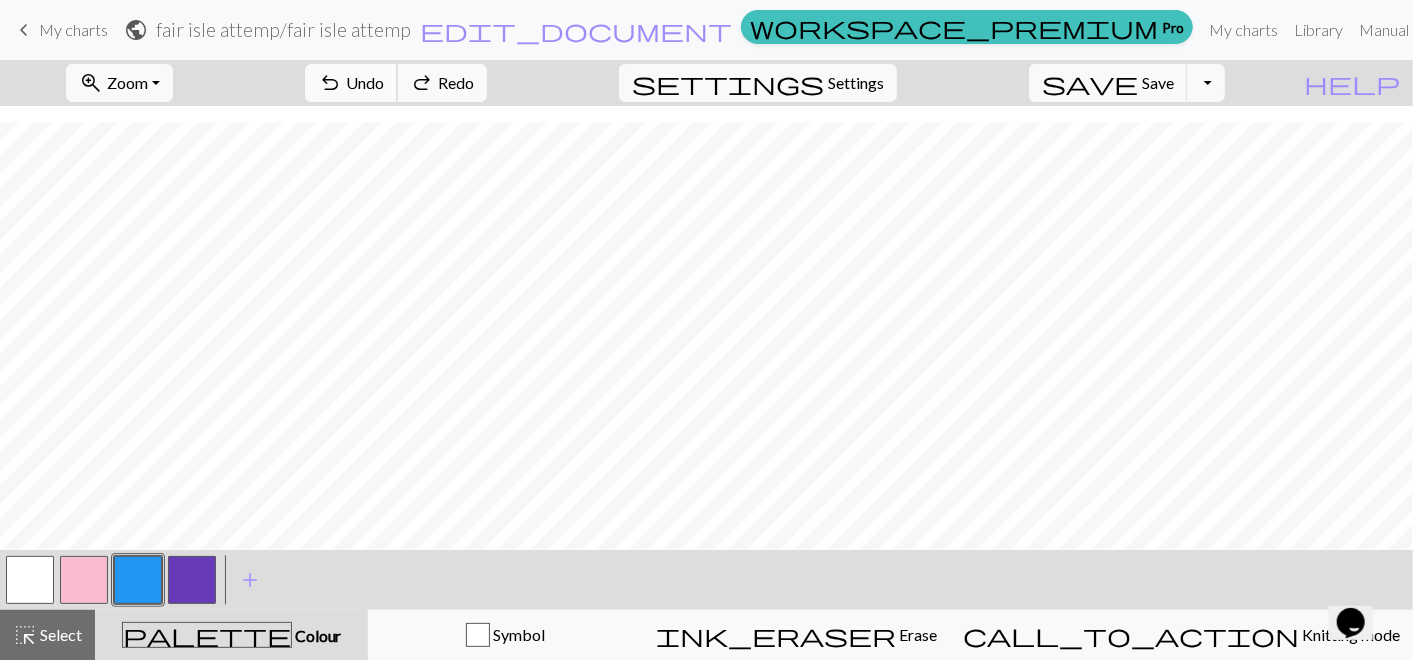 click on "Undo" at bounding box center [365, 82] 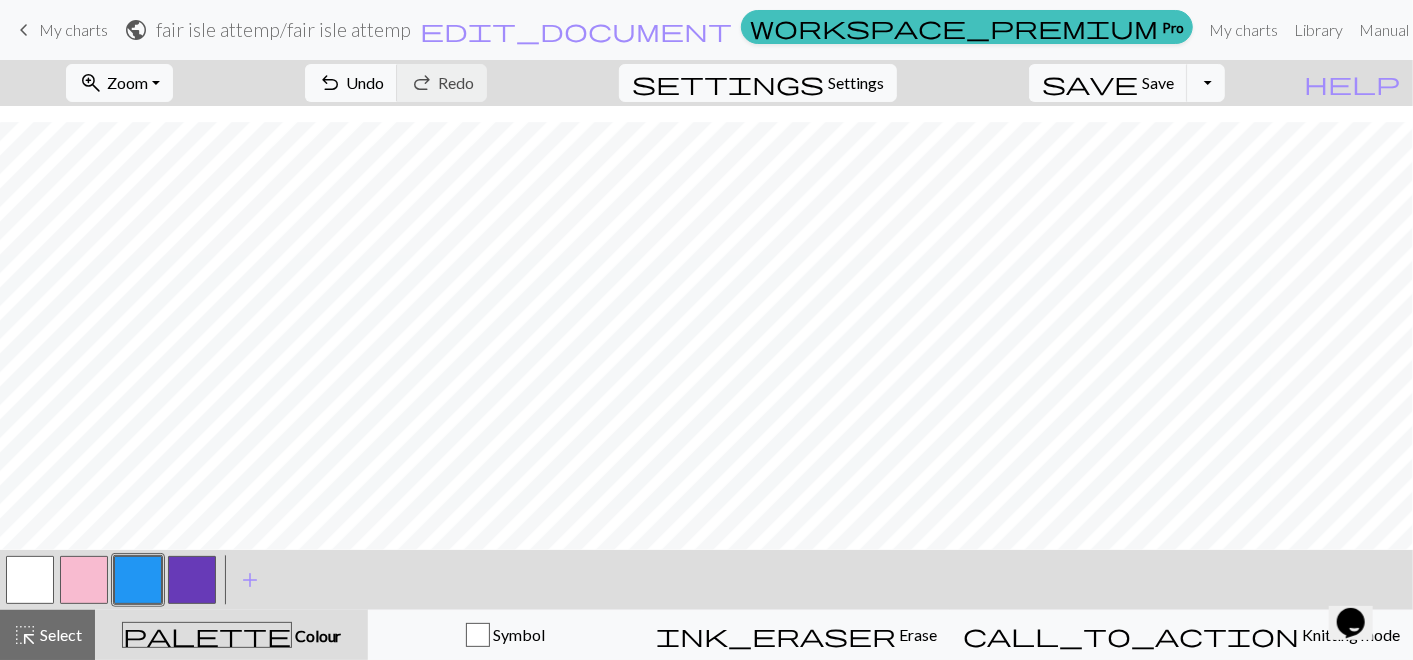 click at bounding box center [192, 580] 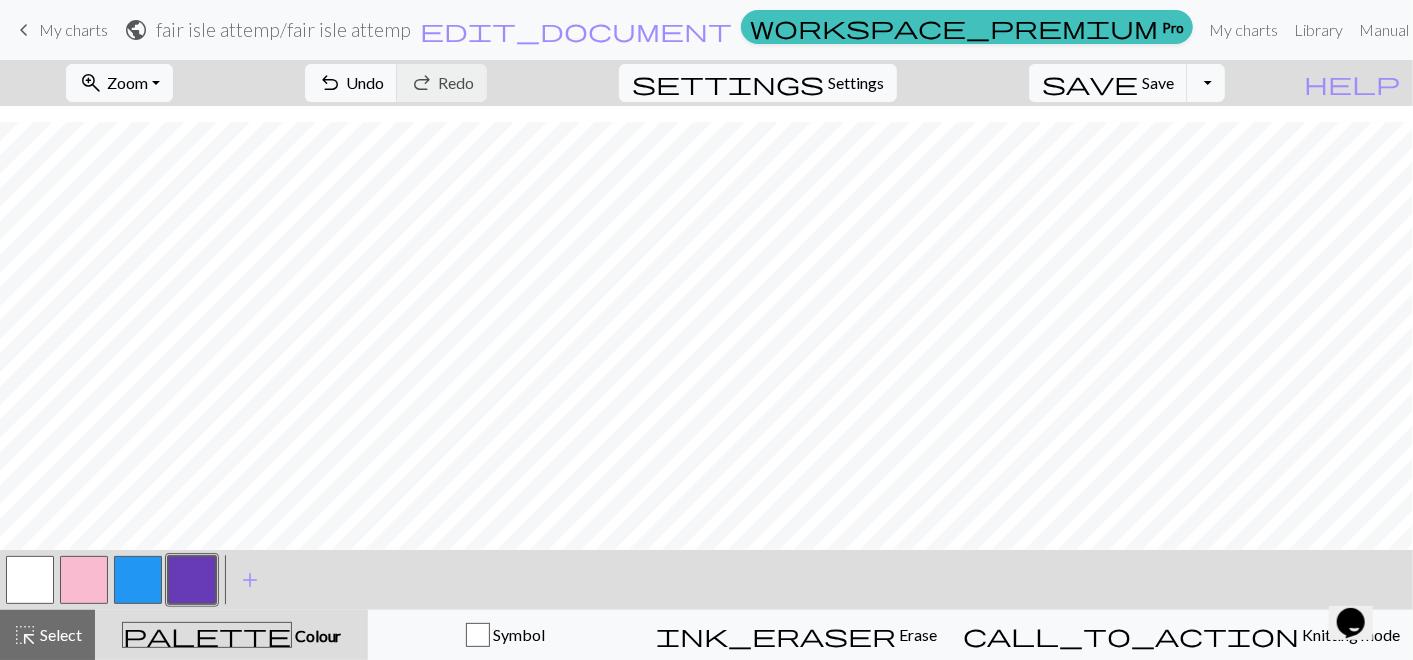 click at bounding box center (84, 580) 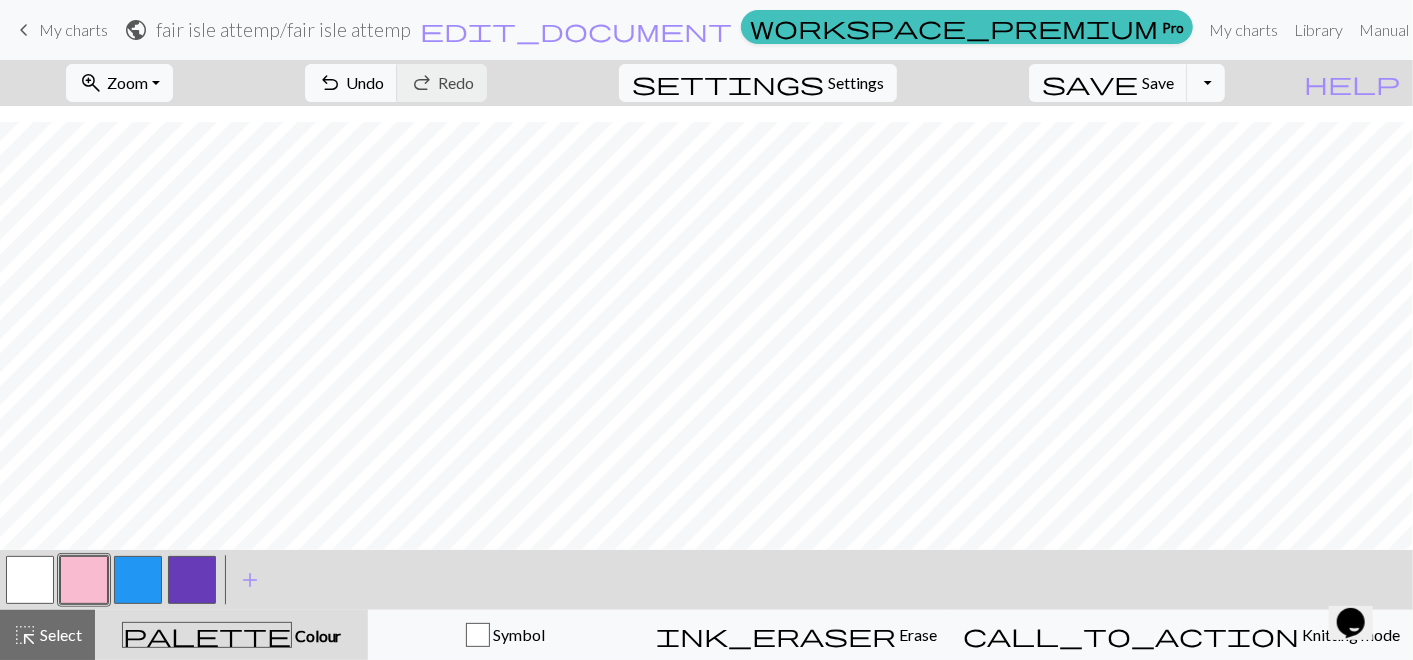 click at bounding box center (138, 580) 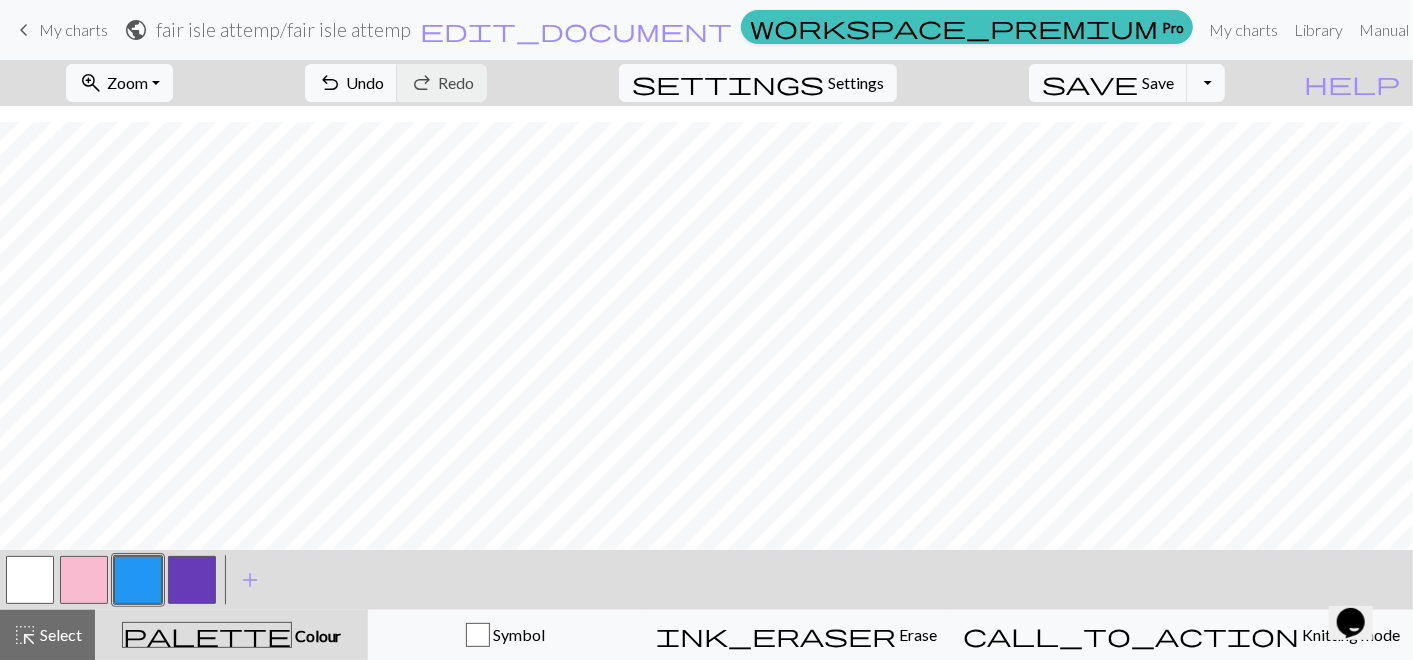 click at bounding box center (192, 580) 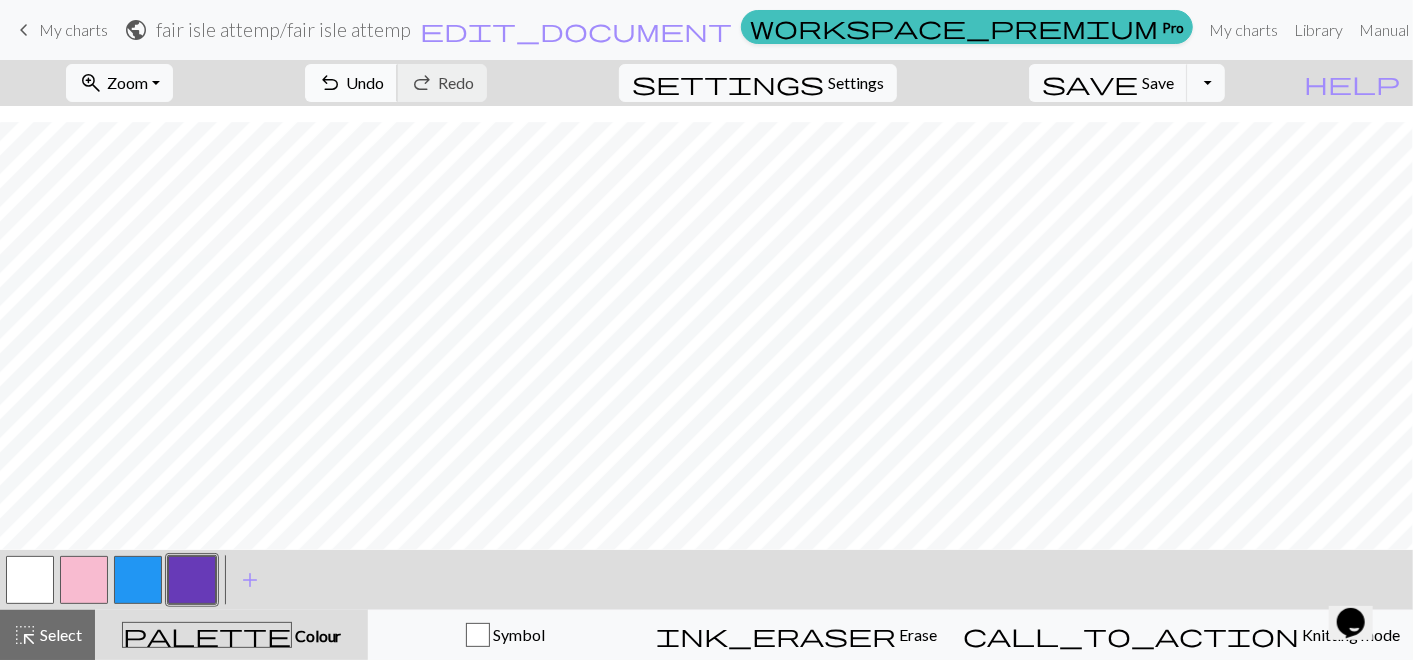 click on "Undo" at bounding box center [365, 82] 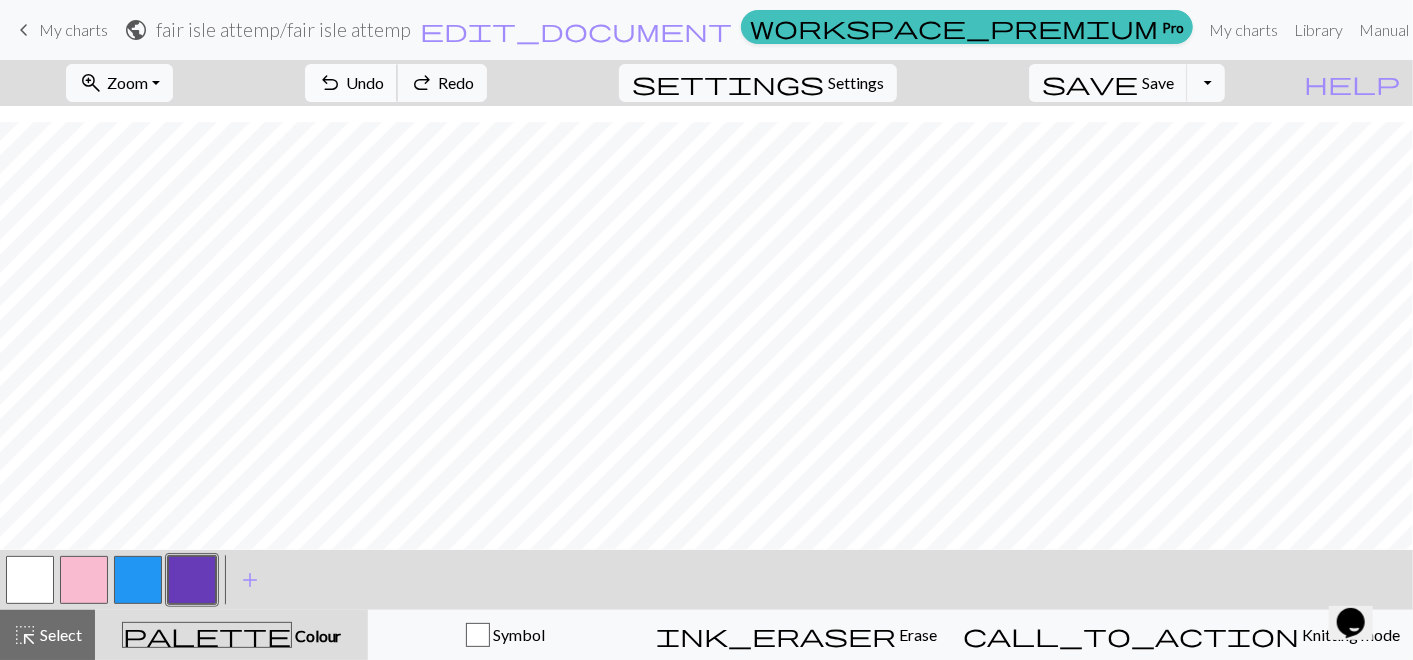 click on "Undo" at bounding box center (365, 82) 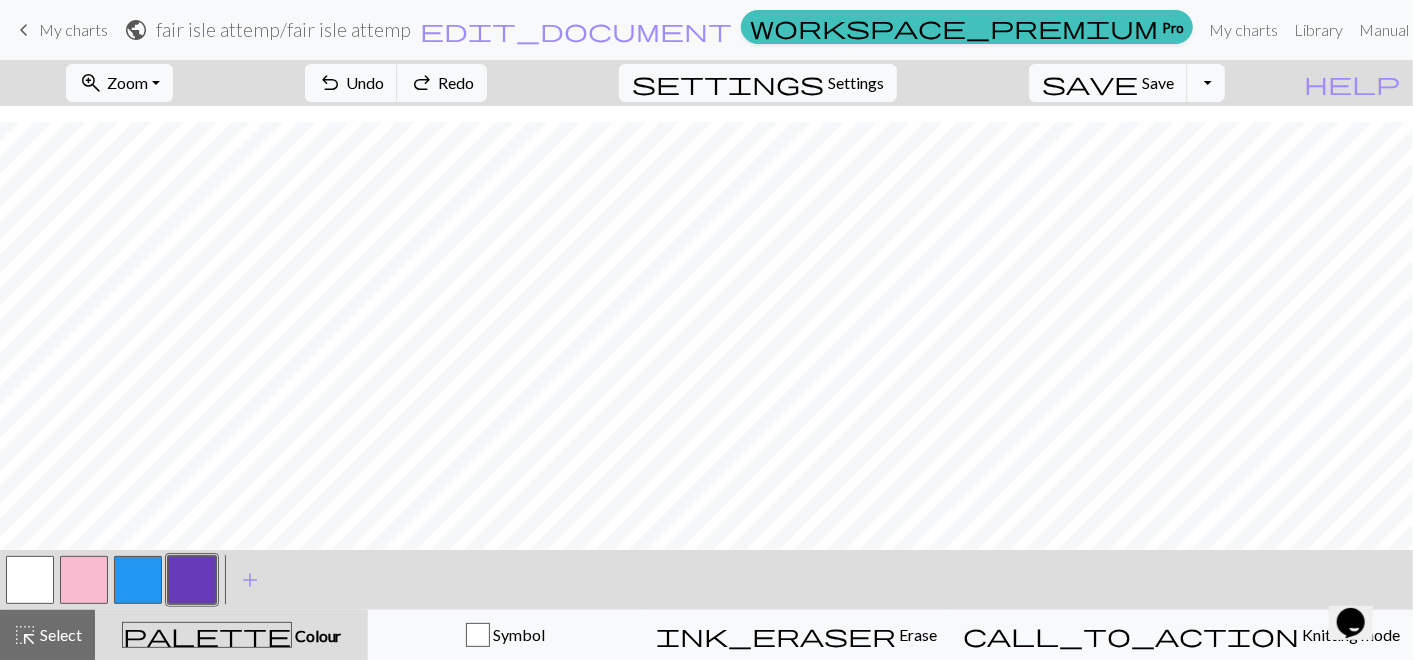 click at bounding box center (138, 580) 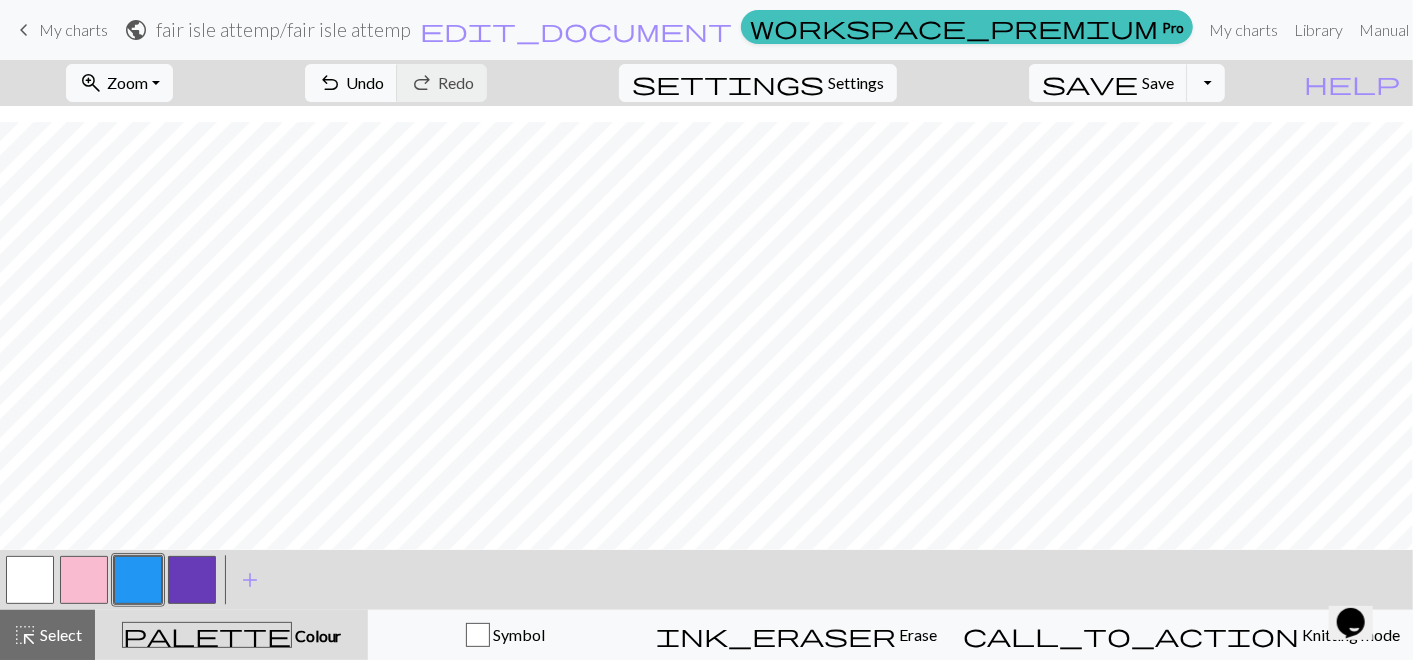 click at bounding box center (192, 580) 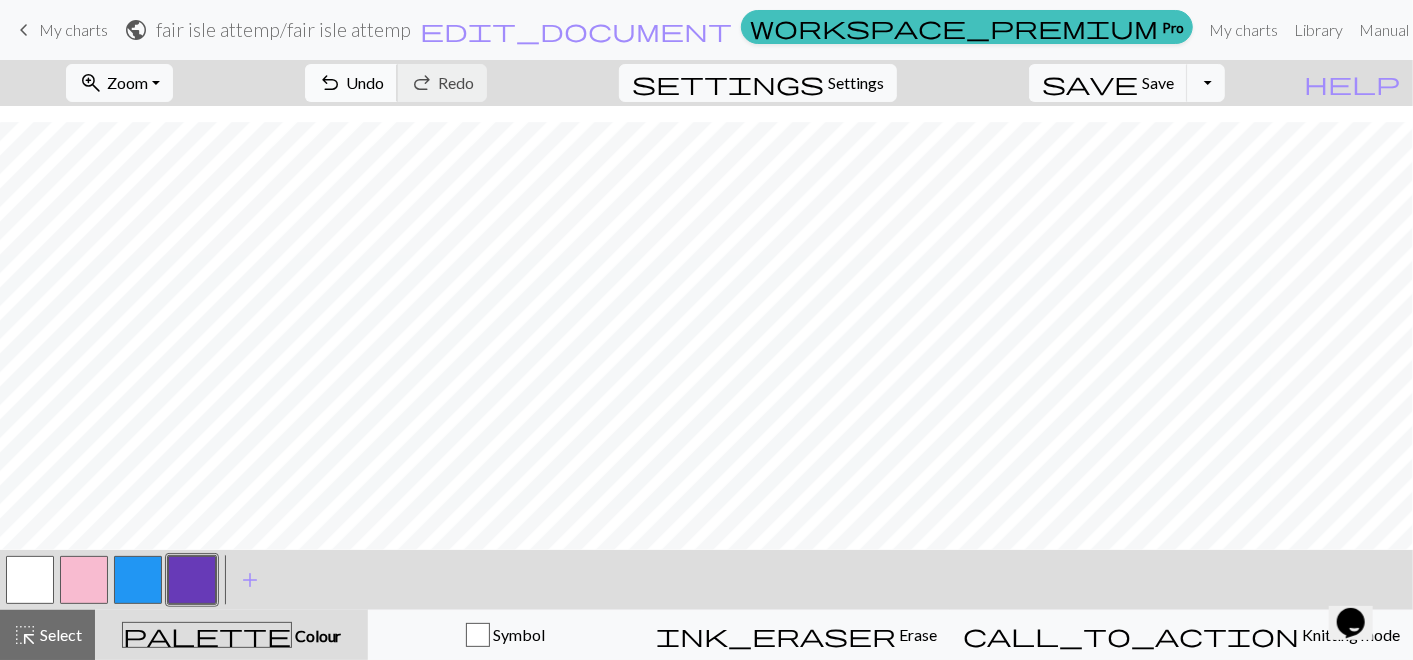click on "undo Undo Undo" at bounding box center [351, 83] 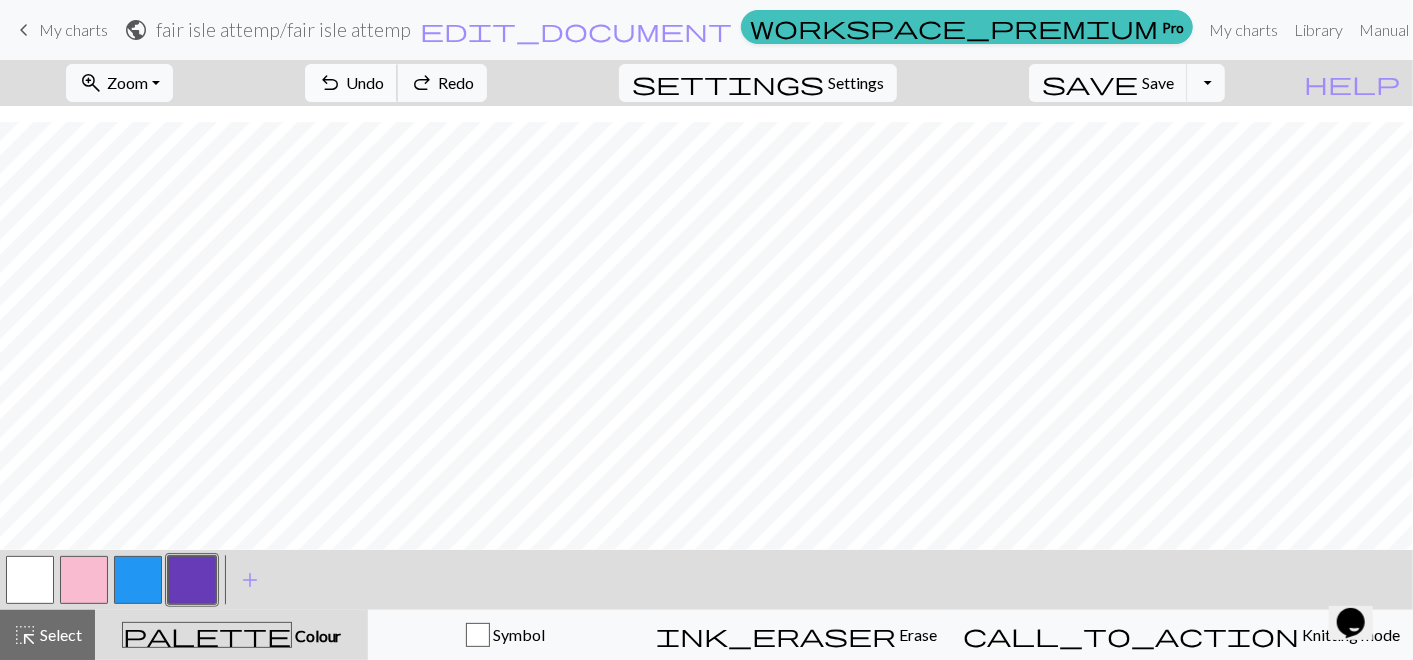 click on "undo Undo Undo" at bounding box center (351, 83) 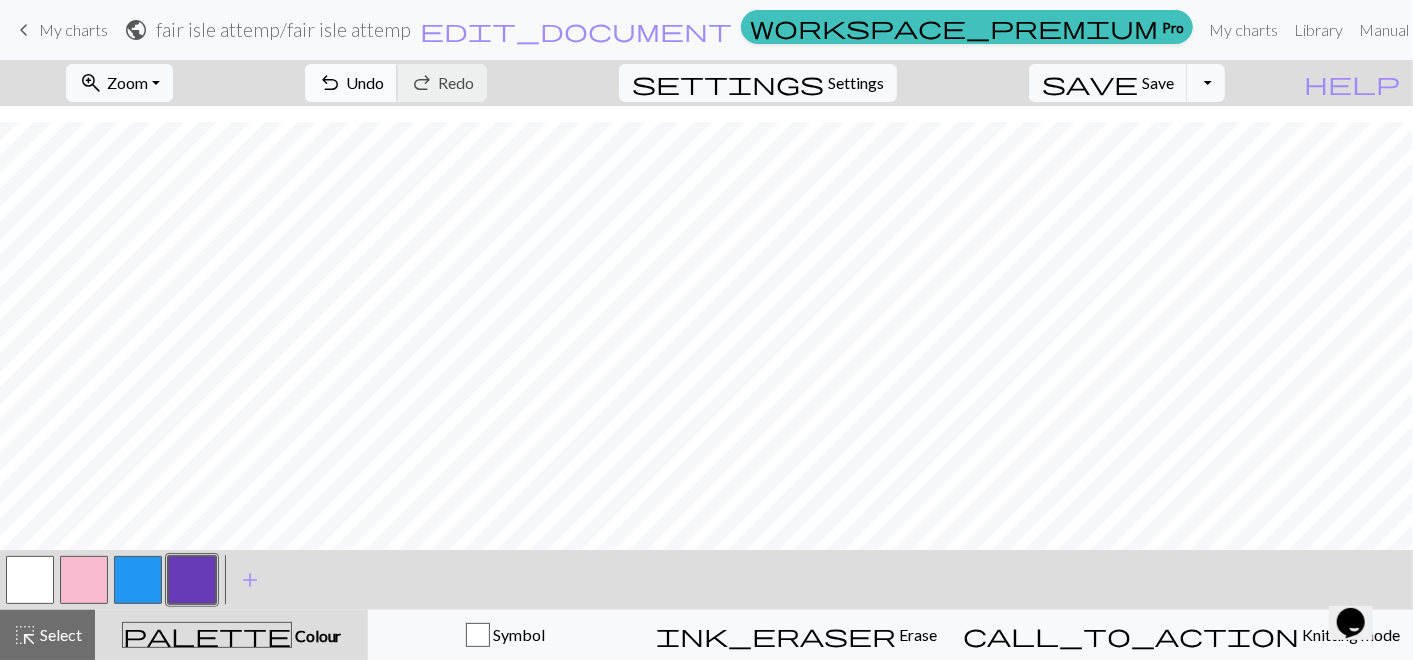 click on "Undo" at bounding box center [365, 82] 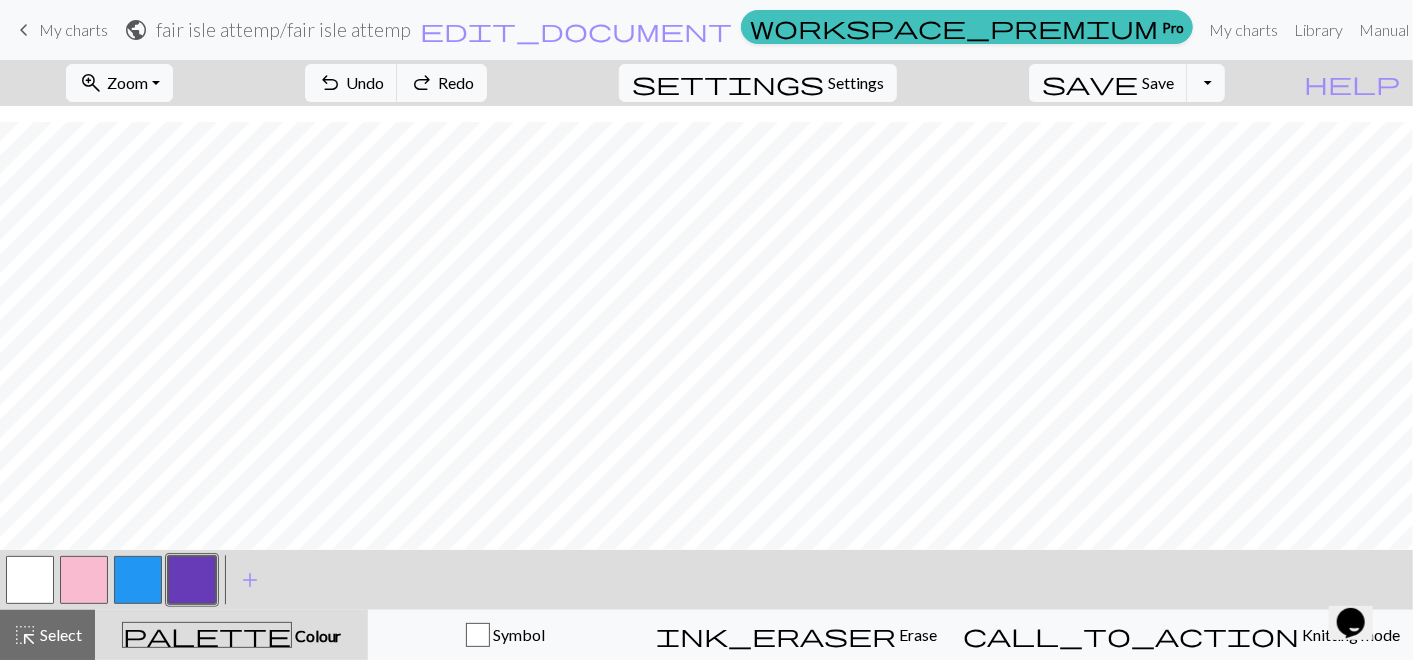 click at bounding box center (138, 580) 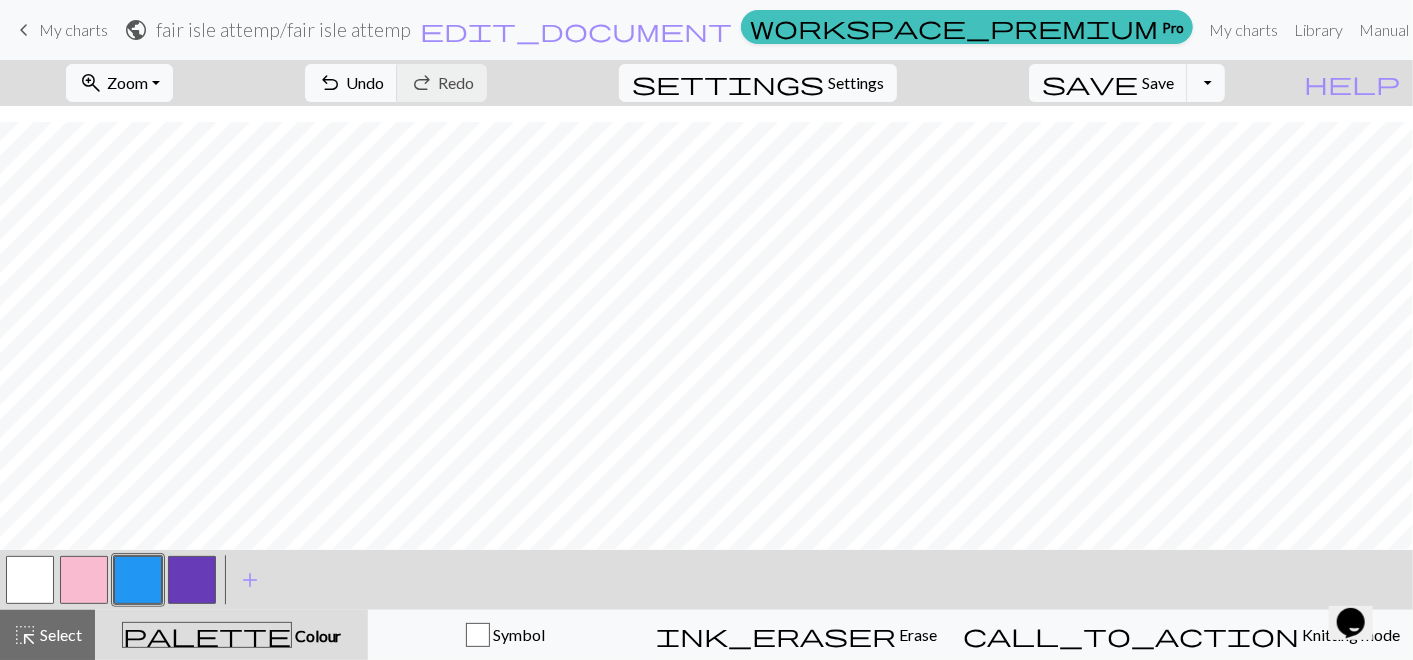 click at bounding box center [192, 580] 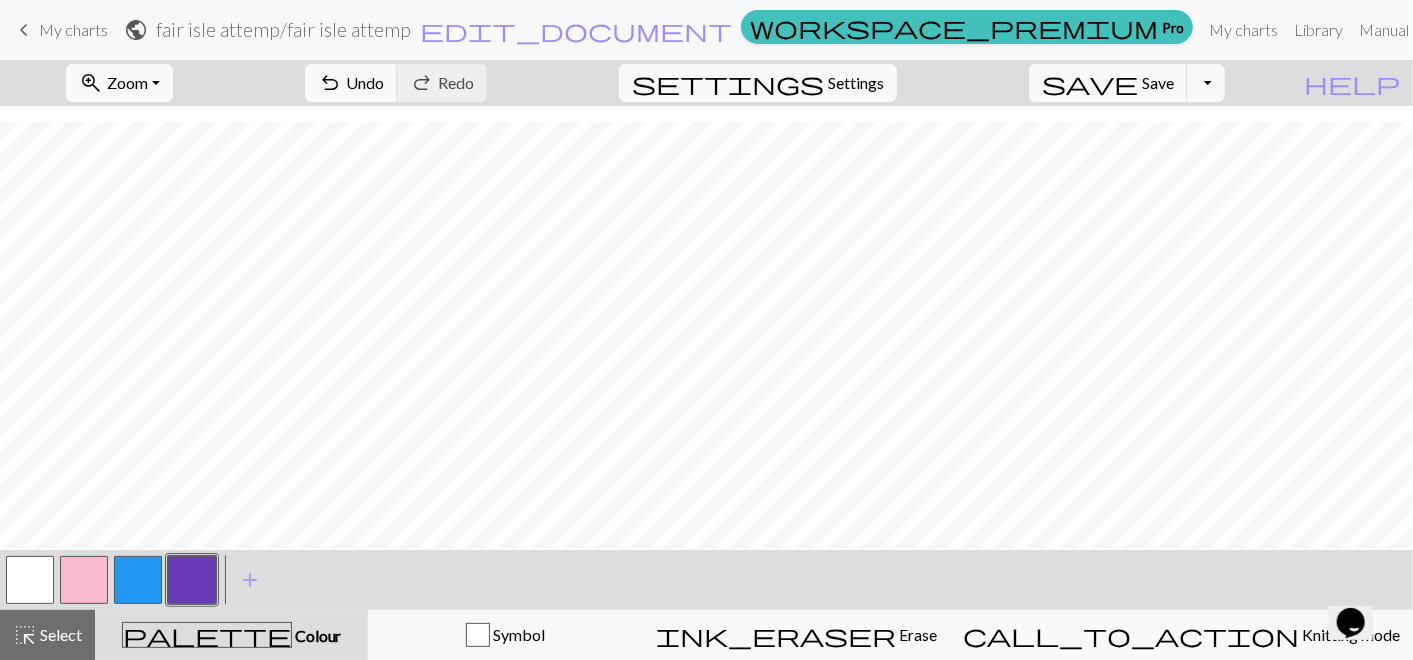 click at bounding box center [84, 580] 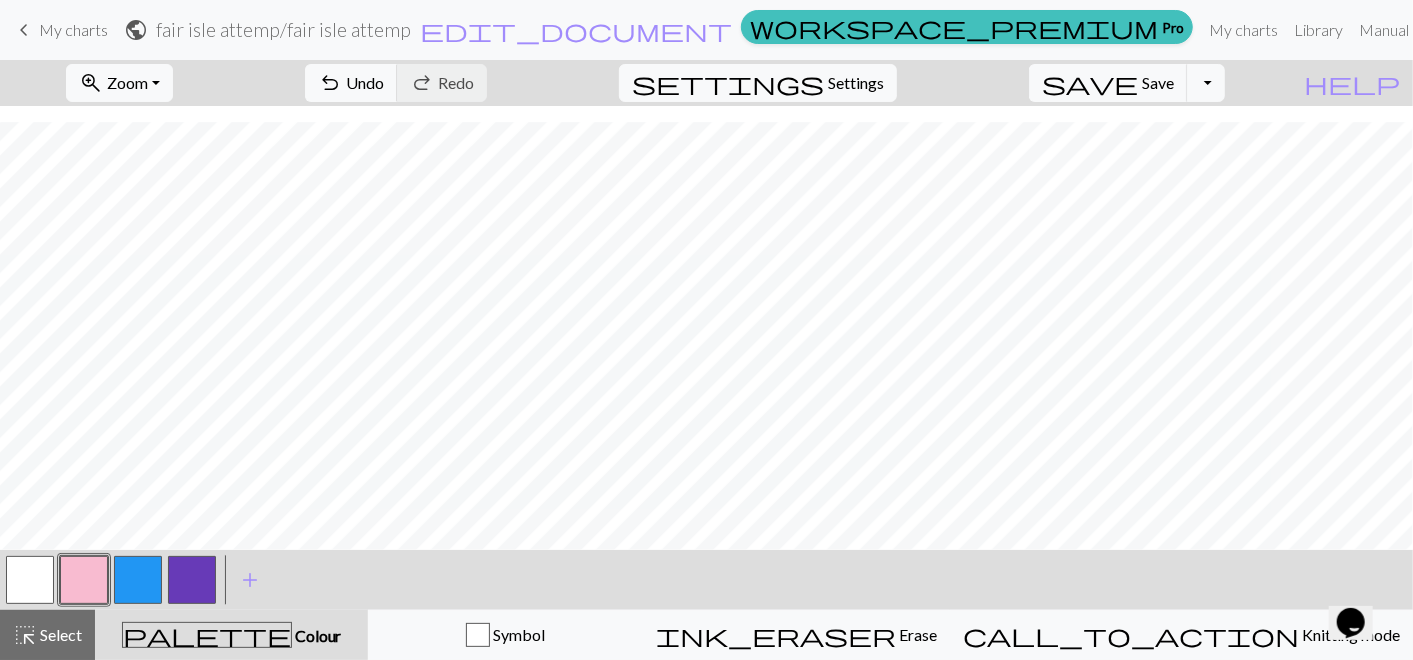 click at bounding box center (192, 580) 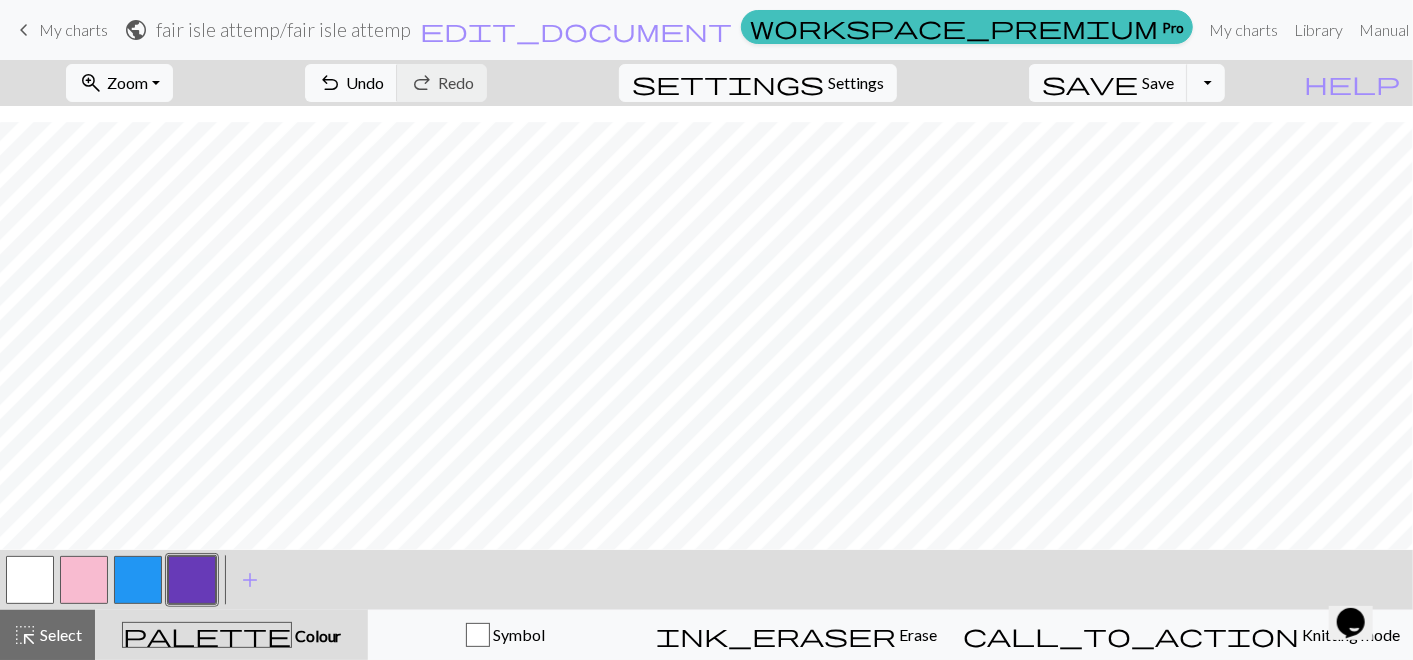 click at bounding box center (138, 580) 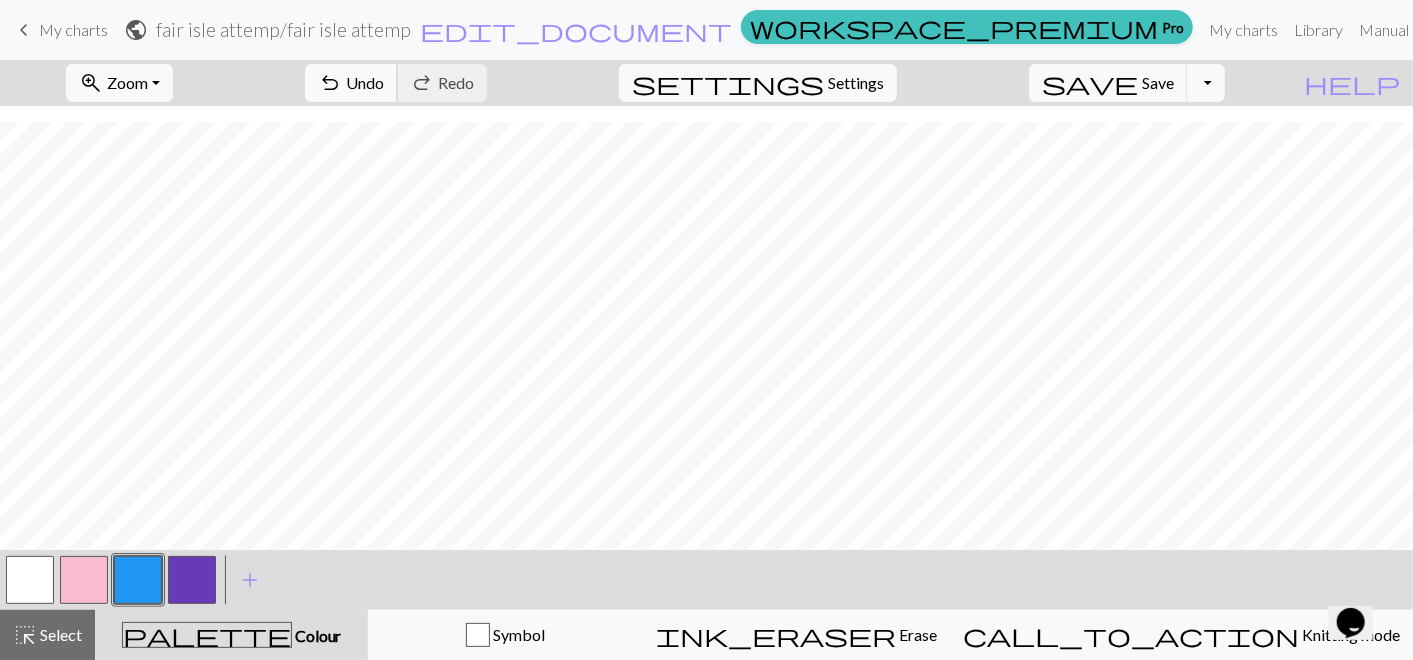 click on "Undo" at bounding box center (365, 82) 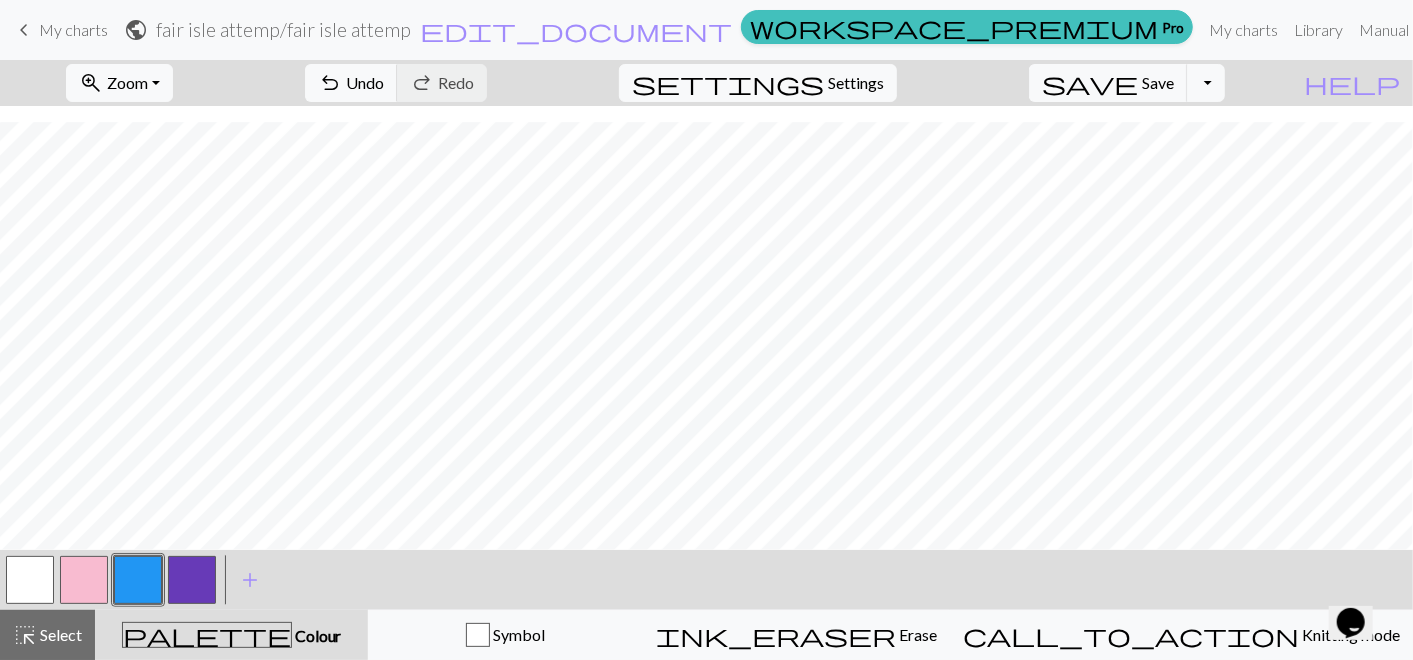 click at bounding box center [84, 580] 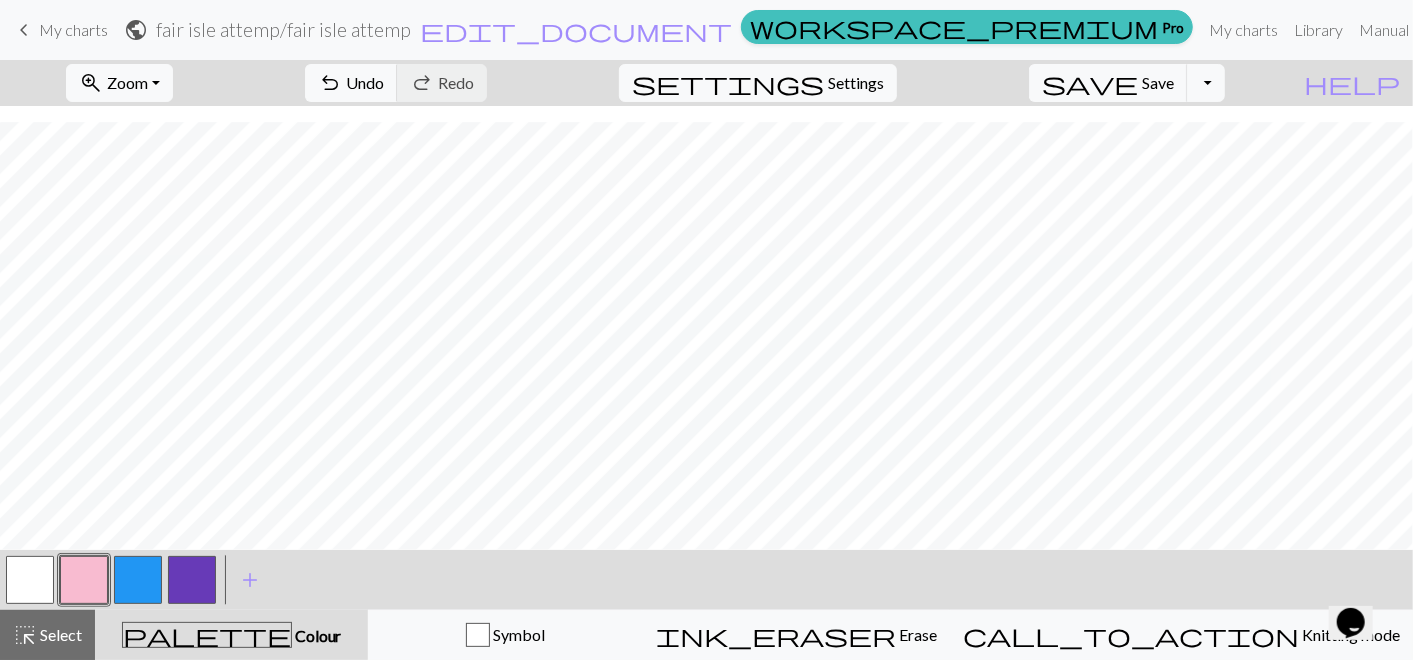 drag, startPoint x: 38, startPoint y: 29, endPoint x: 800, endPoint y: 99, distance: 765.2085 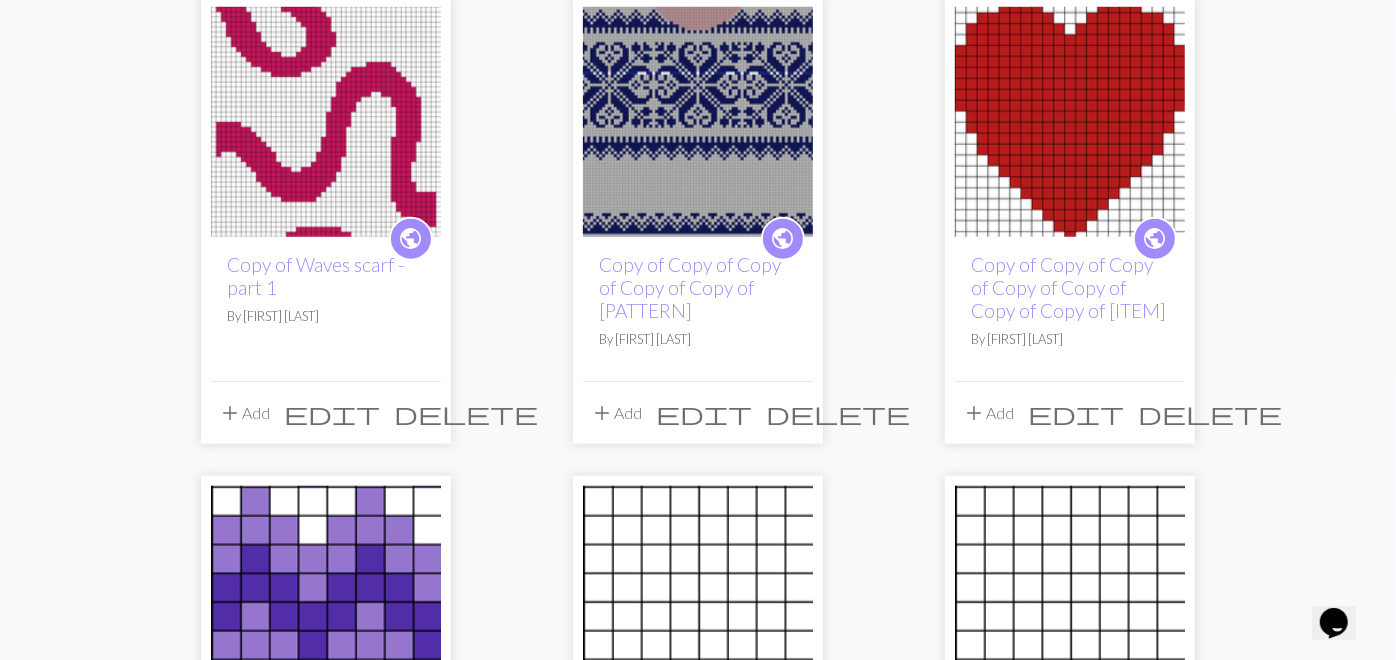 scroll, scrollTop: 1872, scrollLeft: 0, axis: vertical 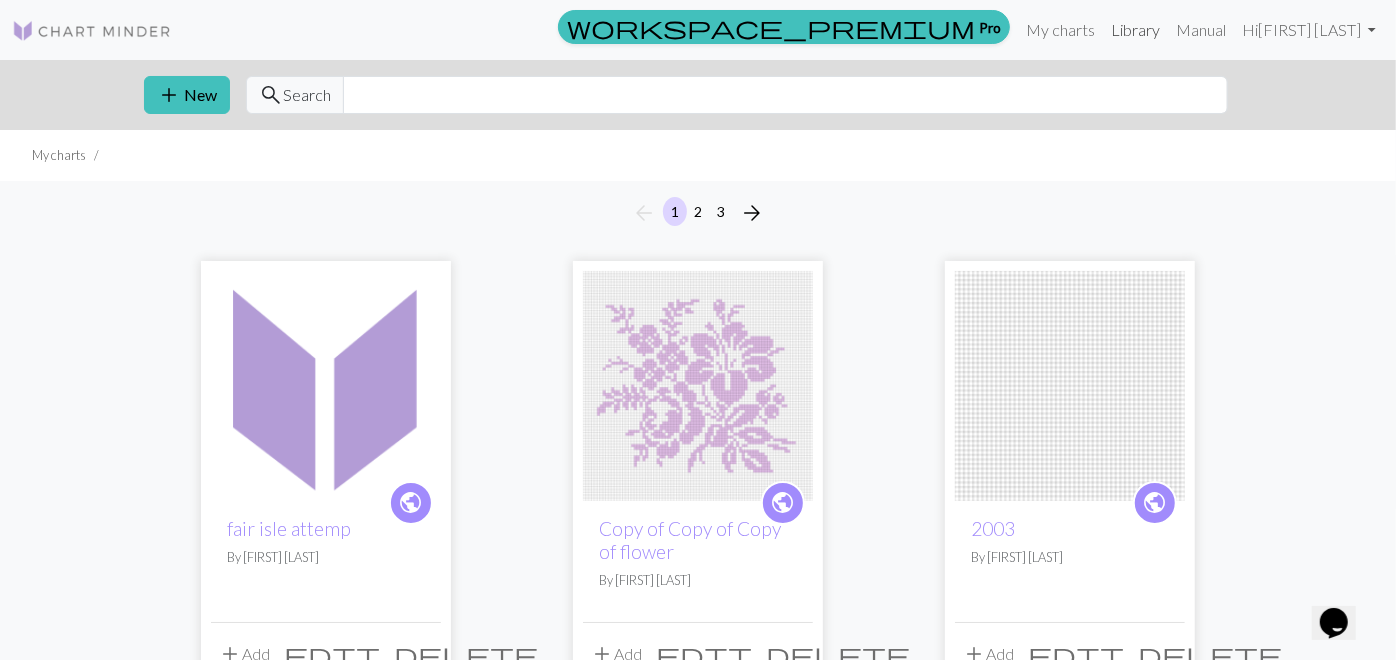 click on "Library" at bounding box center (1135, 30) 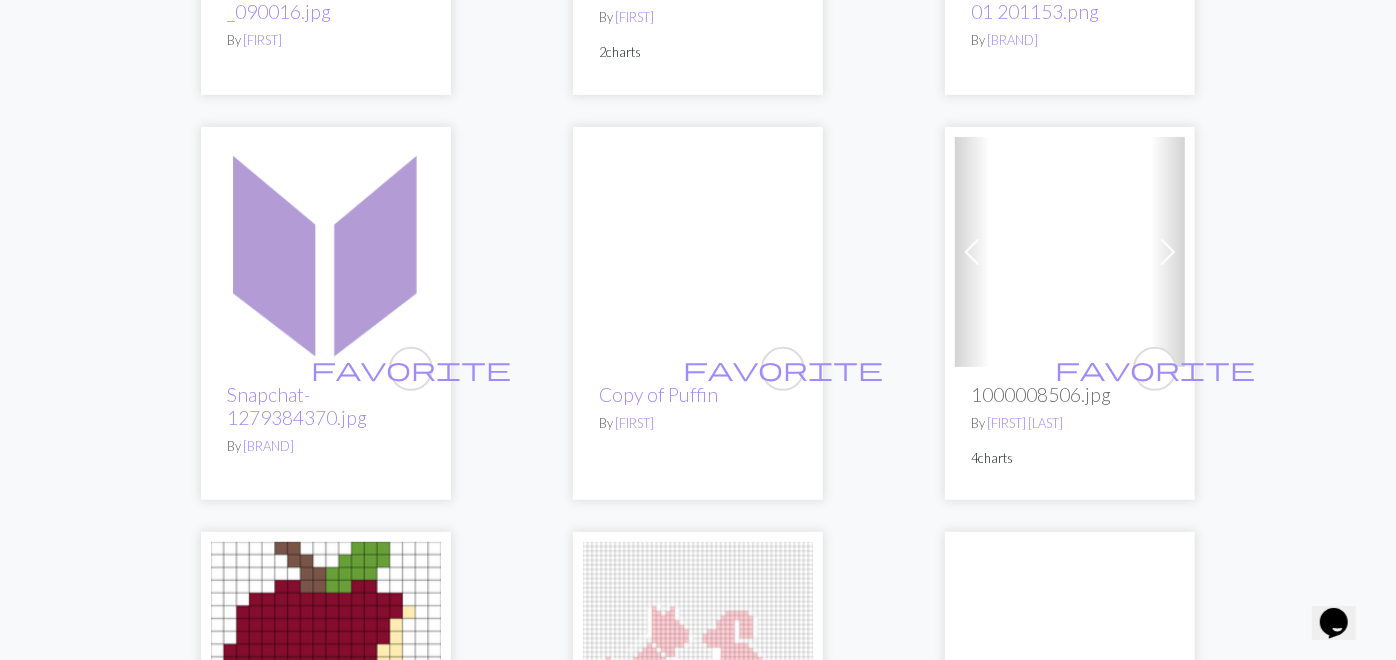 scroll, scrollTop: 5048, scrollLeft: 0, axis: vertical 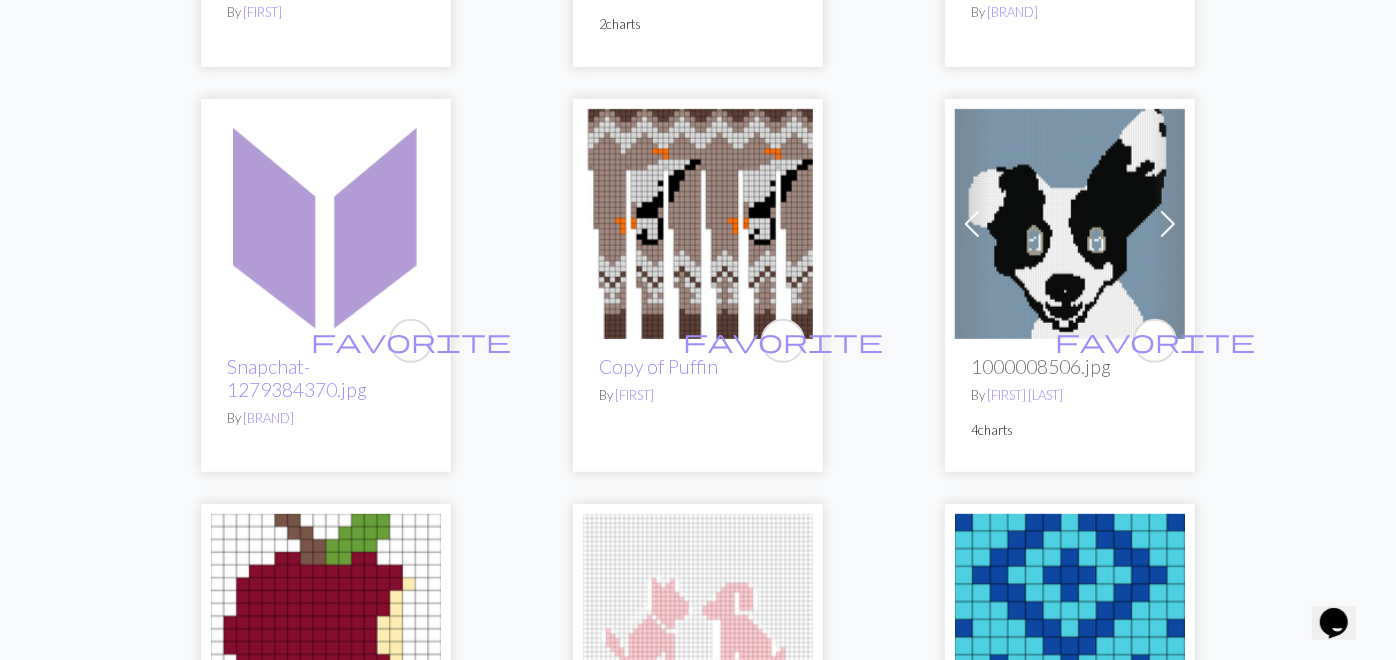 click on "2" at bounding box center (593, 2091) 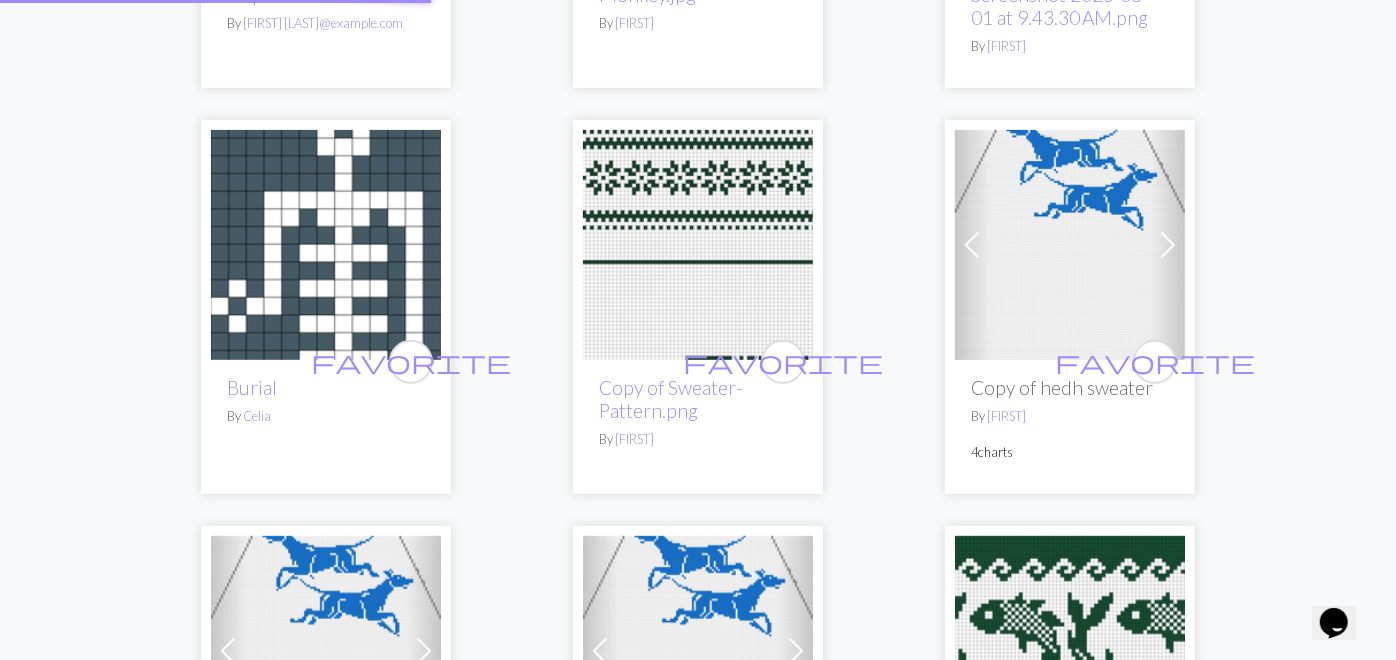 scroll, scrollTop: 0, scrollLeft: 0, axis: both 